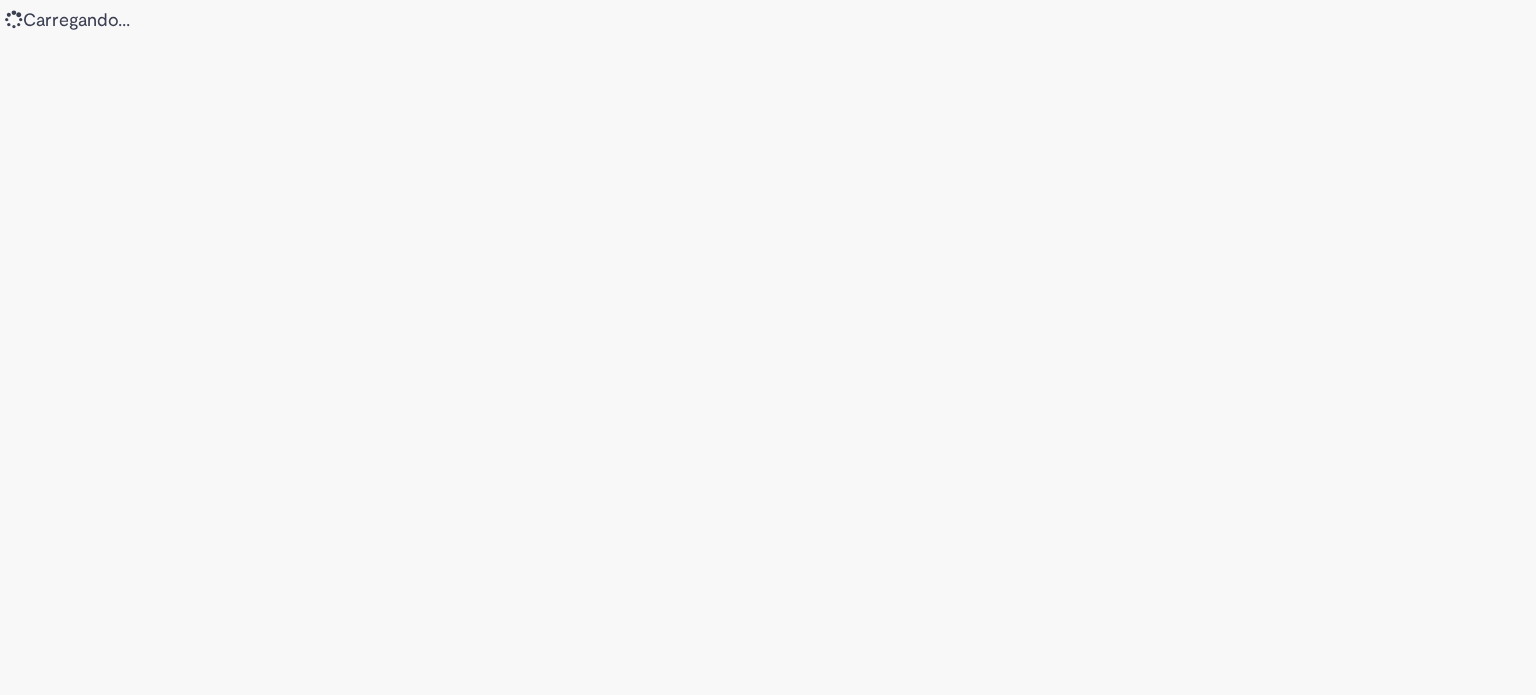 scroll, scrollTop: 0, scrollLeft: 0, axis: both 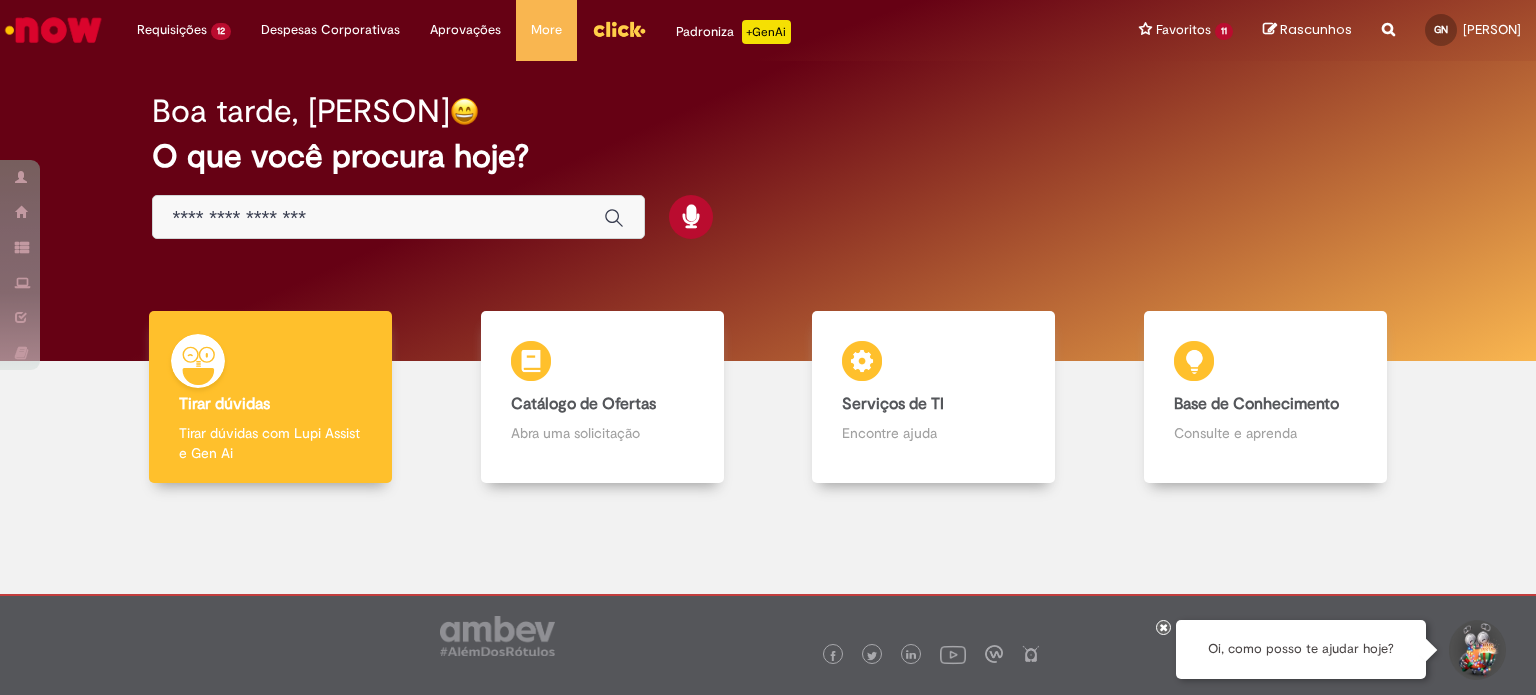 click on "O que você procura hoje?" at bounding box center [768, 156] 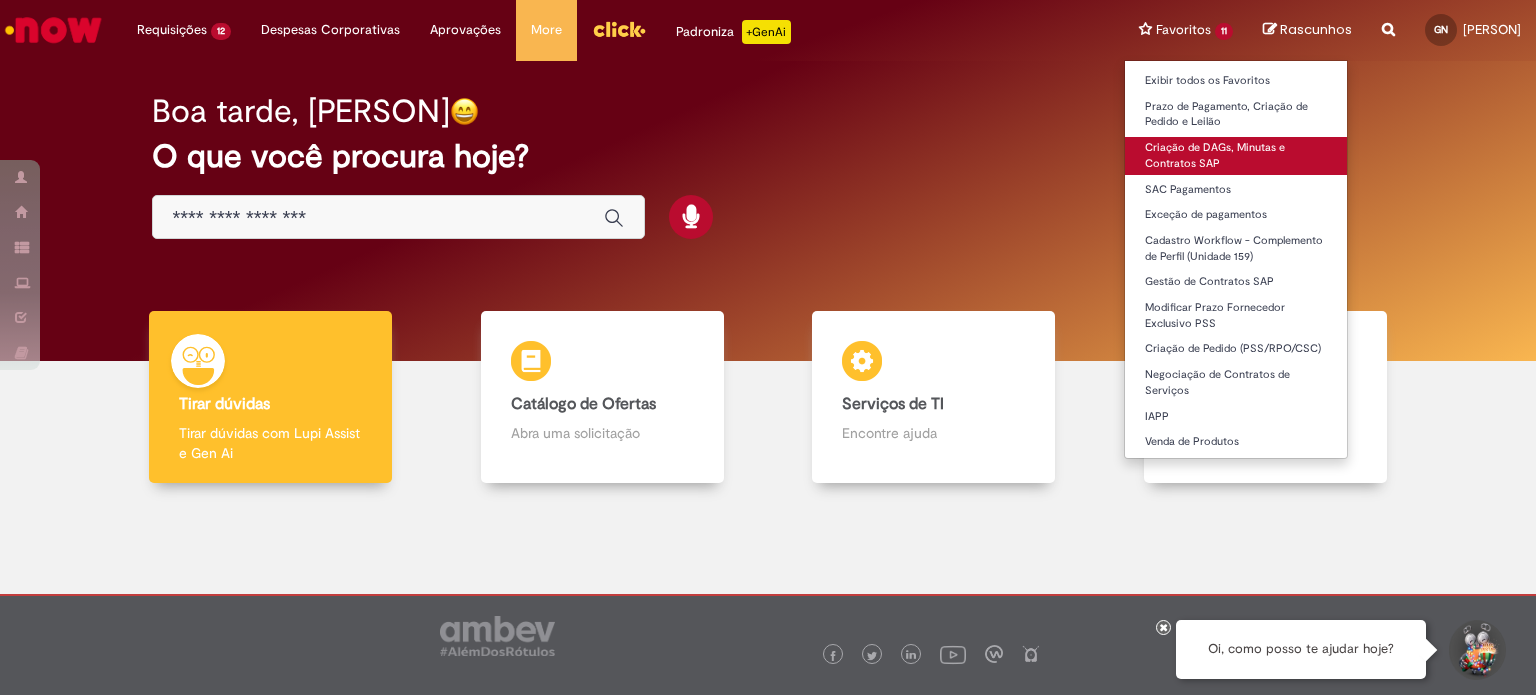 click on "Criação de DAGs, Minutas e Contratos SAP" at bounding box center [1236, 155] 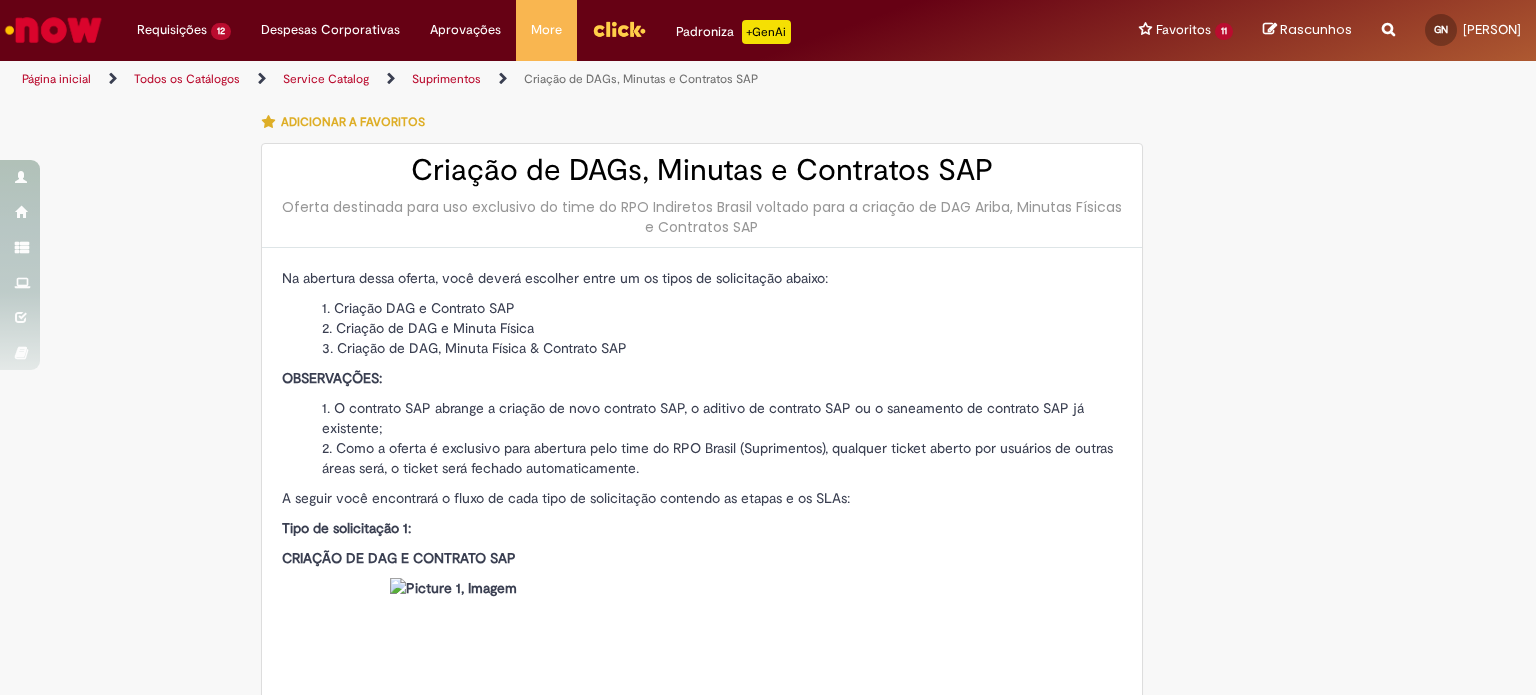 type on "********" 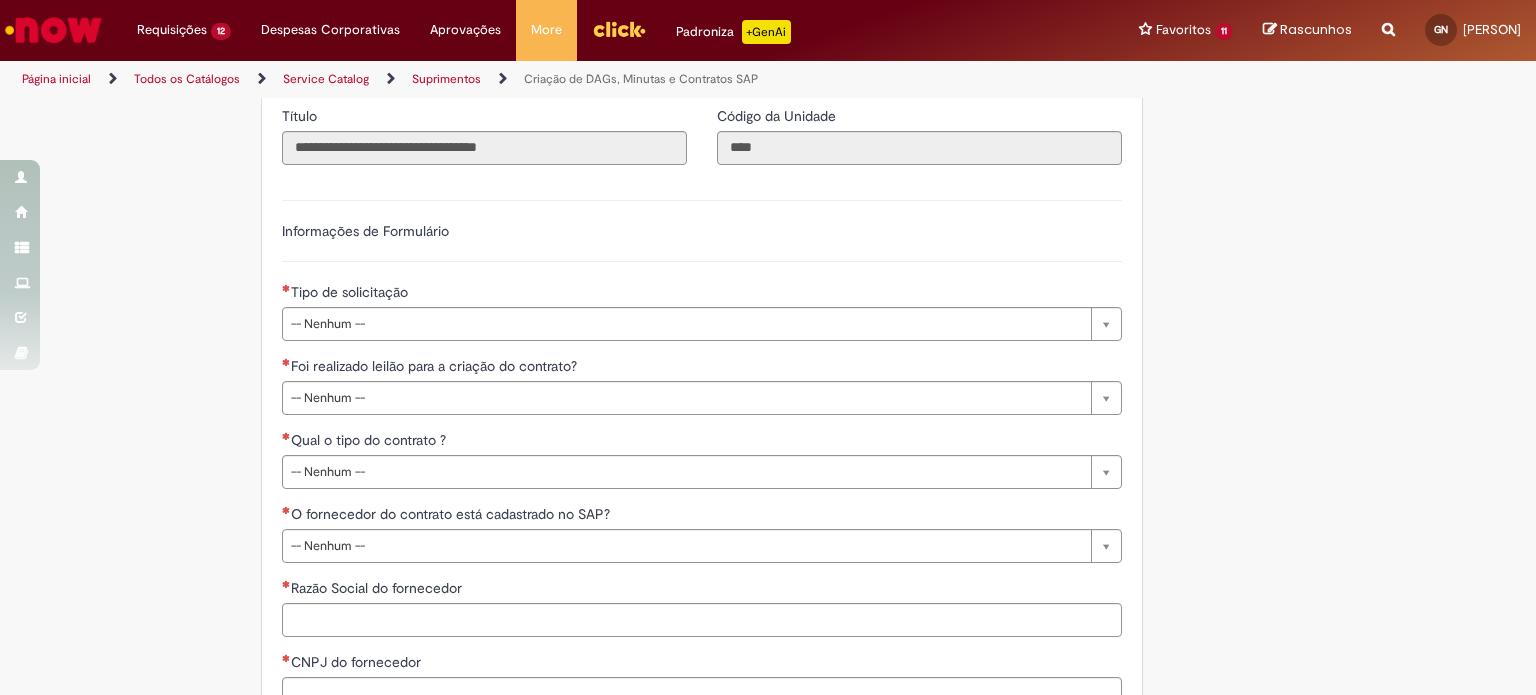 scroll, scrollTop: 2687, scrollLeft: 0, axis: vertical 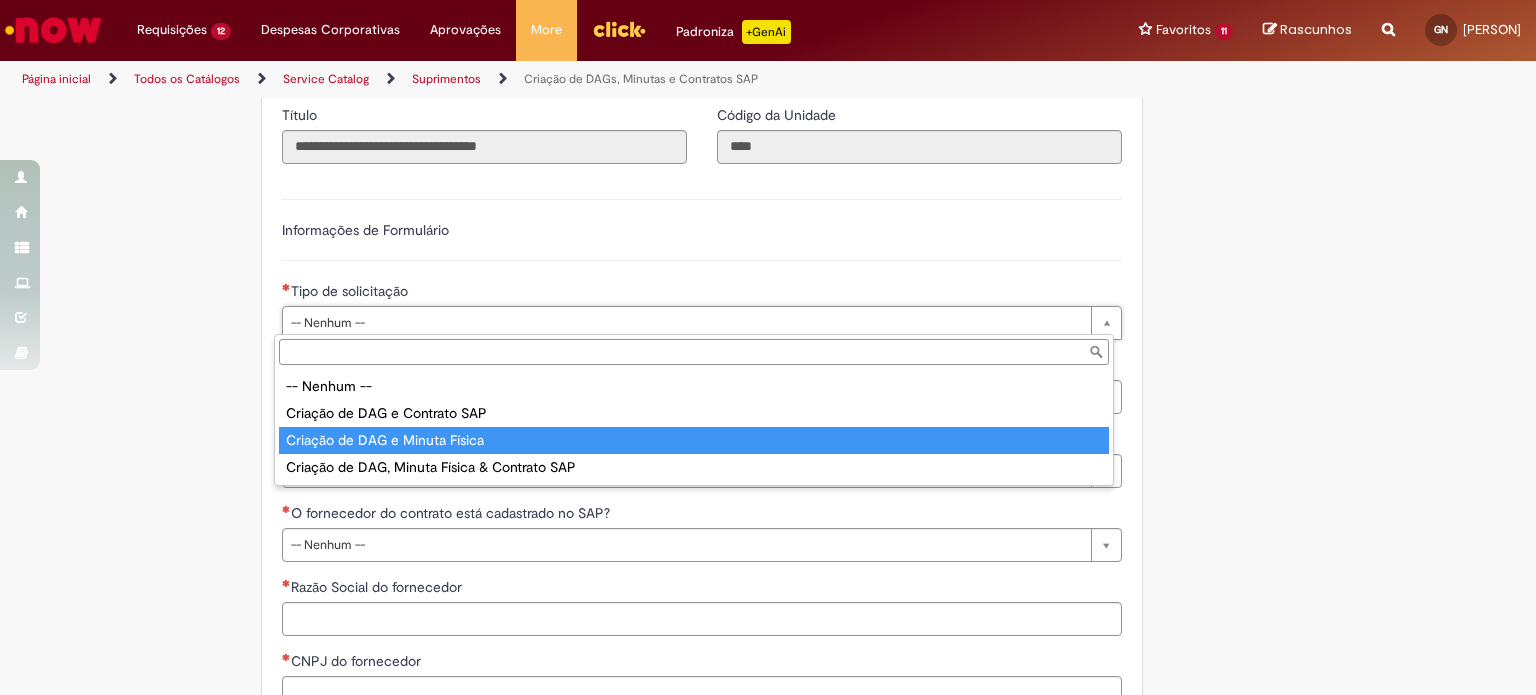 type on "**********" 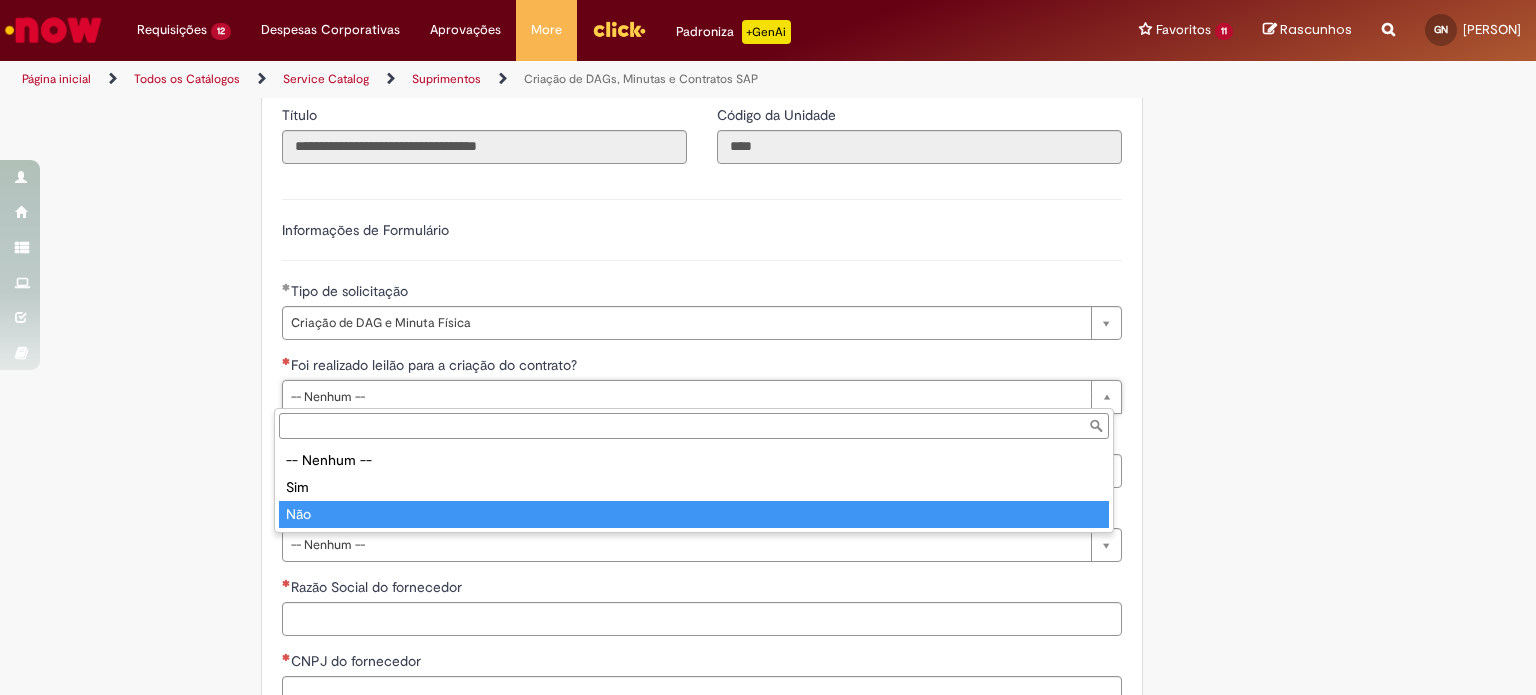 type on "***" 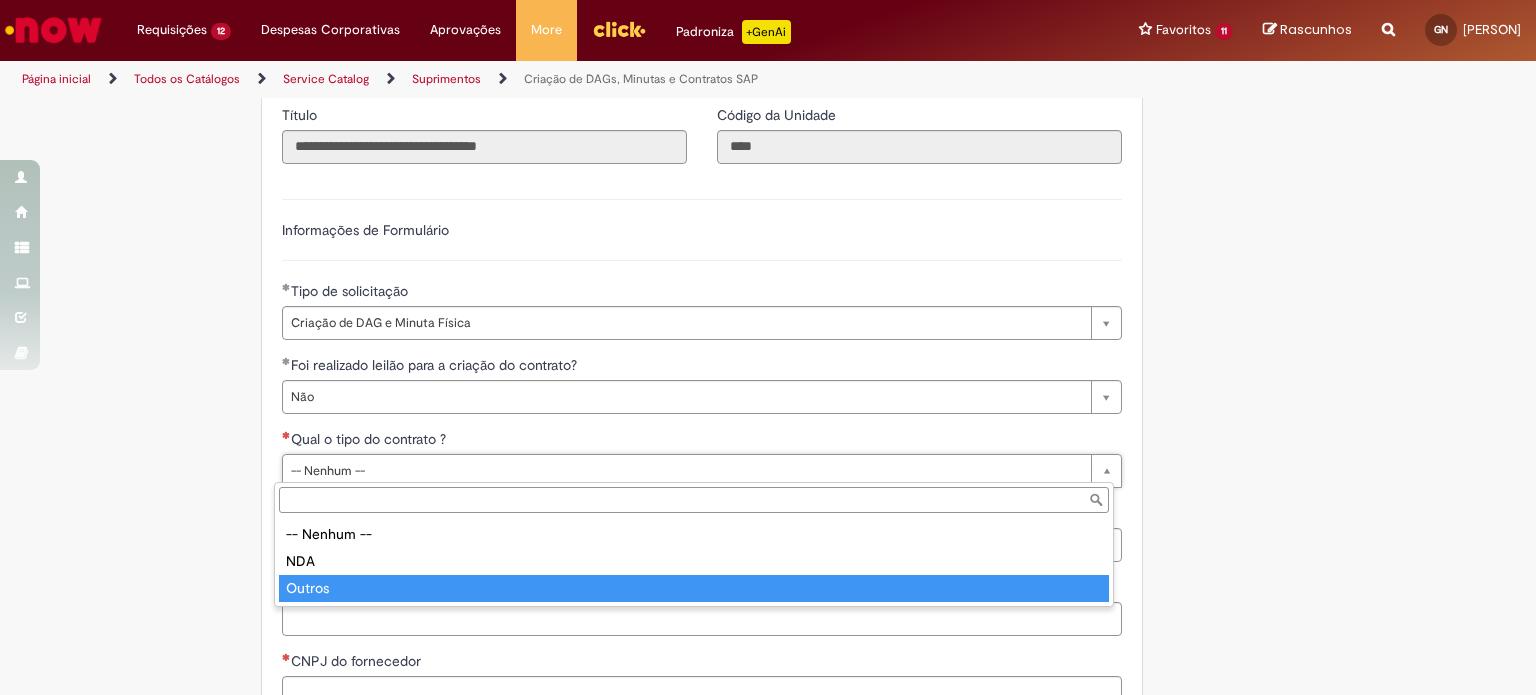 type on "******" 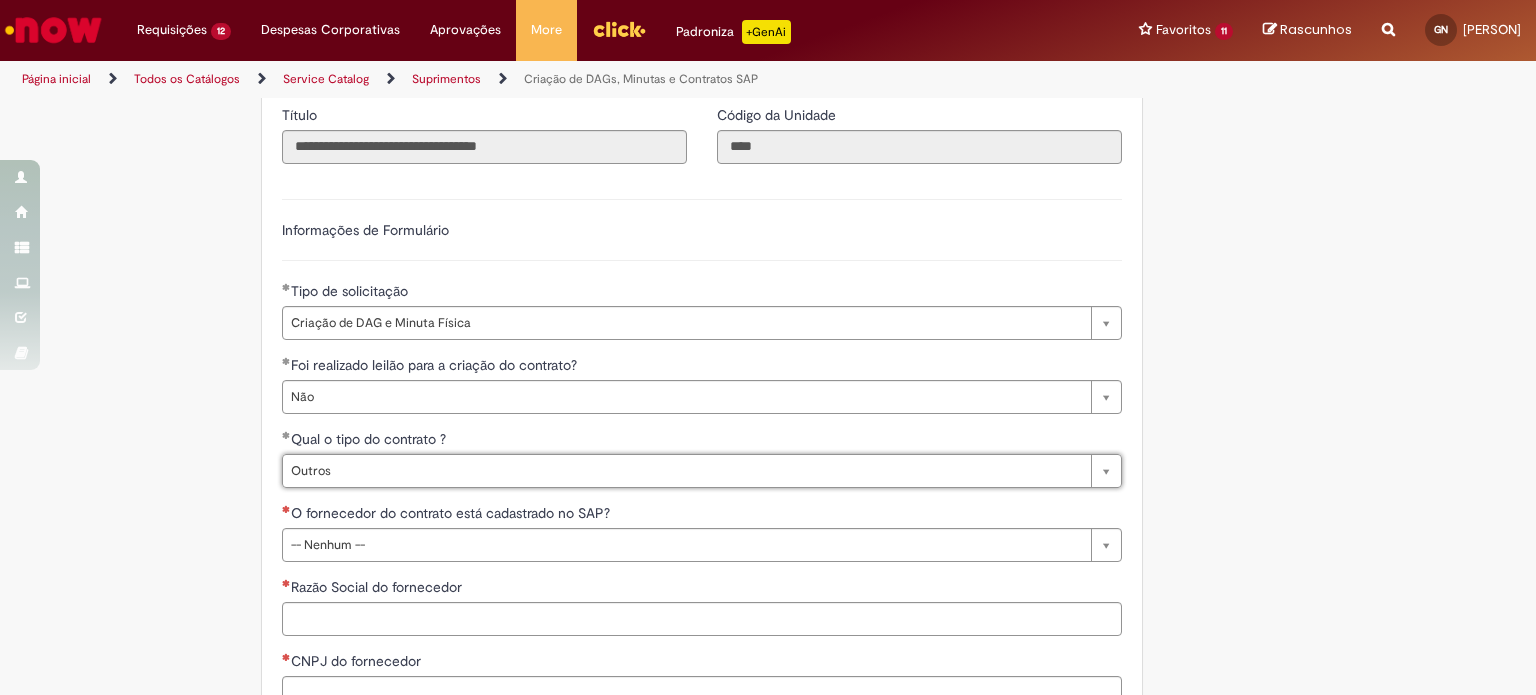 click on "O fornecedor do contrato está cadastrado no SAP?" at bounding box center (702, 515) 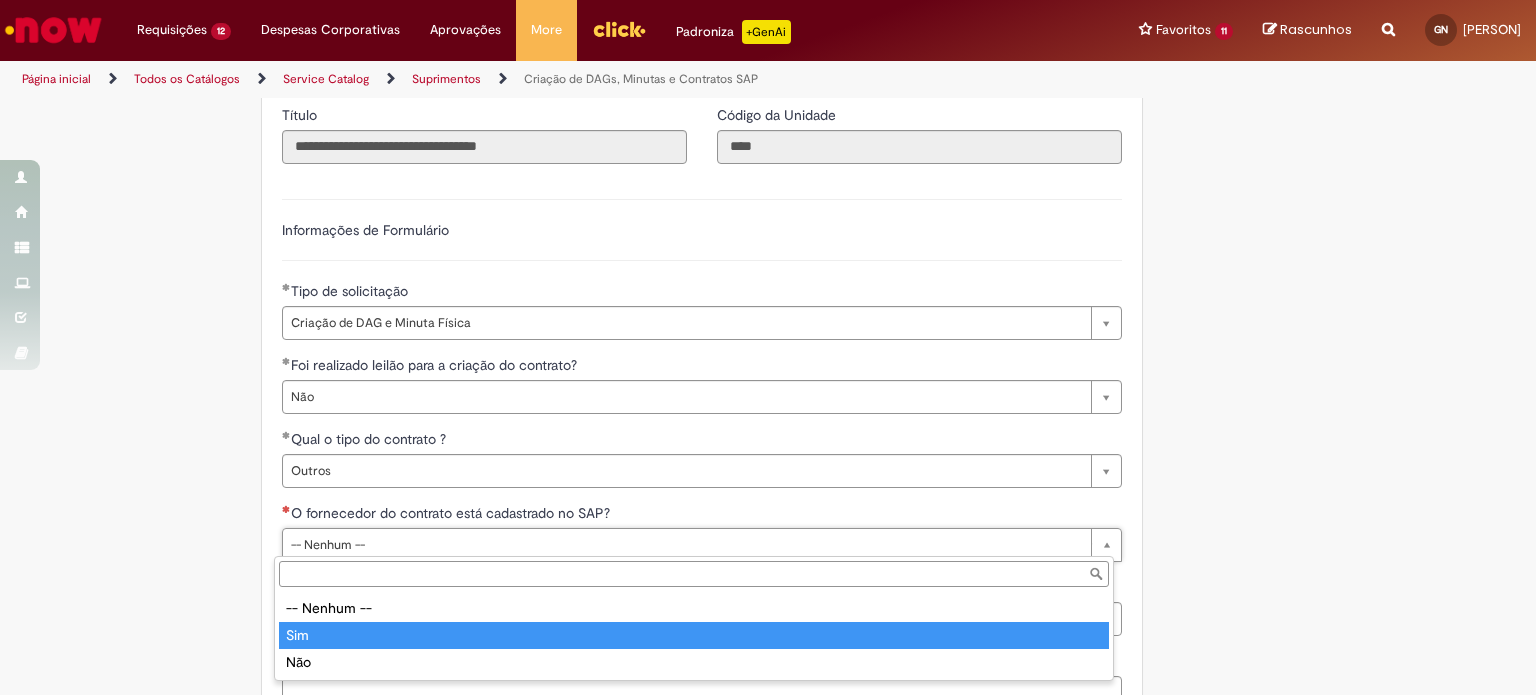 type on "***" 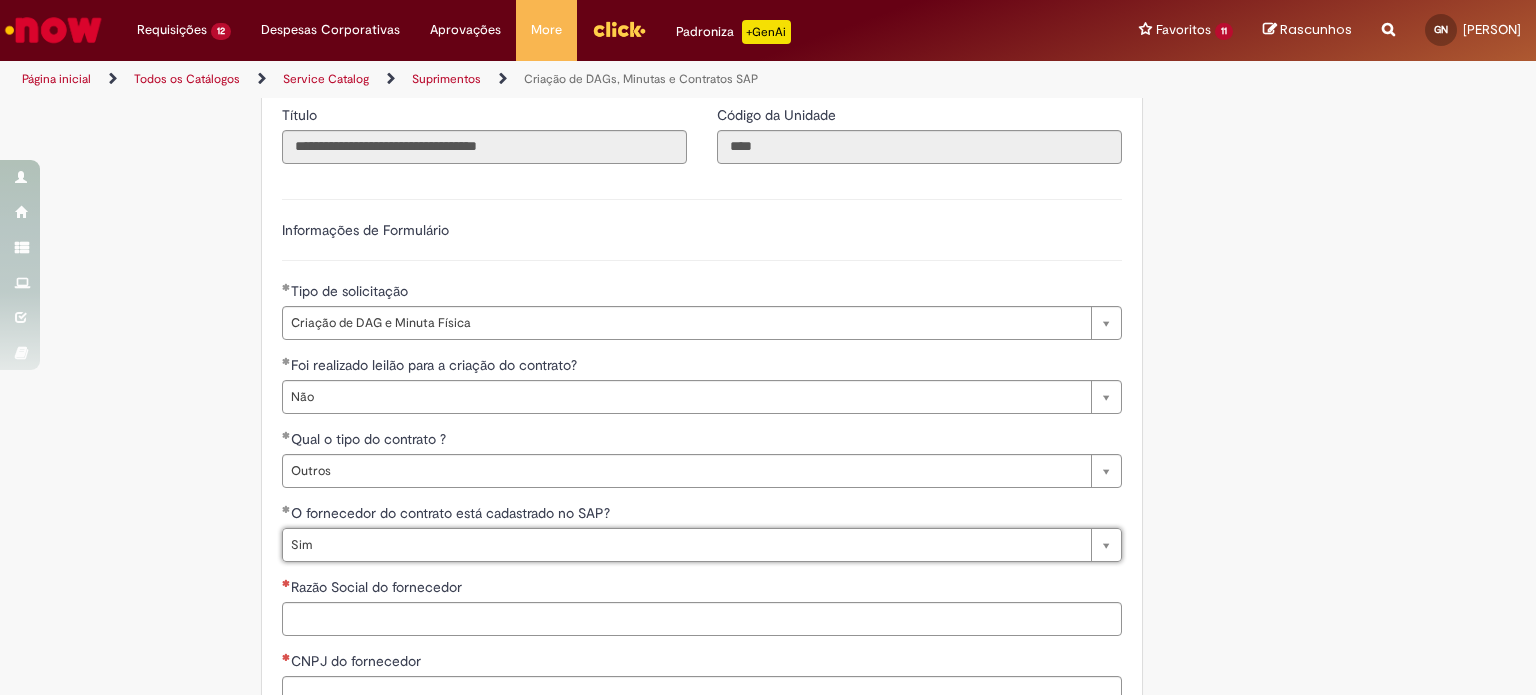 click on "Razão Social do fornecedor" at bounding box center [702, 589] 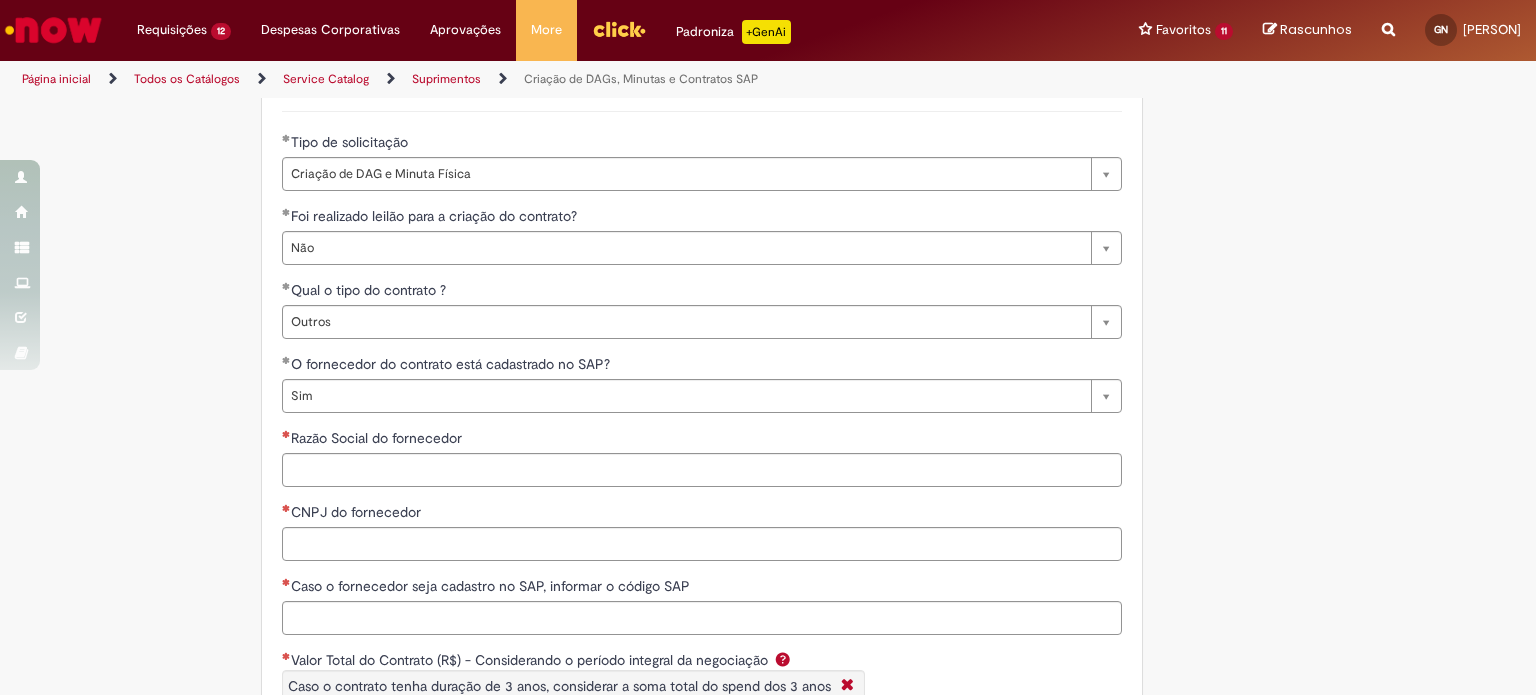 scroll, scrollTop: 2836, scrollLeft: 0, axis: vertical 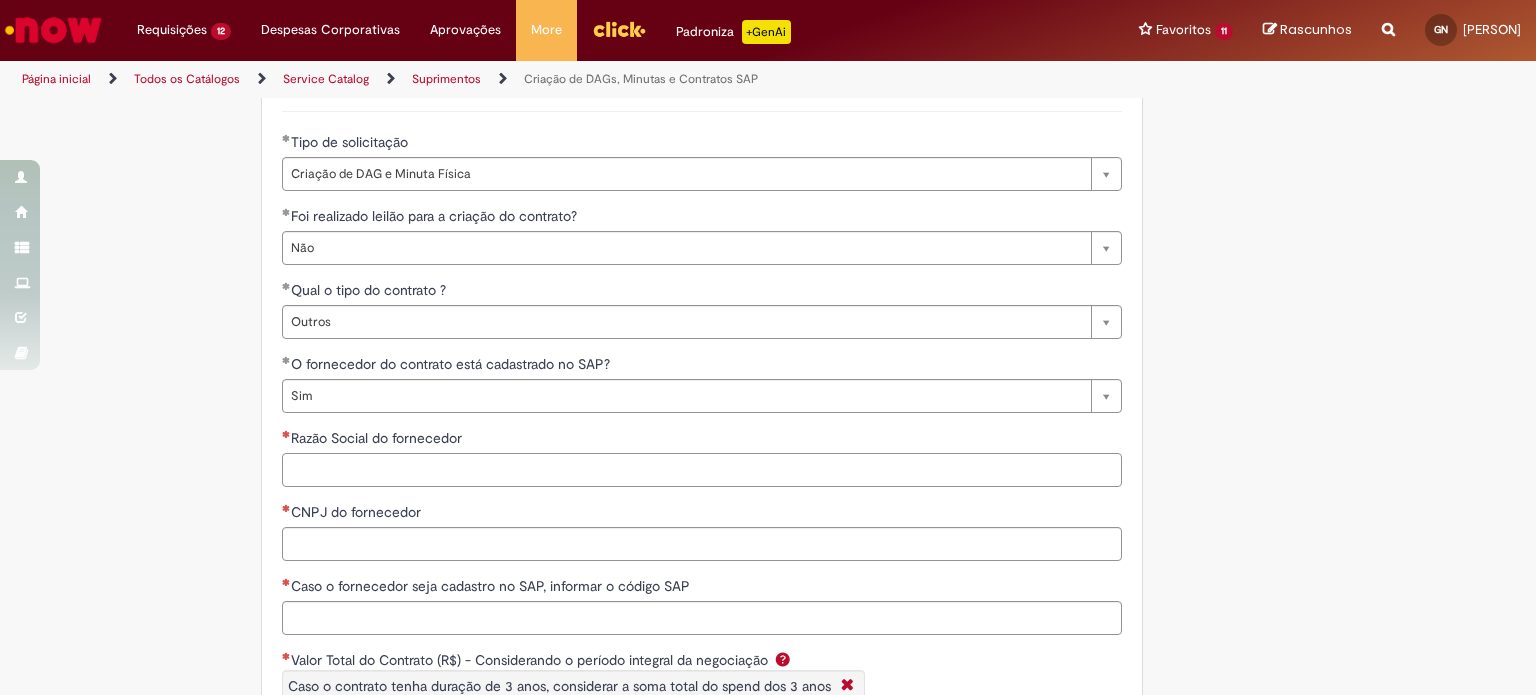 click on "Razão Social do fornecedor" at bounding box center [702, 470] 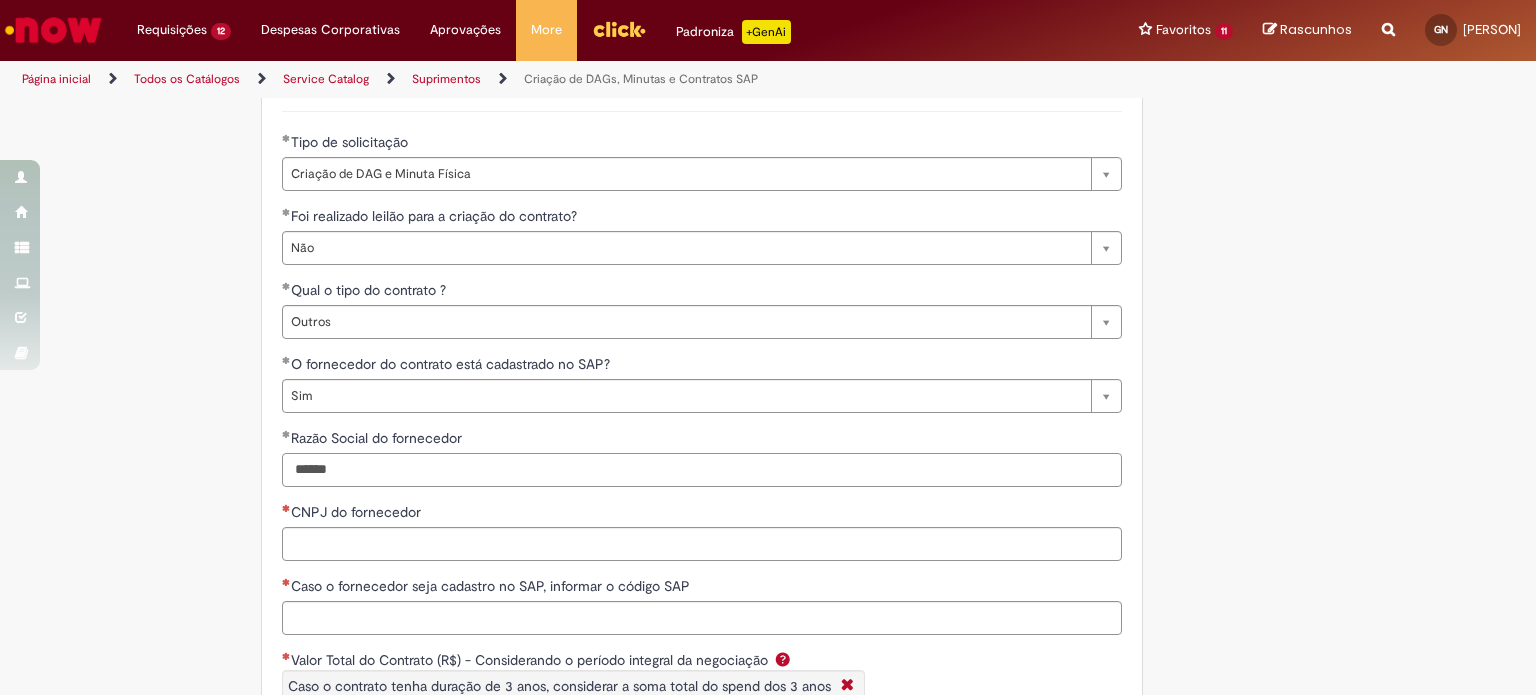 type on "******" 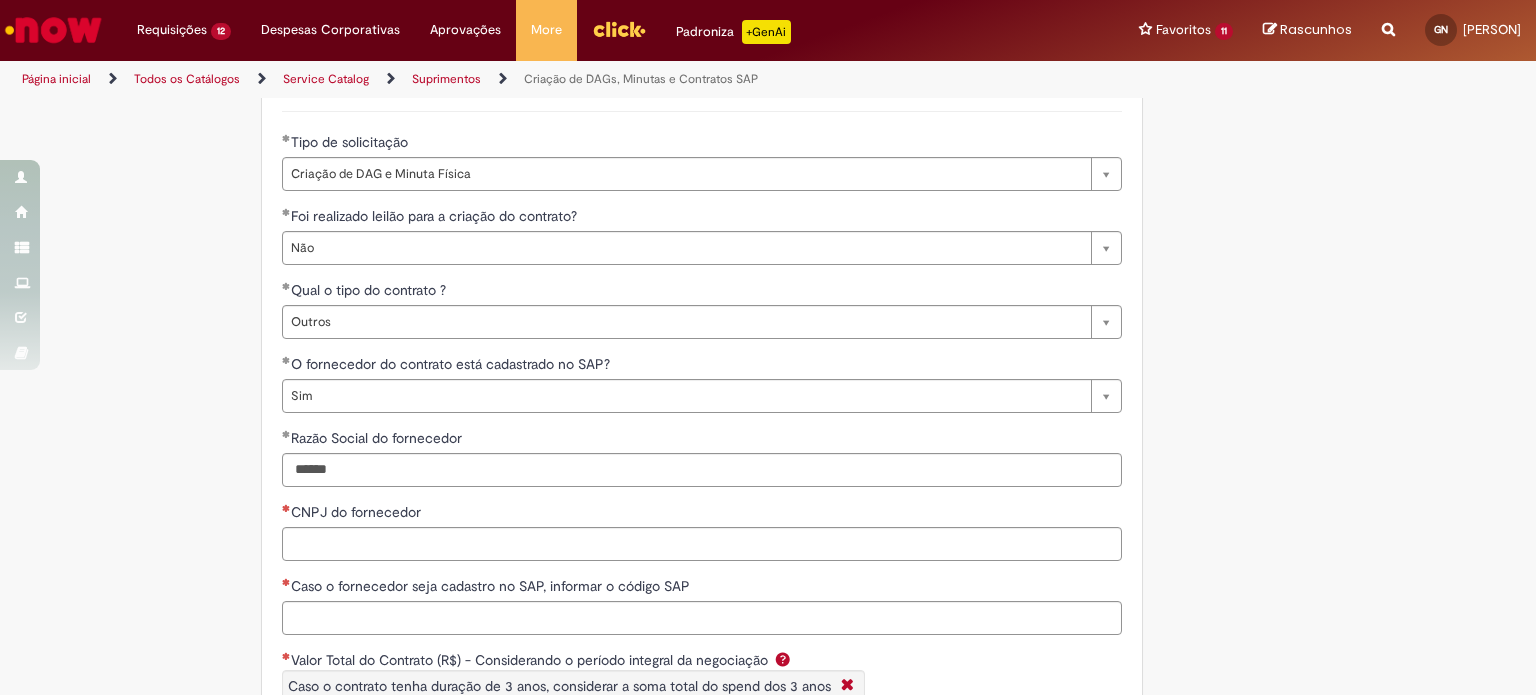 click on "Razão Social do fornecedor" at bounding box center [702, 440] 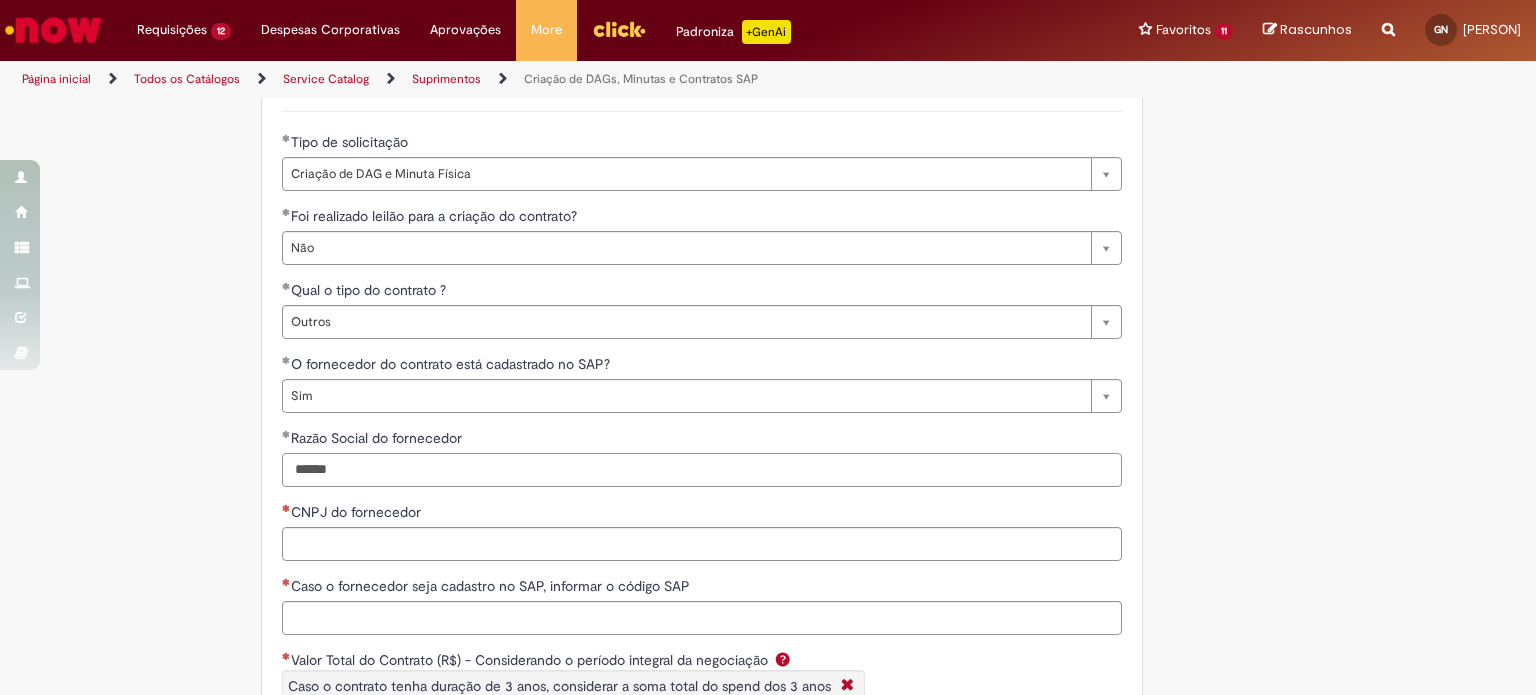 drag, startPoint x: 442, startPoint y: 478, endPoint x: 132, endPoint y: 448, distance: 311.44824 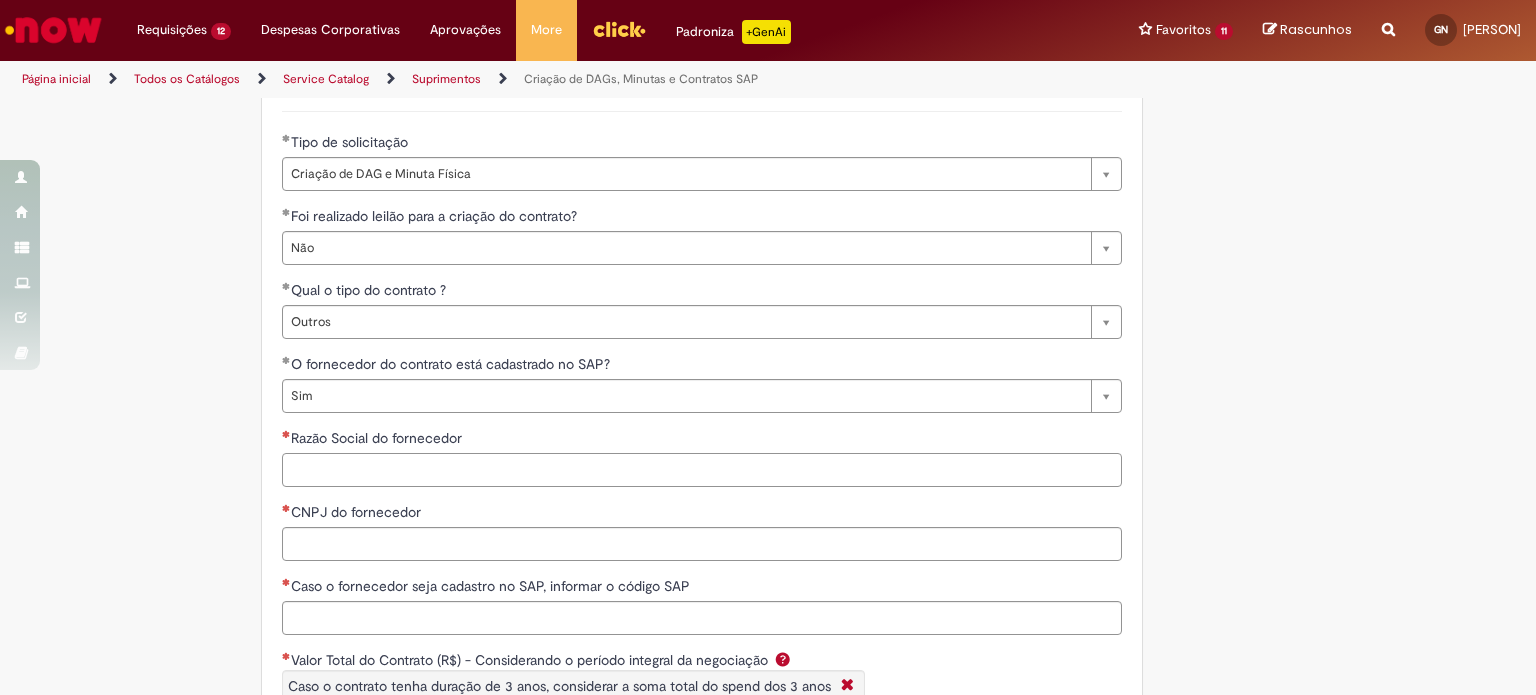 type 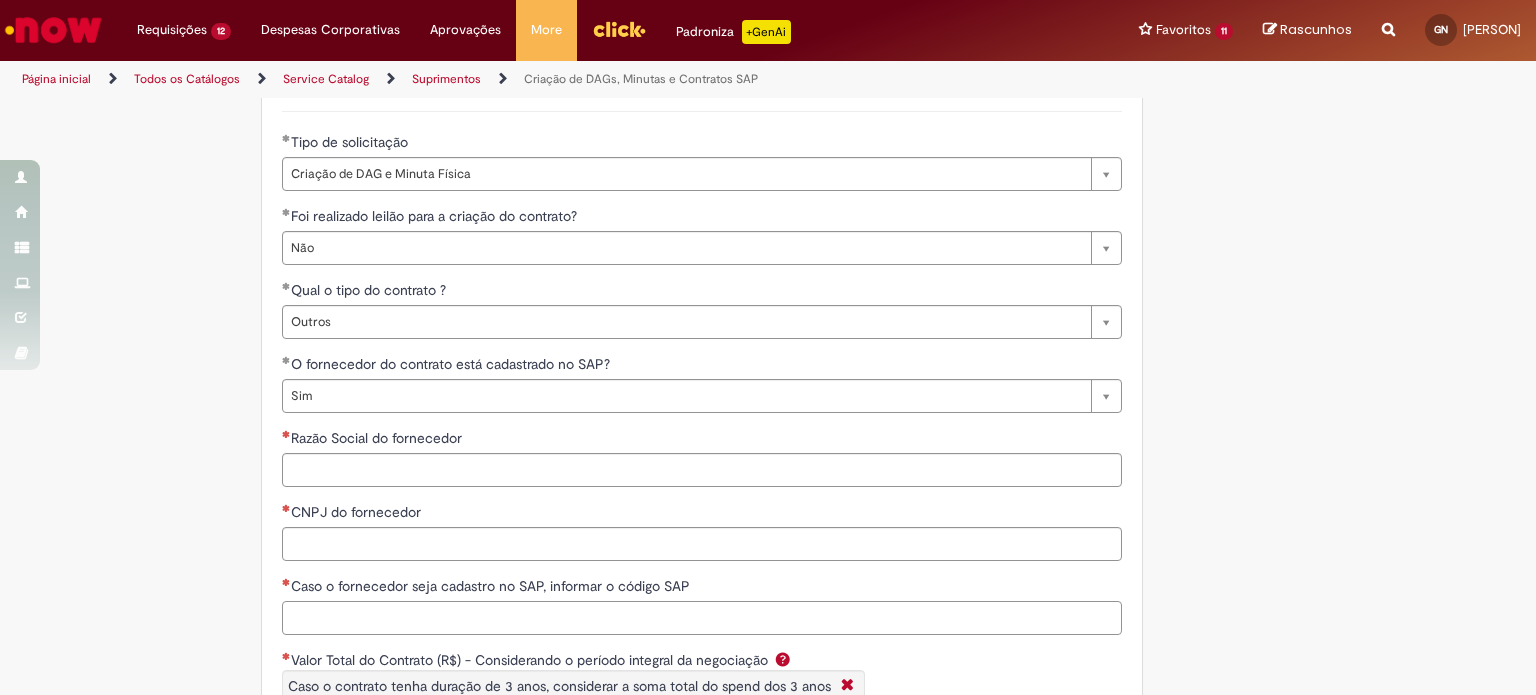 click on "Caso o fornecedor seja cadastro no SAP, informar o código SAP" at bounding box center [702, 618] 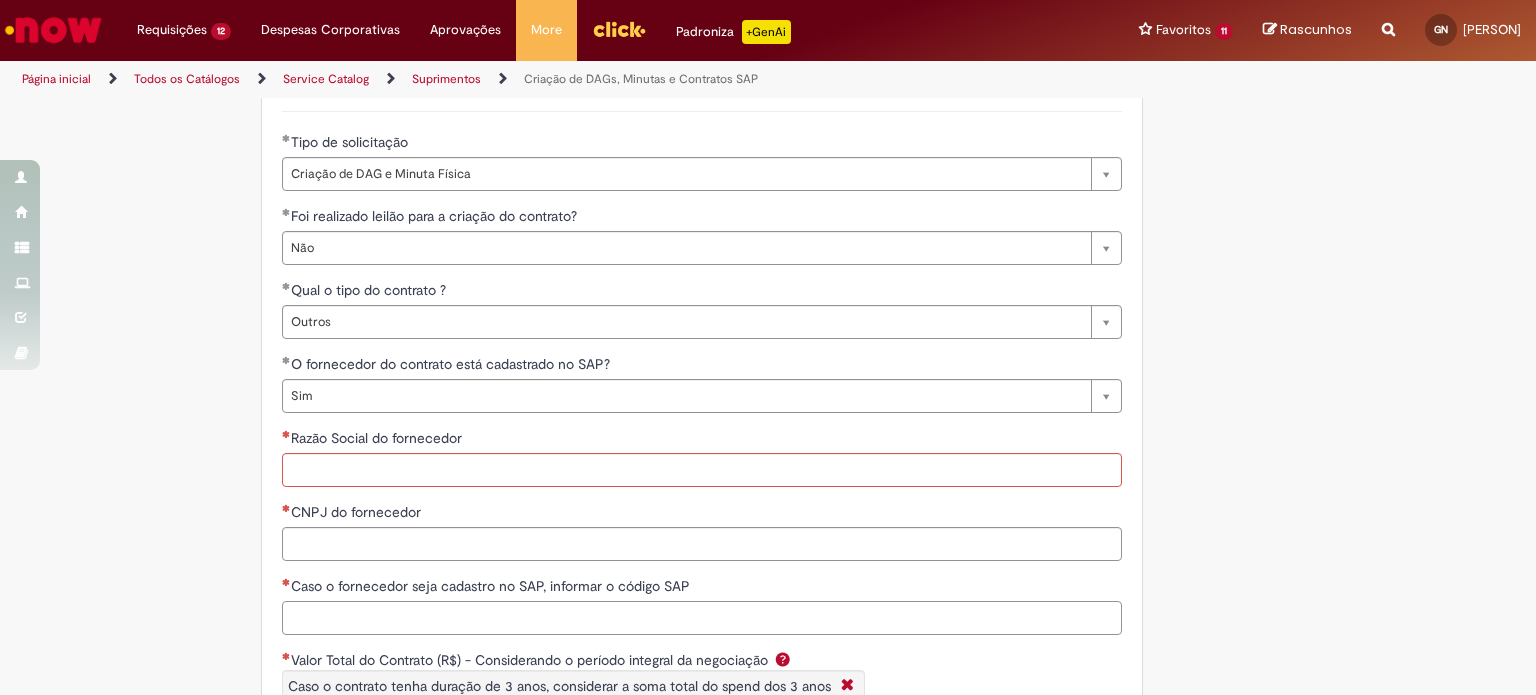 paste on "******" 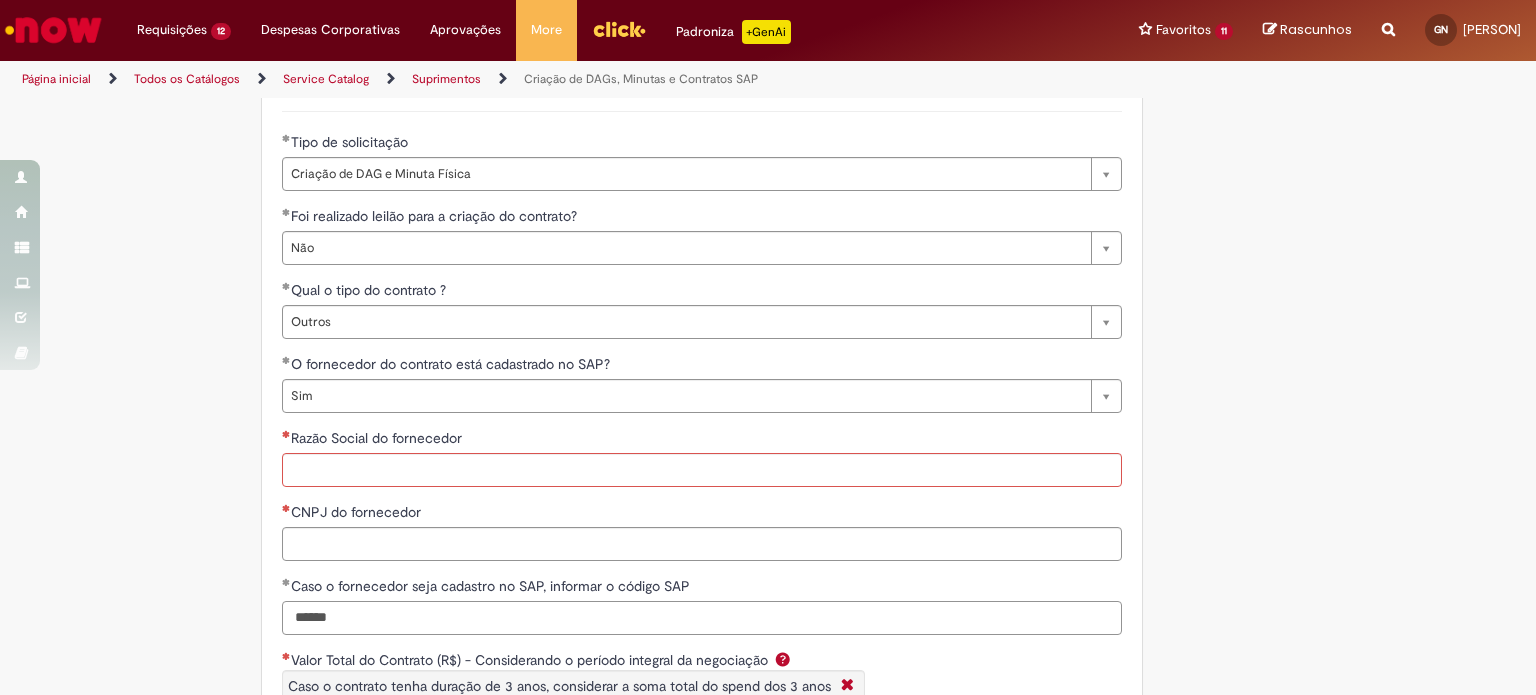 type on "******" 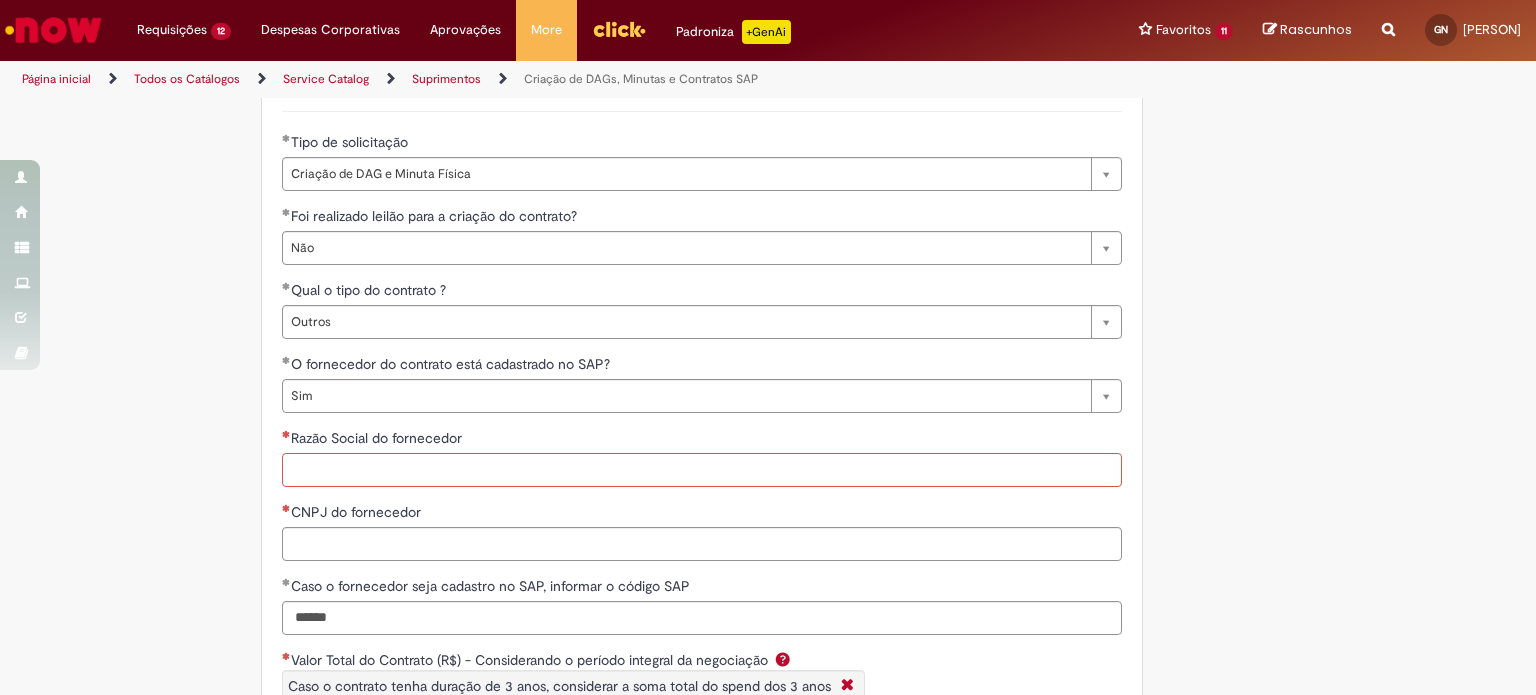 click on "Razão Social do fornecedor" at bounding box center (702, 470) 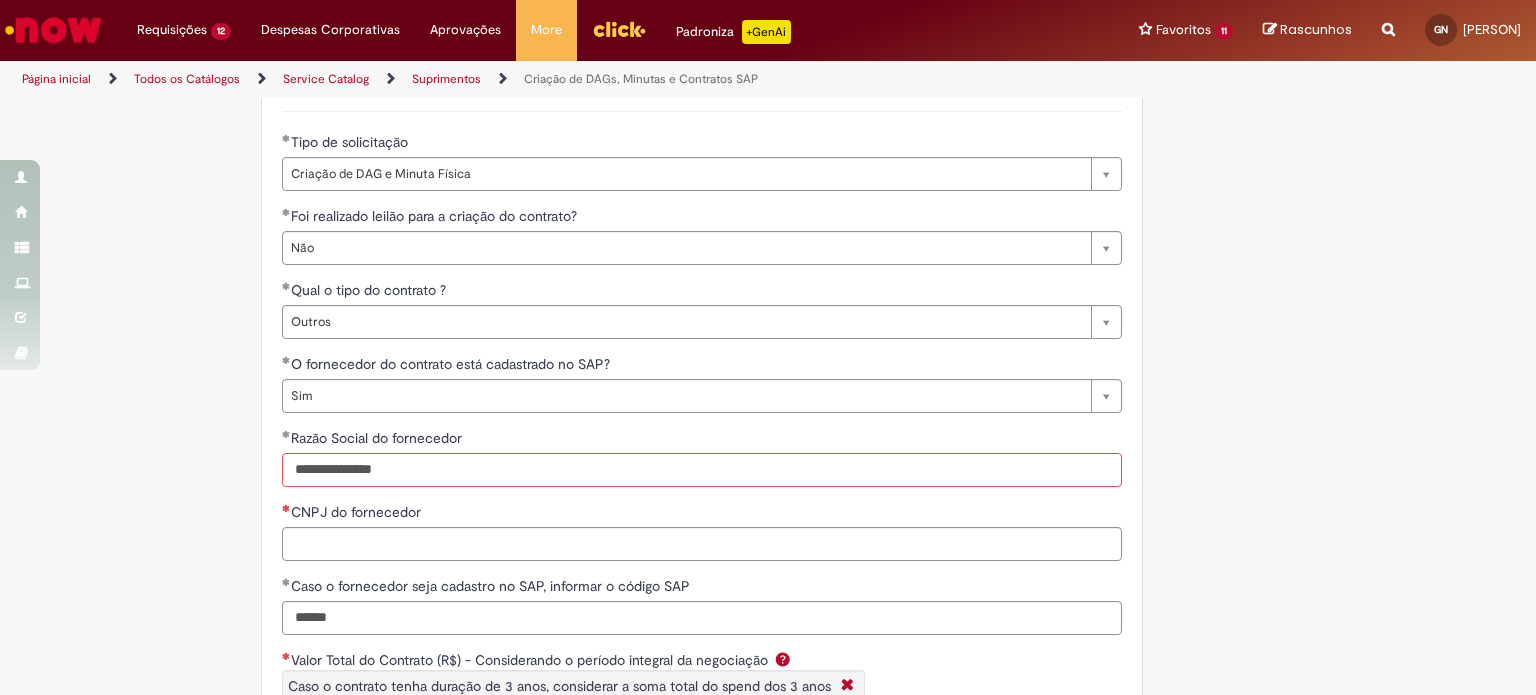 type on "**********" 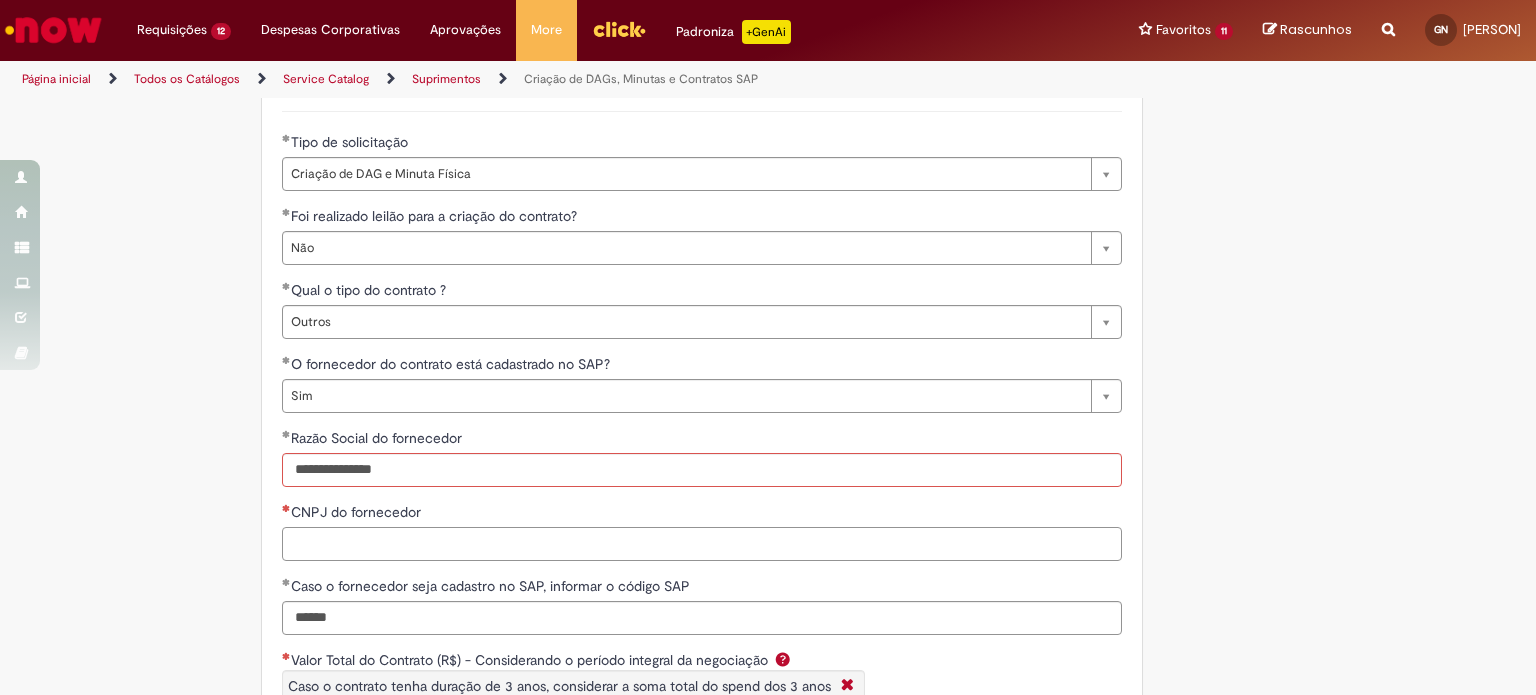 click on "CNPJ do fornecedor" at bounding box center (702, 544) 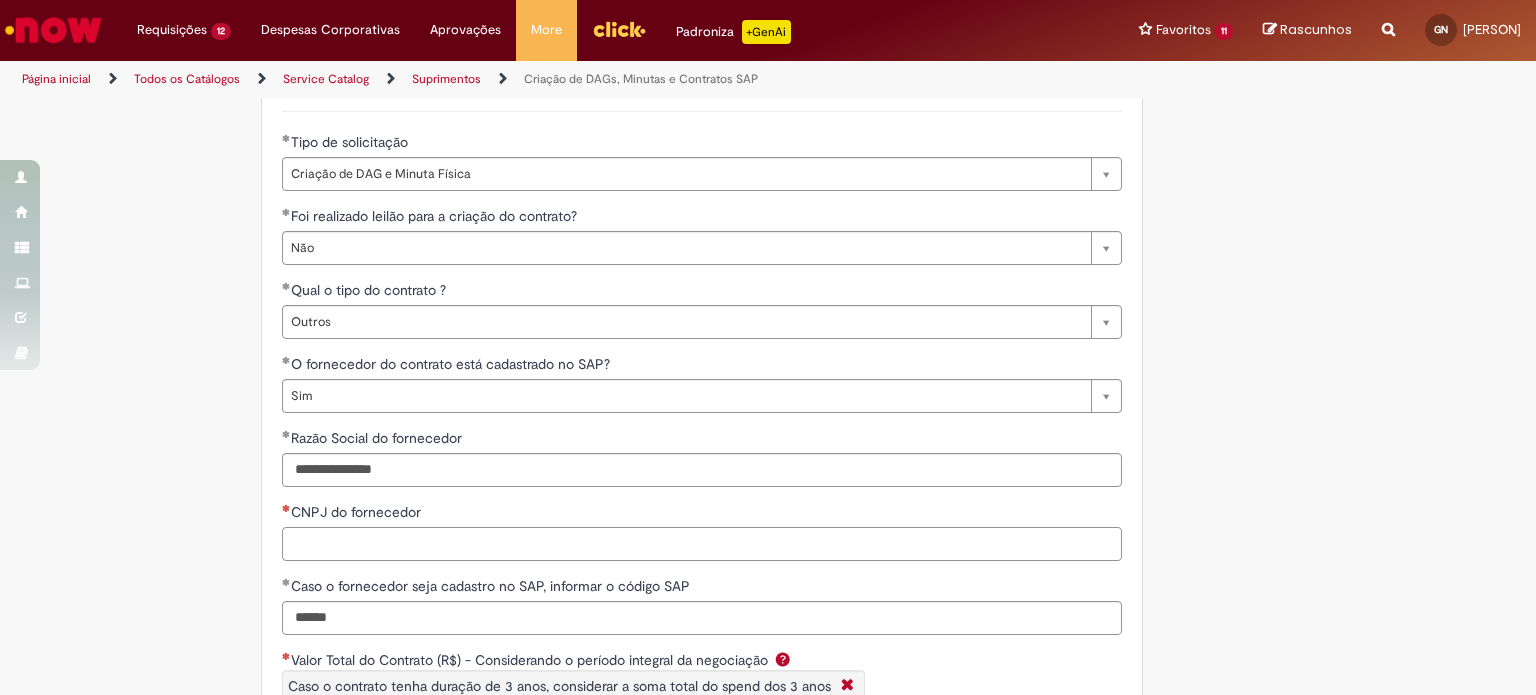 click on "CNPJ do fornecedor" at bounding box center (702, 544) 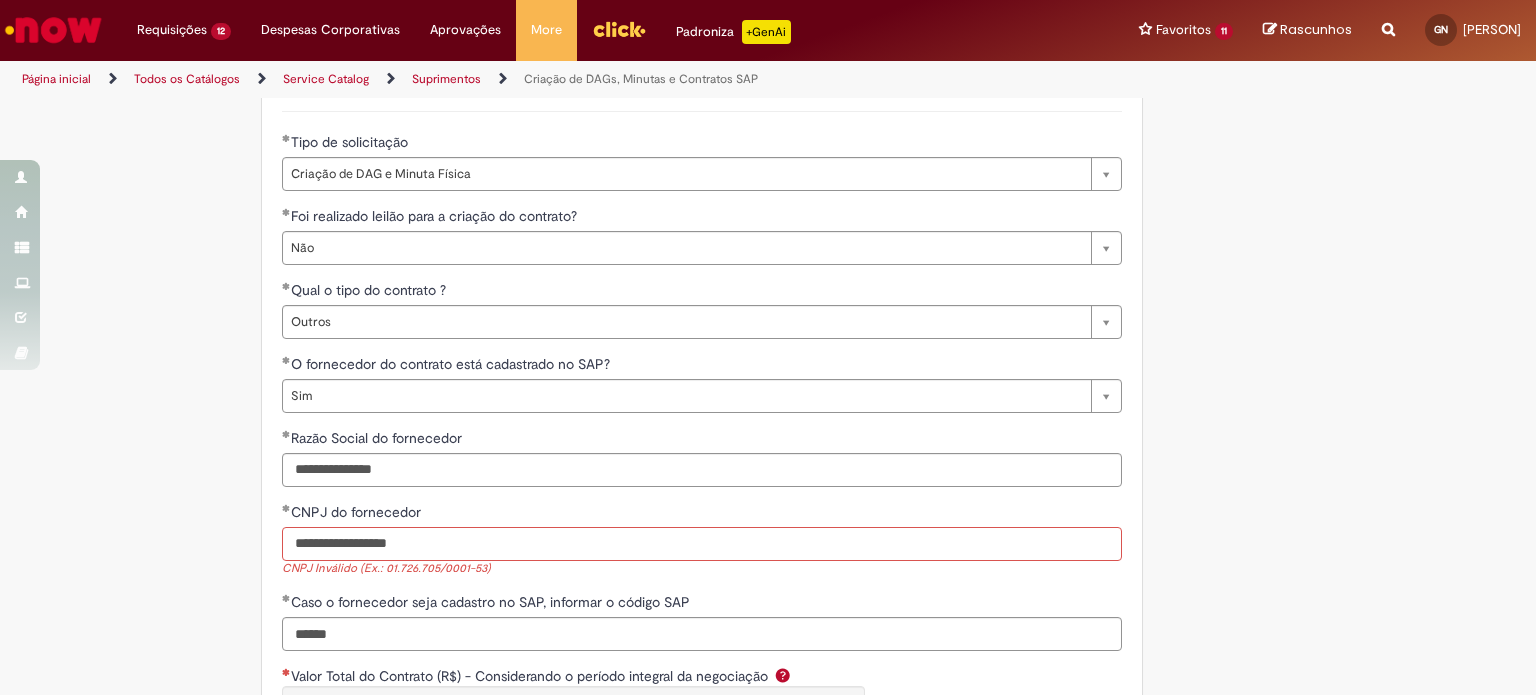 type on "**********" 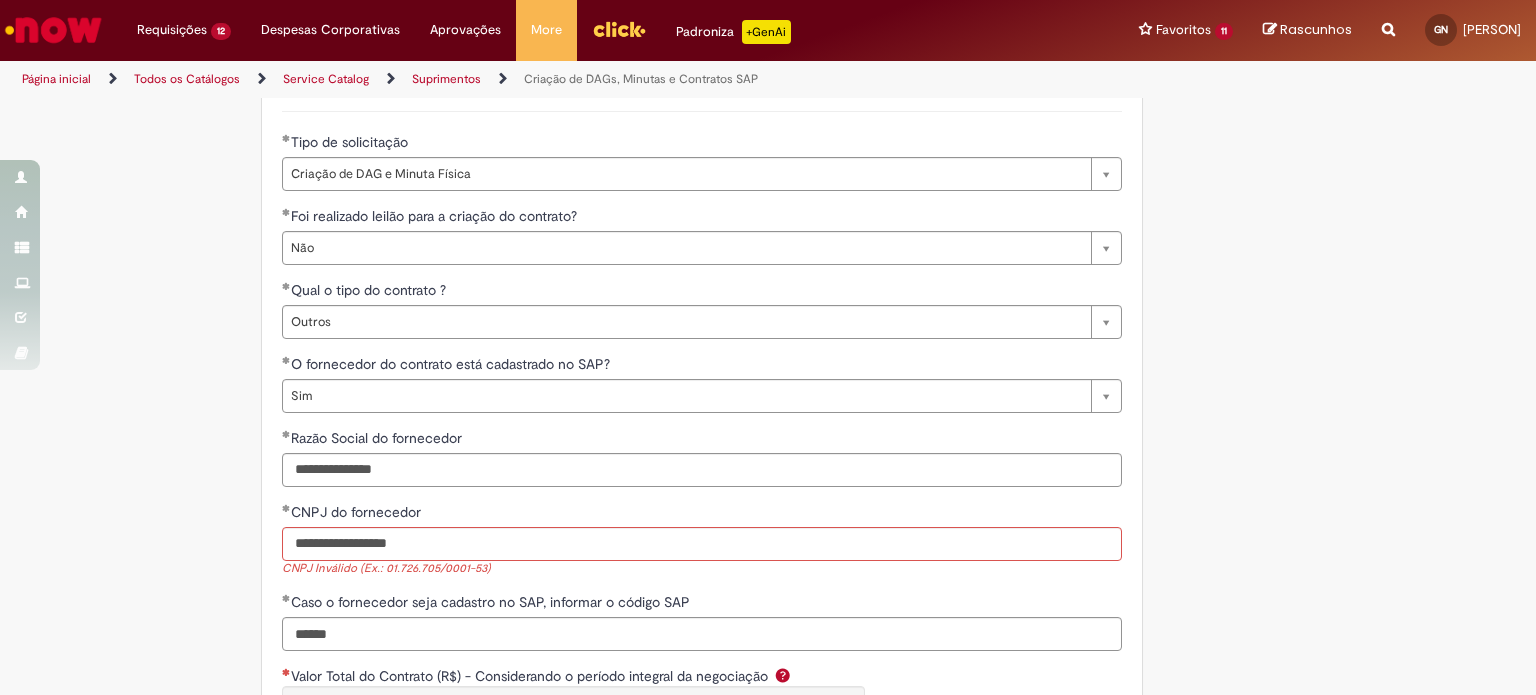 click on "CNPJ do fornecedor" at bounding box center [702, 514] 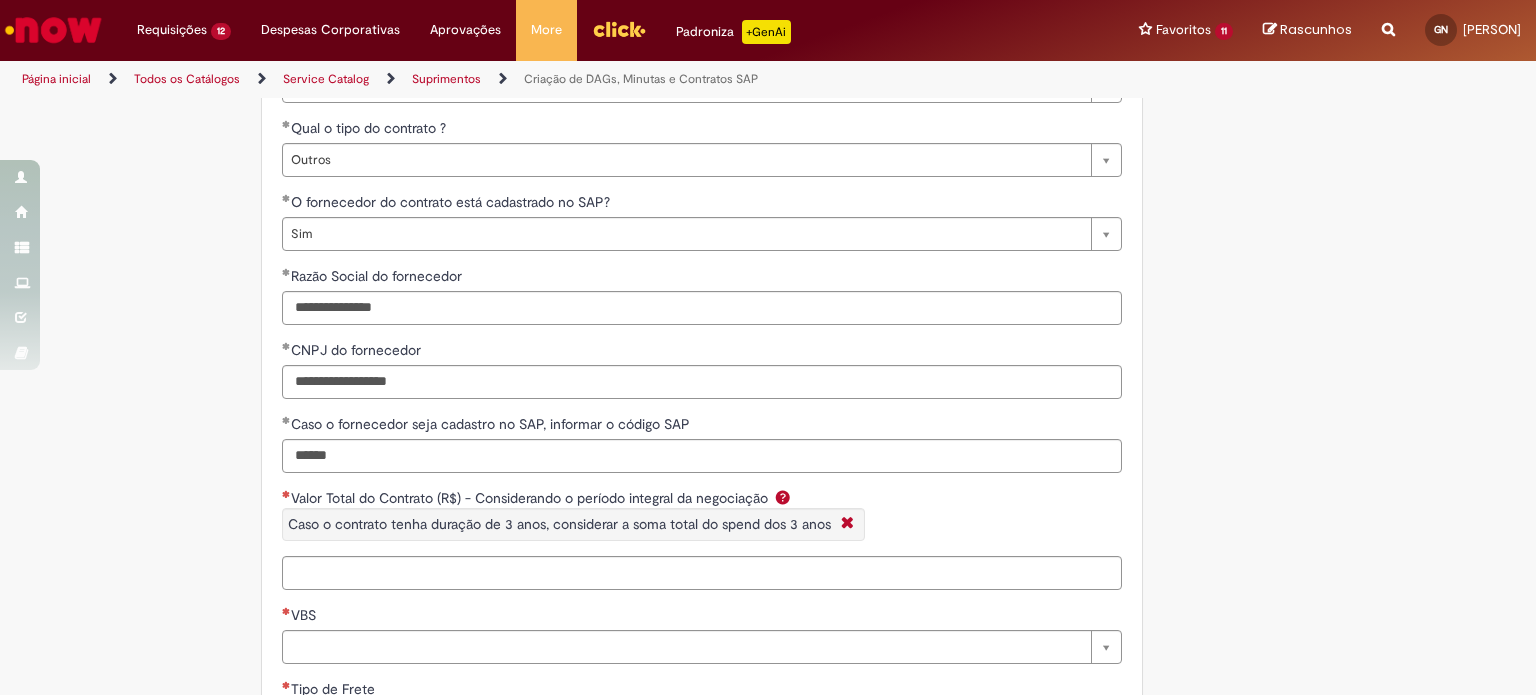 scroll, scrollTop: 3002, scrollLeft: 0, axis: vertical 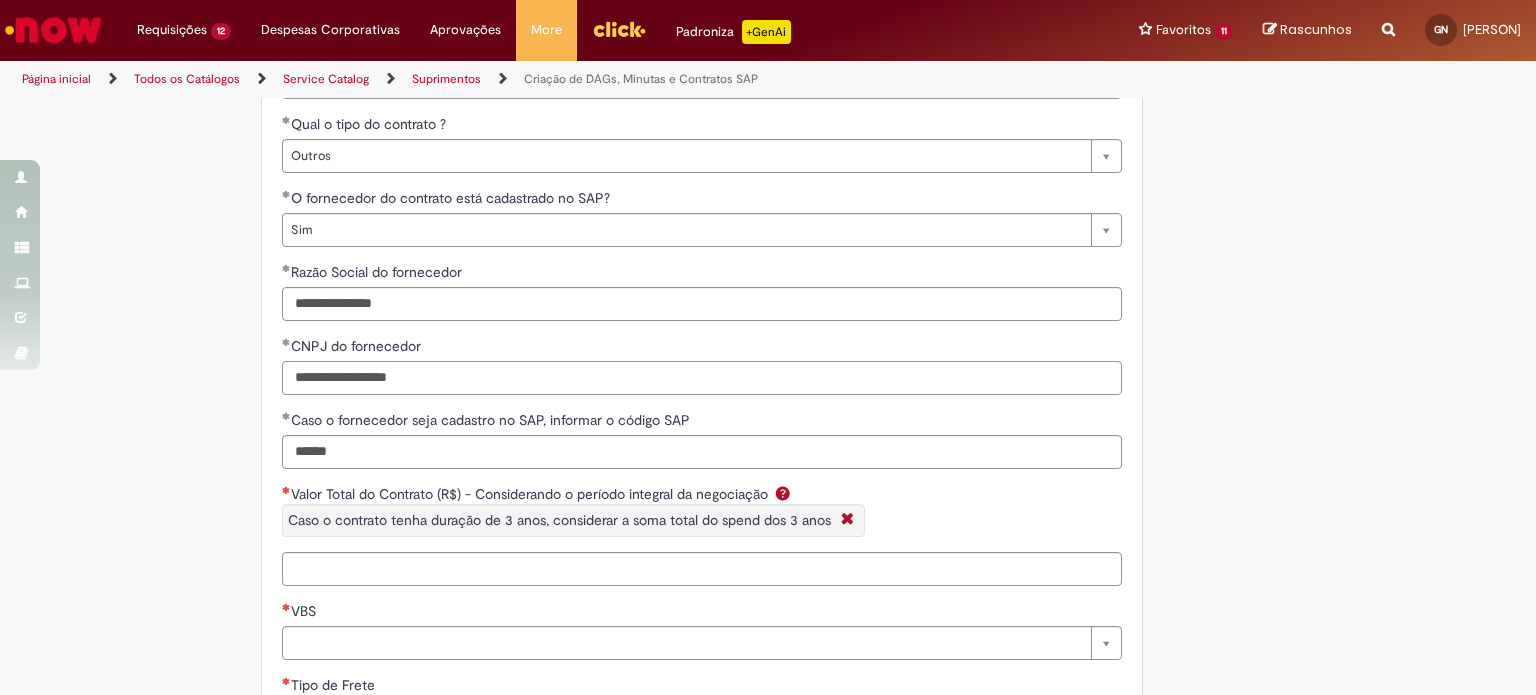 drag, startPoint x: 448, startPoint y: 377, endPoint x: 181, endPoint y: 371, distance: 267.0674 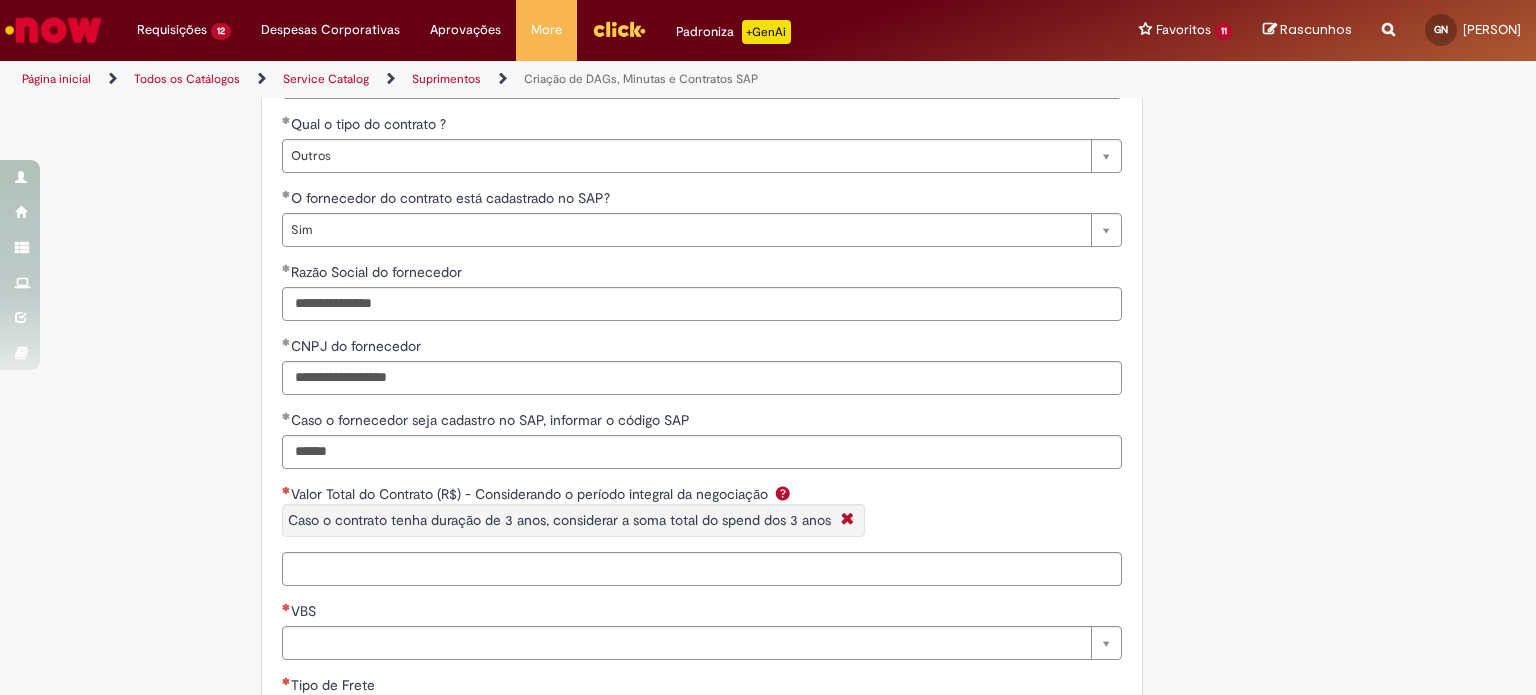 click on "Adicionar a Favoritos
Criação de DAGs, Minutas e Contratos SAP
Oferta destinada para uso exclusivo do time do RPO Indiretos Brasil voltado para a criação de DAG Ariba, Minutas Físicas e Contratos SAP
Na abertura dessa oferta, você deverá escolher entre um os tipos de solicitação abaixo:
Criação DAG e Contrato SAP Criação de DAG e Minuta Física Criação de DAG, Minuta Física & Contrato SAP
OBSERVAÇÕES:
O contrato SAP abrange a criação de novo contrato SAP, o aditivo de contrato SAP ou o saneamento de contrato SAP já existente; Como a oferta é exclusivo para abertura pelo time do RPO Brasil (Suprimentos), qualquer ticket aberto por usuários de outras áreas será, o ticket será fechado automaticamente.
A seguir você encontrará o fluxo de cada tipo de solicitação contendo as etapas e os SLAs:
Tipo de solicitação 1:" at bounding box center [670, -128] 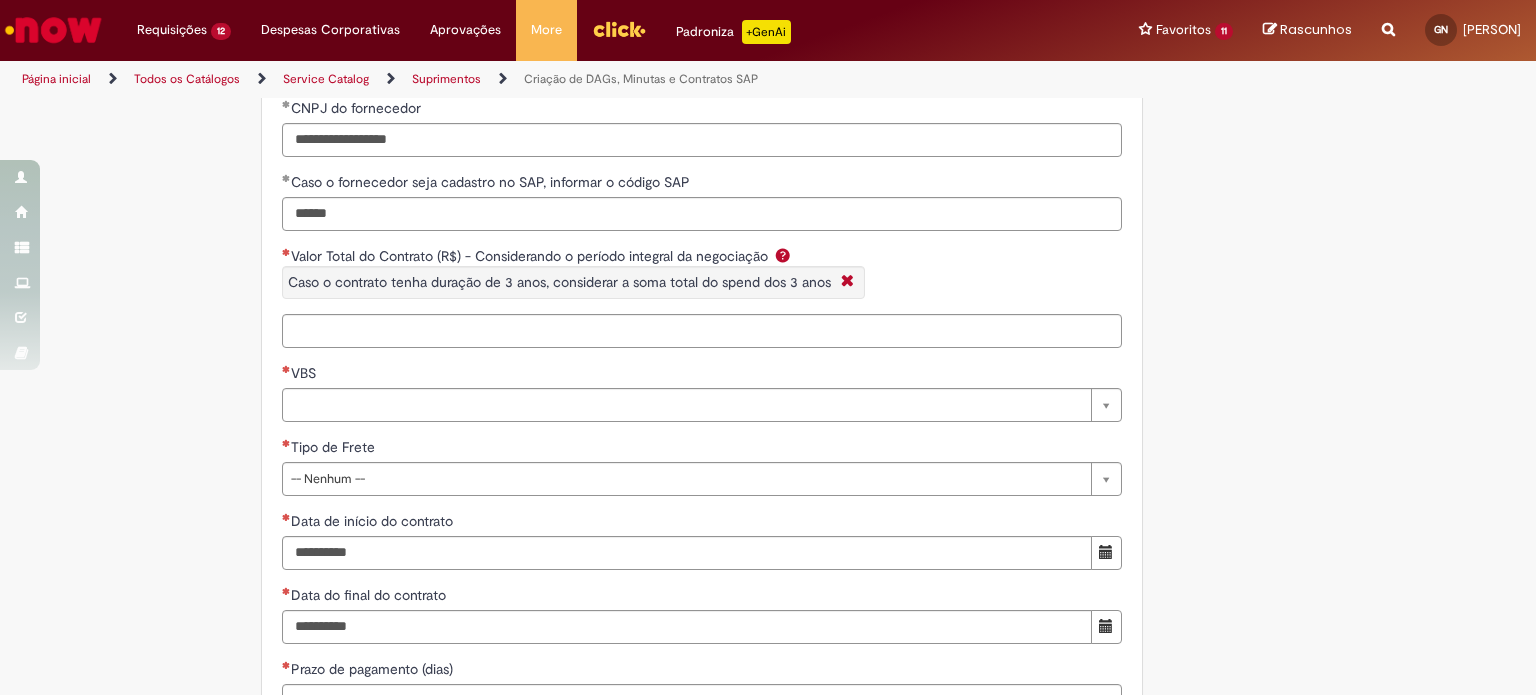 scroll, scrollTop: 3242, scrollLeft: 0, axis: vertical 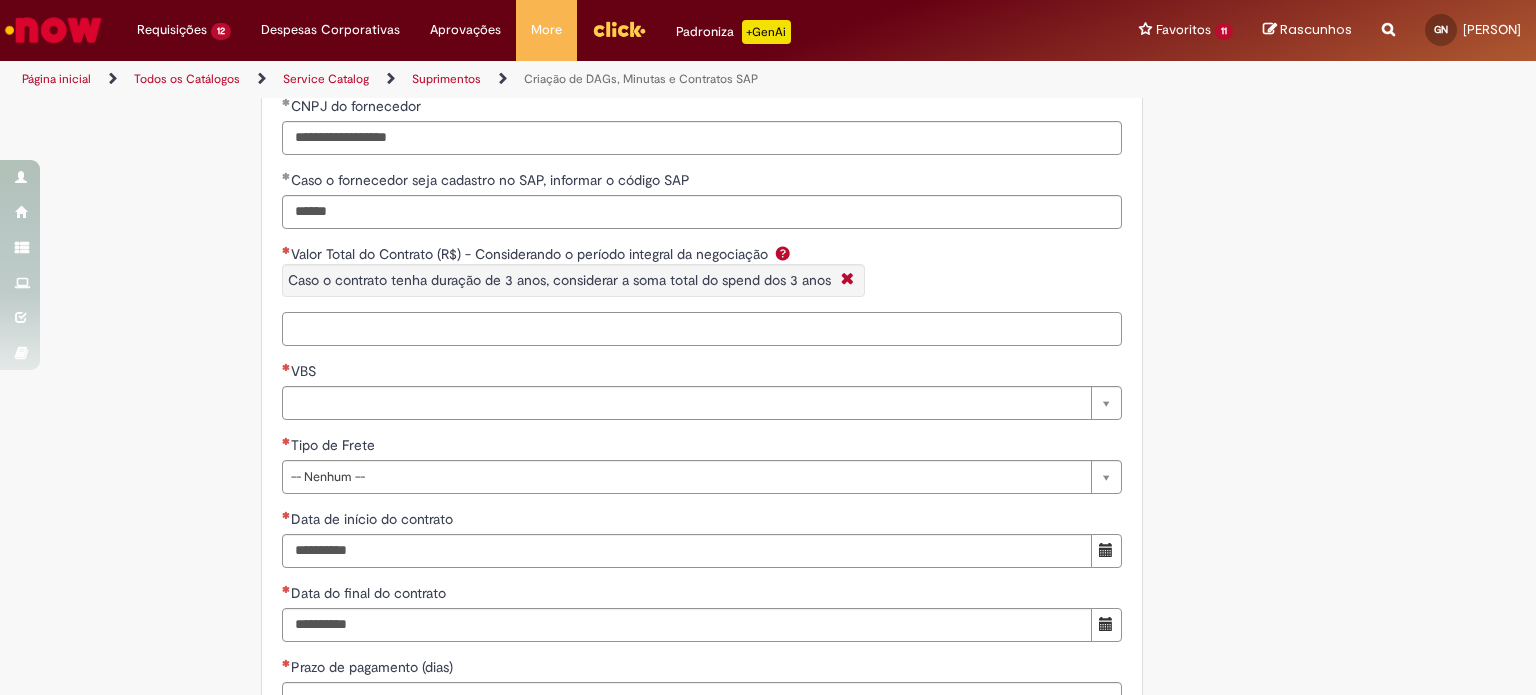 click on "Valor Total do Contrato (R$) - Considerando o período integral da negociação Caso o contrato tenha duração de 3 anos, considerar a soma total do spend dos 3 anos" at bounding box center (702, 329) 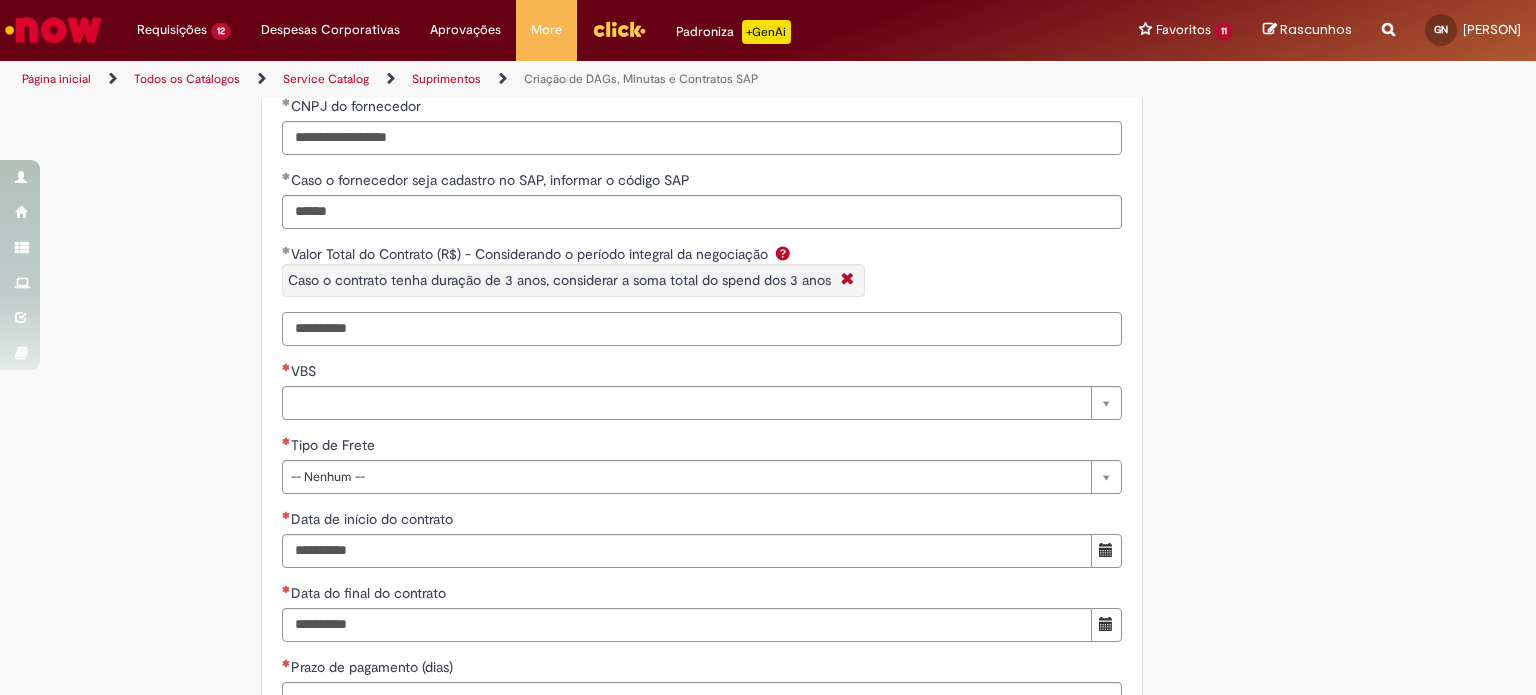 type on "**********" 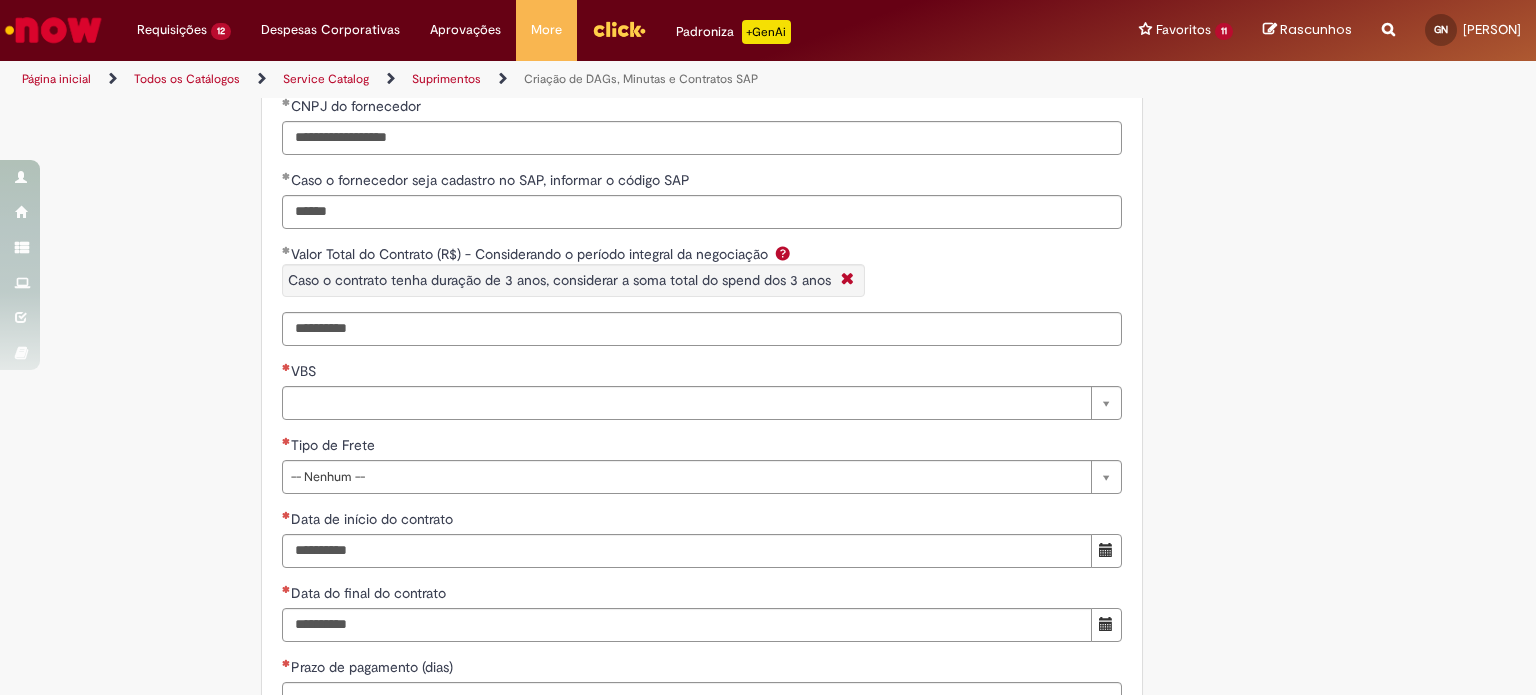 click on "**********" at bounding box center [702, 790] 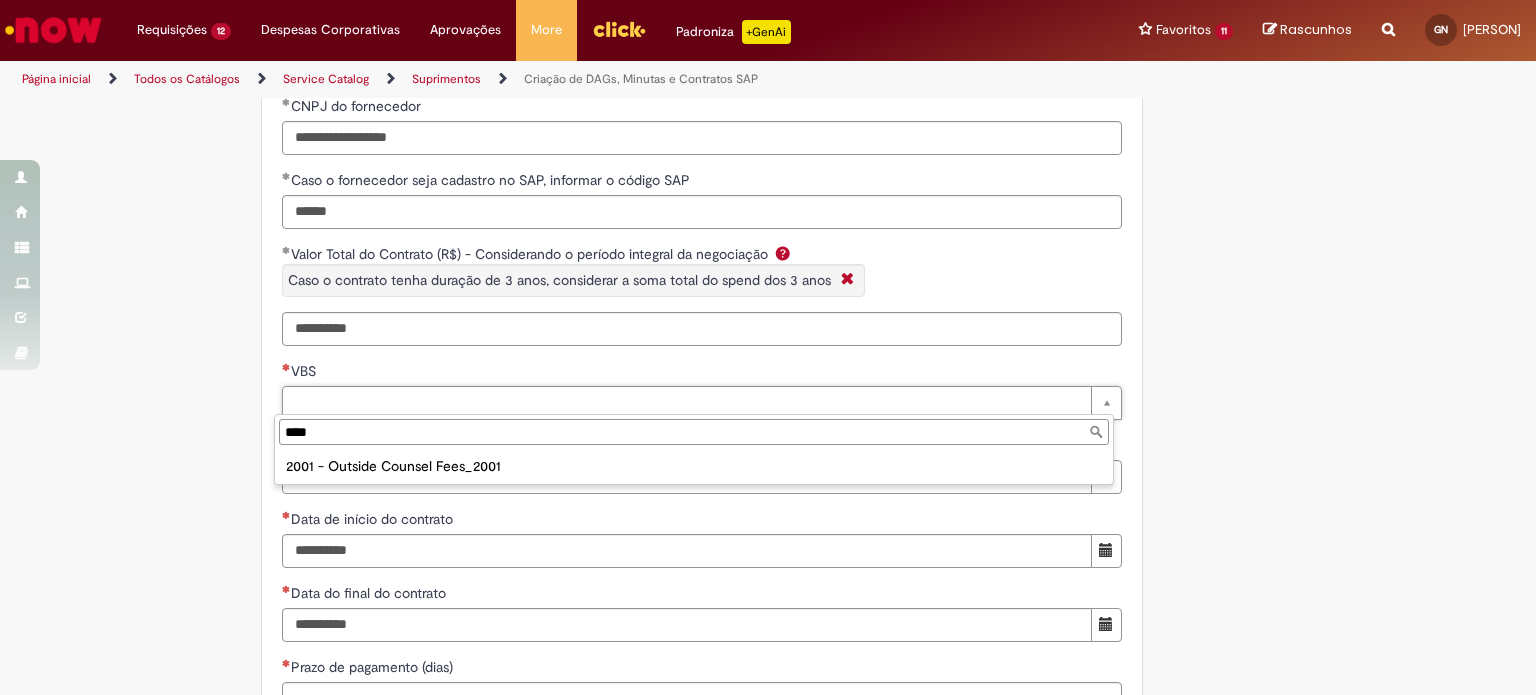type on "****" 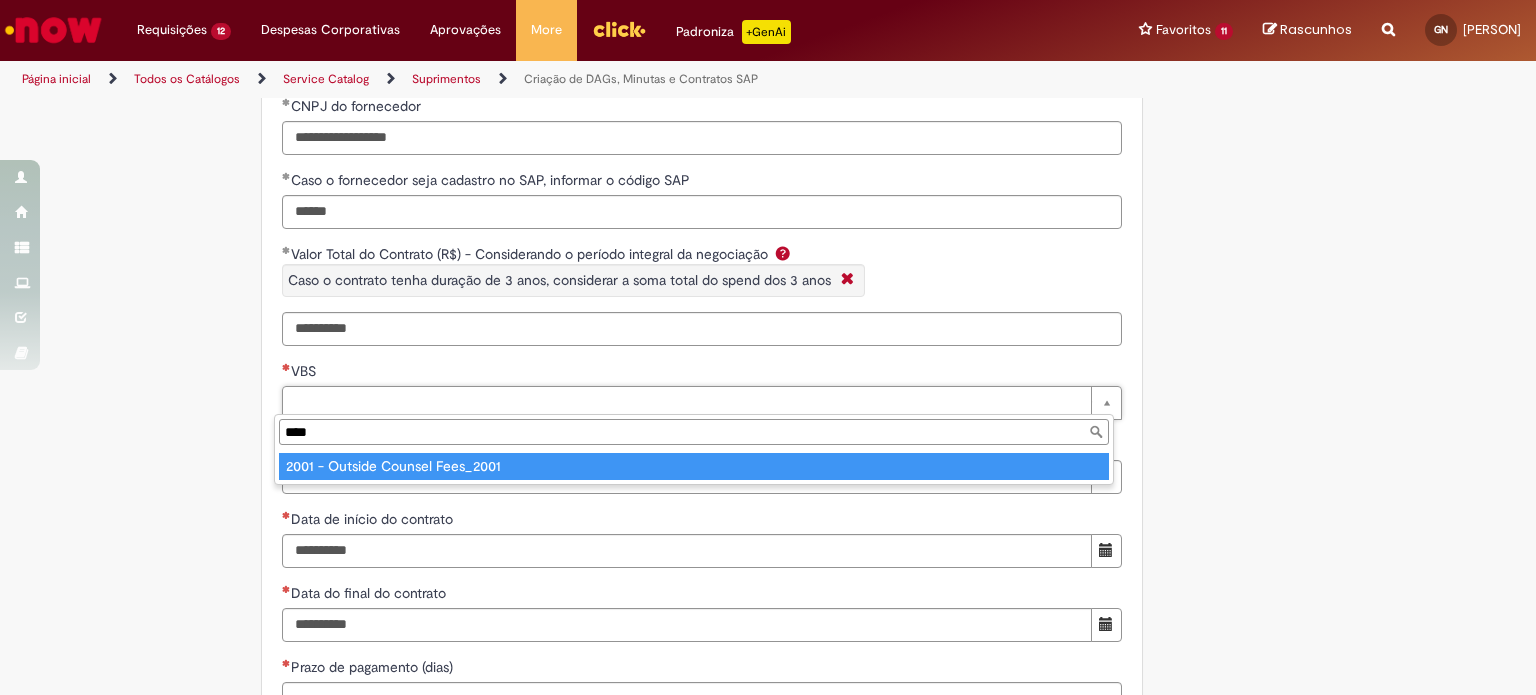 type on "**********" 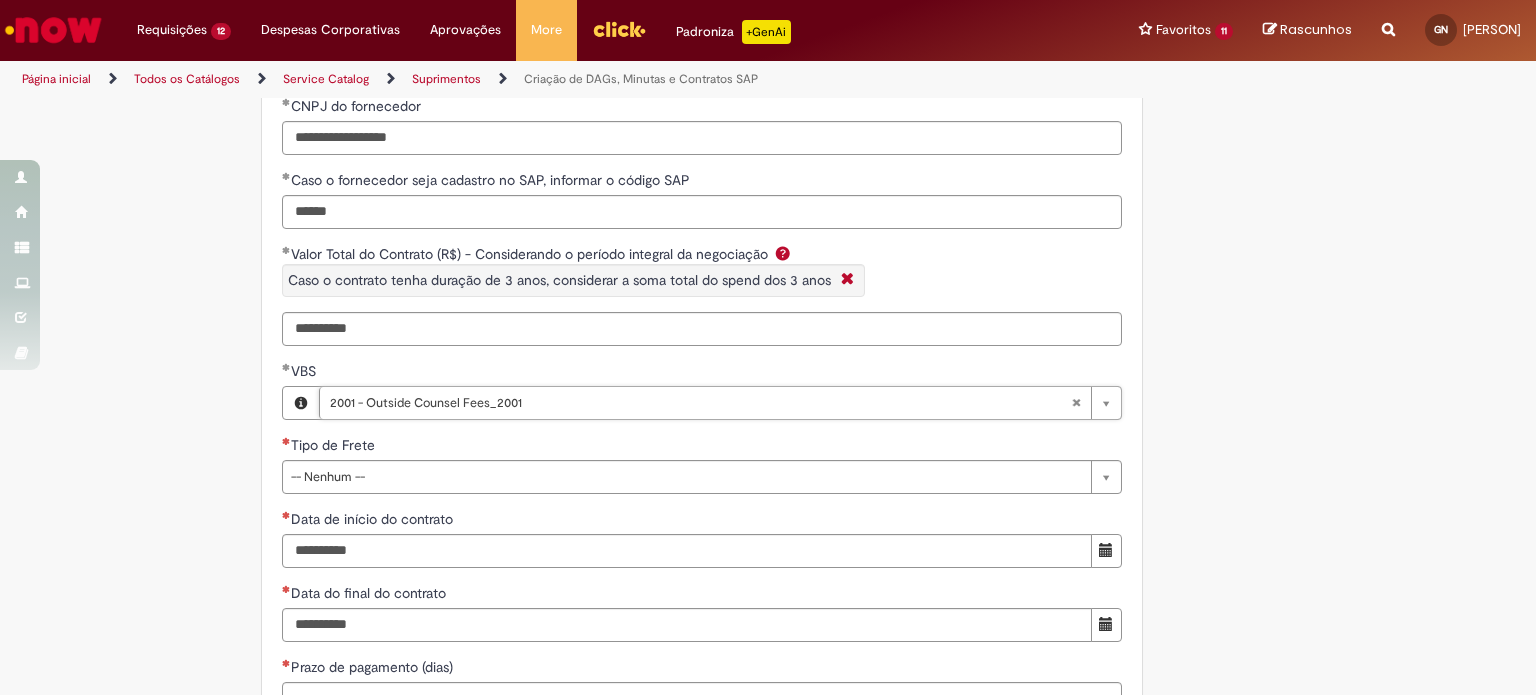click on "Adicionar a Favoritos
Criação de DAGs, Minutas e Contratos SAP
Oferta destinada para uso exclusivo do time do RPO Indiretos Brasil voltado para a criação de DAG Ariba, Minutas Físicas e Contratos SAP
Na abertura dessa oferta, você deverá escolher entre um os tipos de solicitação abaixo:
Criação DAG e Contrato SAP Criação de DAG e Minuta Física Criação de DAG, Minuta Física & Contrato SAP
OBSERVAÇÕES:
O contrato SAP abrange a criação de novo contrato SAP, o aditivo de contrato SAP ou o saneamento de contrato SAP já existente; Como a oferta é exclusivo para abertura pelo time do RPO Brasil (Suprimentos), qualquer ticket aberto por usuários de outras áreas será, o ticket será fechado automaticamente.
A seguir você encontrará o fluxo de cada tipo de solicitação contendo as etapas e os SLAs:
Tipo de solicitação 1:" at bounding box center [670, -368] 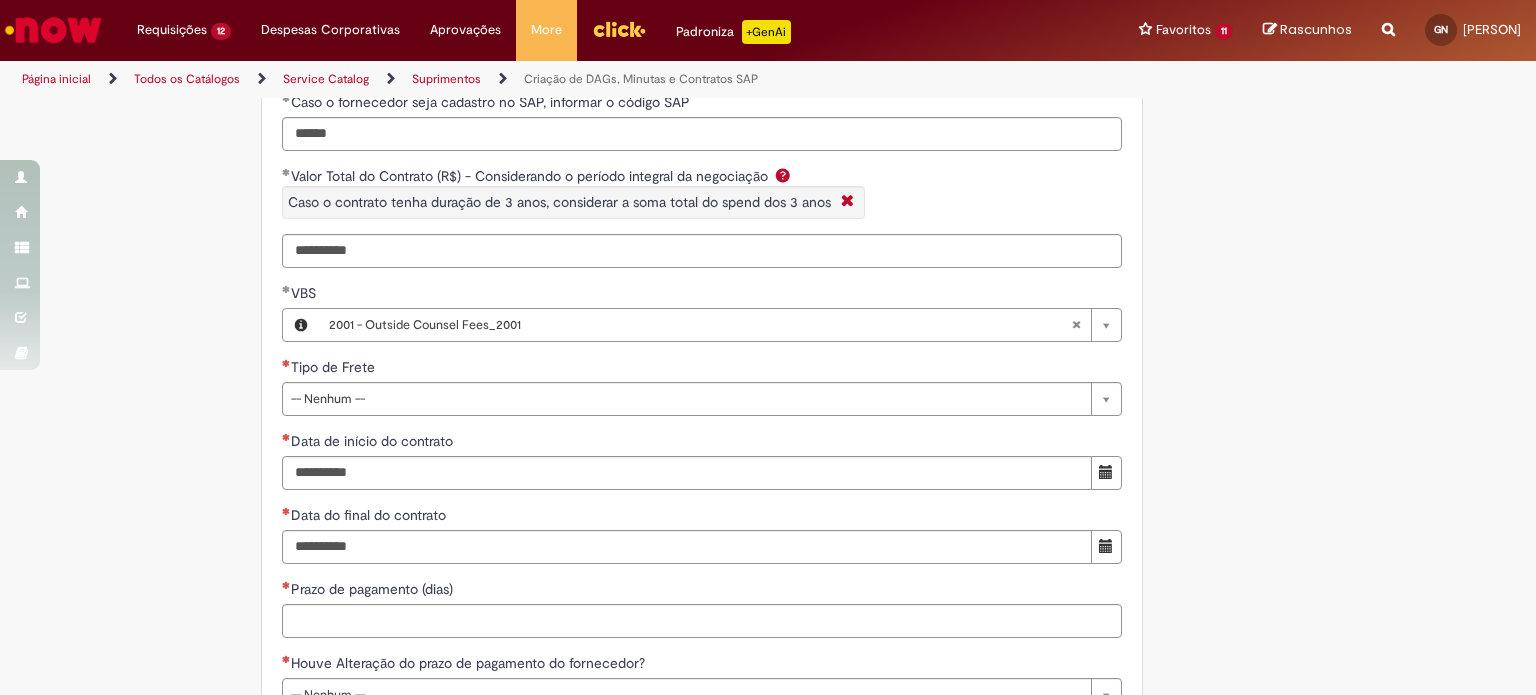 scroll, scrollTop: 3322, scrollLeft: 0, axis: vertical 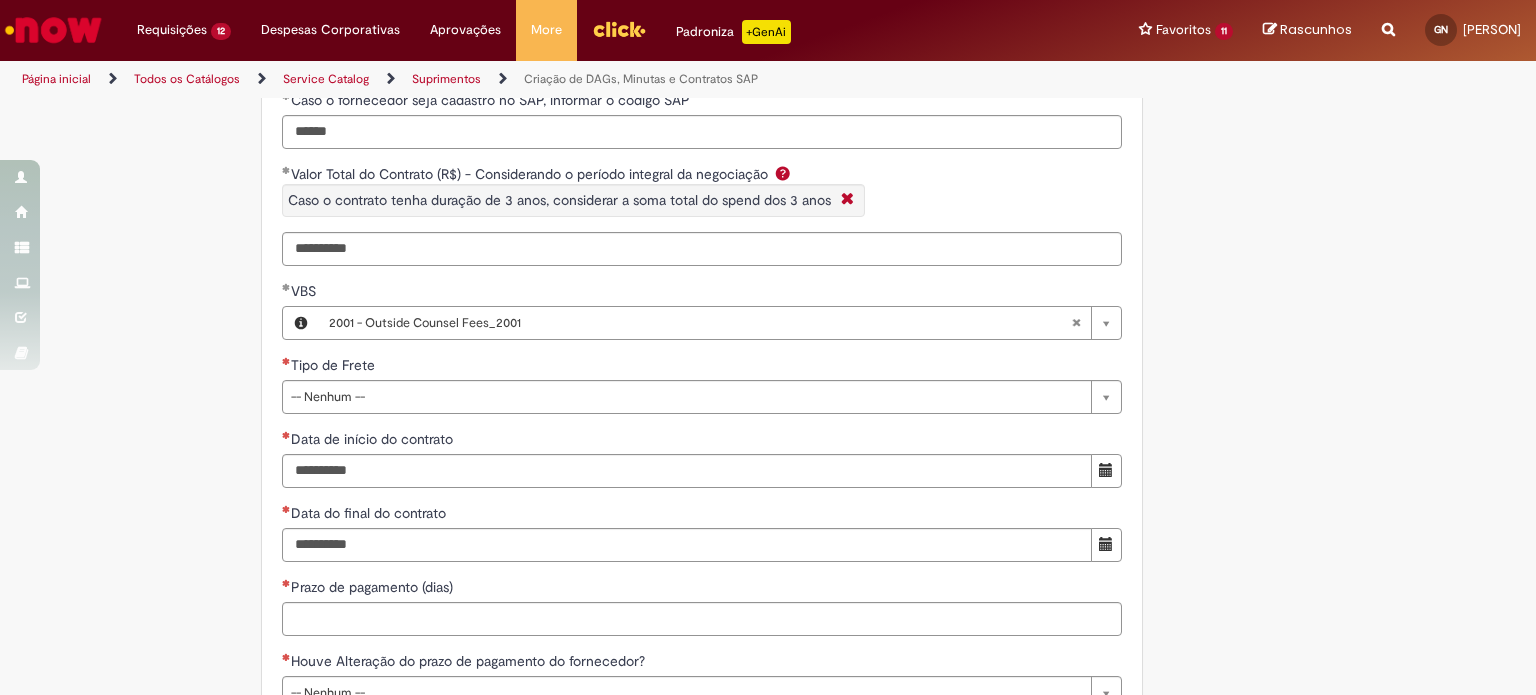 click on "Tipo de Frete" at bounding box center [702, 367] 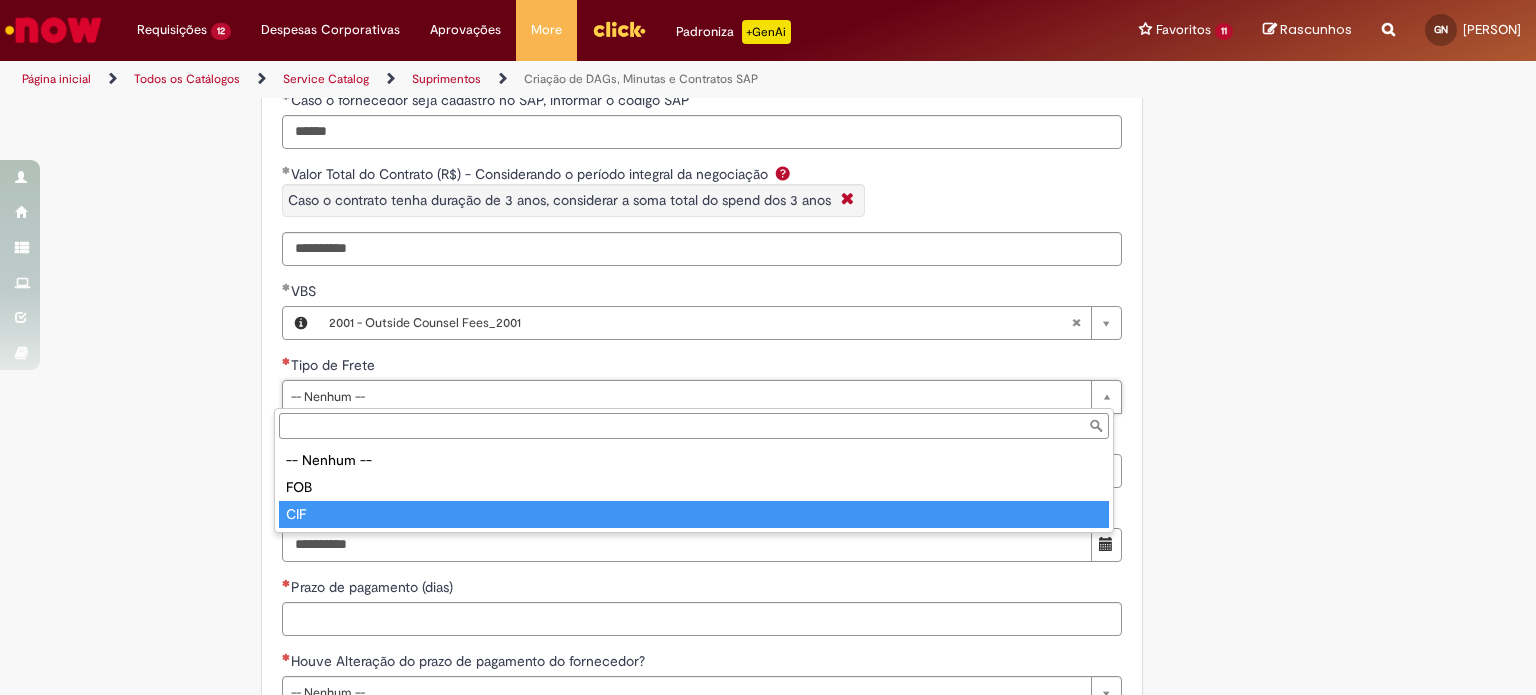 type on "***" 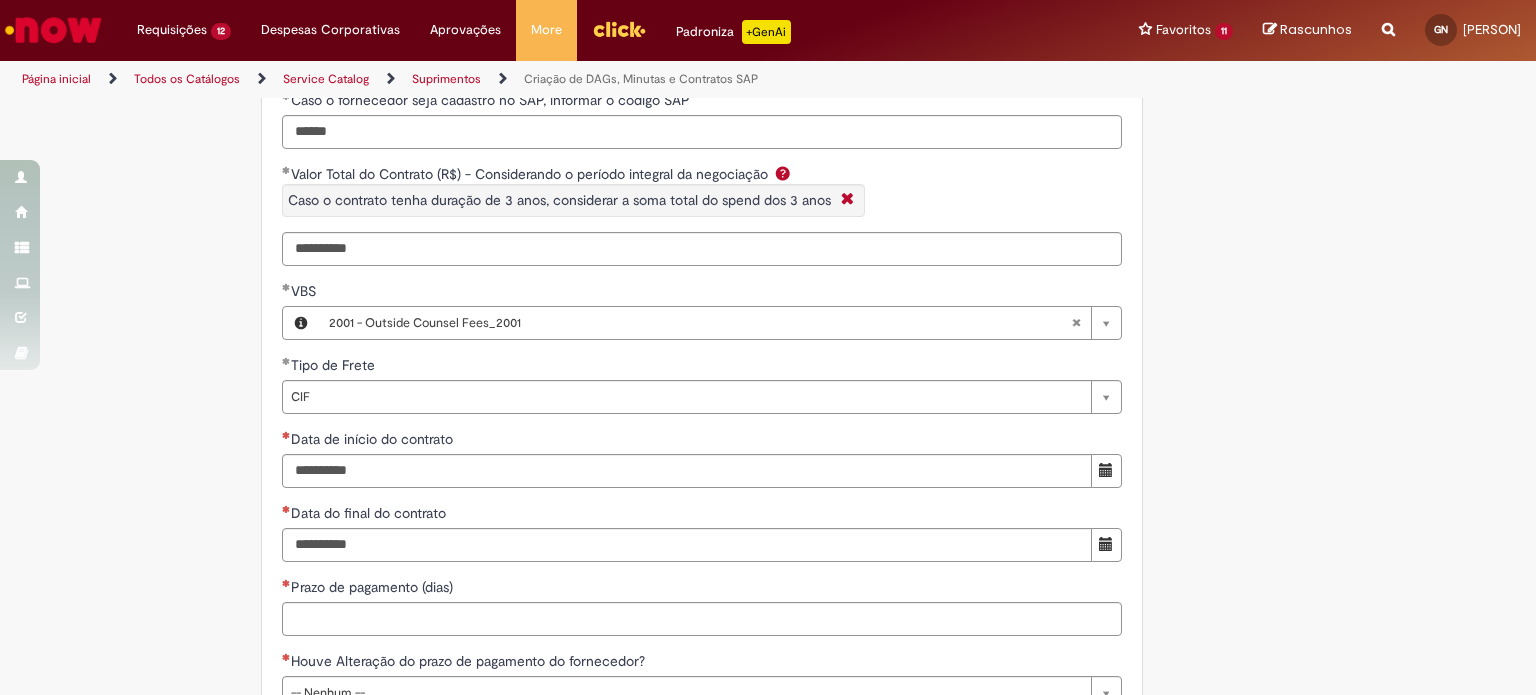 click on "Adicionar a Favoritos
Criação de DAGs, Minutas e Contratos SAP
Oferta destinada para uso exclusivo do time do RPO Indiretos Brasil voltado para a criação de DAG Ariba, Minutas Físicas e Contratos SAP
Na abertura dessa oferta, você deverá escolher entre um os tipos de solicitação abaixo:
Criação DAG e Contrato SAP Criação de DAG e Minuta Física Criação de DAG, Minuta Física & Contrato SAP
OBSERVAÇÕES:
O contrato SAP abrange a criação de novo contrato SAP, o aditivo de contrato SAP ou o saneamento de contrato SAP já existente; Como a oferta é exclusivo para abertura pelo time do RPO Brasil (Suprimentos), qualquer ticket aberto por usuários de outras áreas será, o ticket será fechado automaticamente.
A seguir você encontrará o fluxo de cada tipo de solicitação contendo as etapas e os SLAs:
Tipo de solicitação 1:" at bounding box center (670, -448) 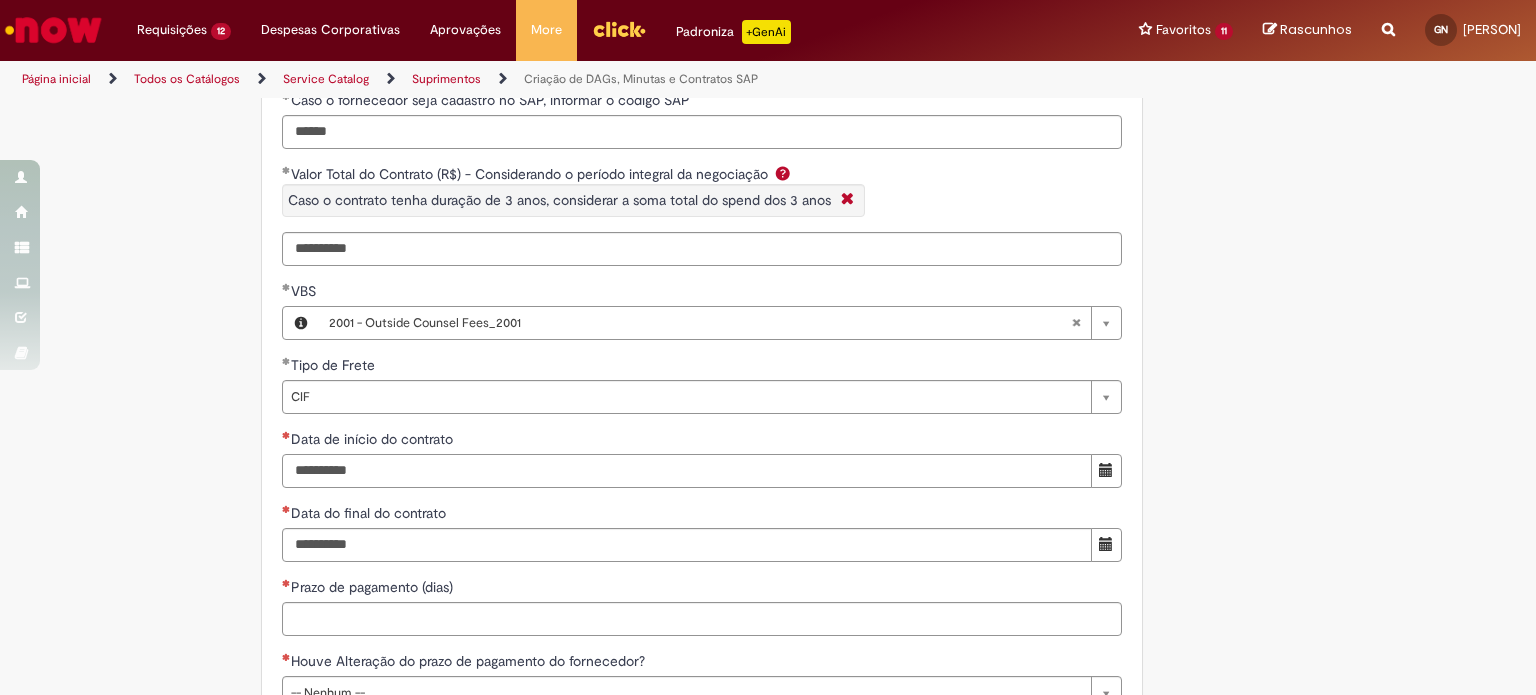 click on "Data de início do contrato" at bounding box center [687, 471] 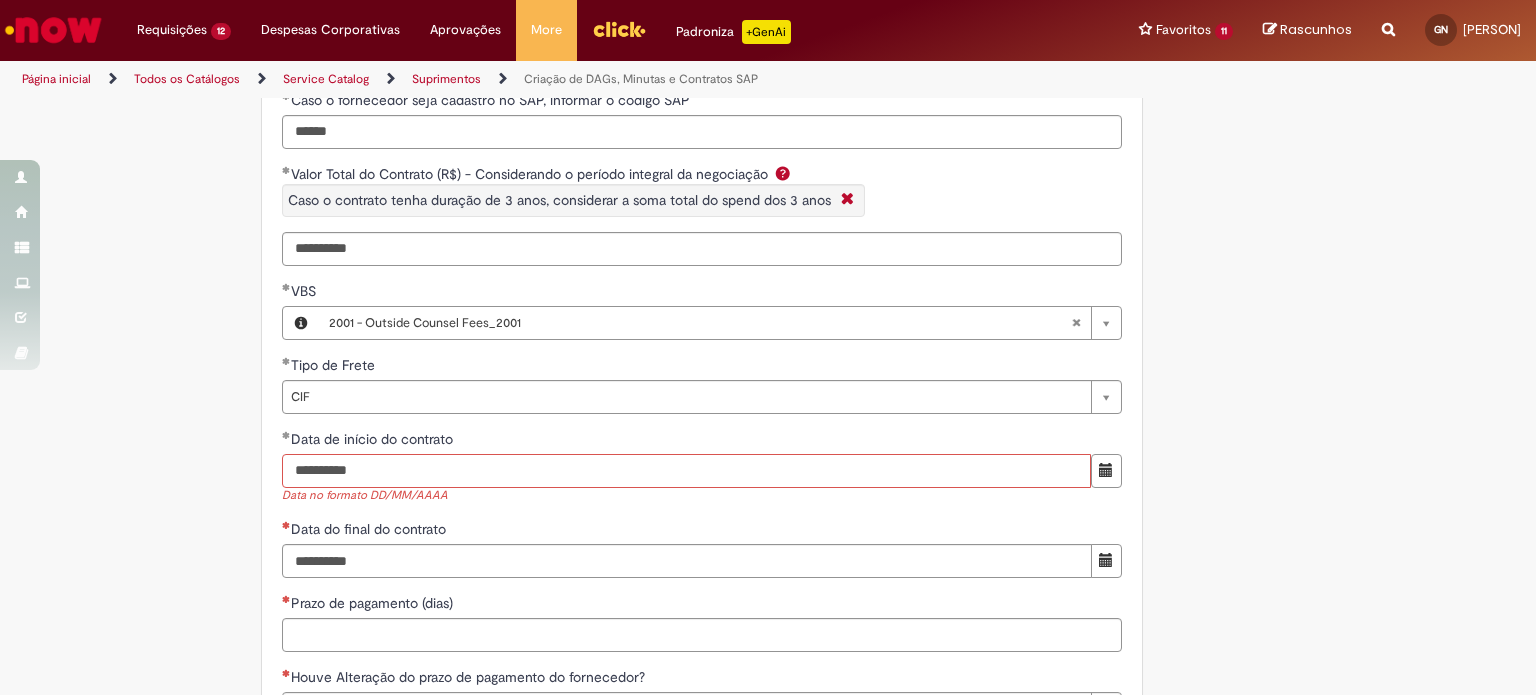 type on "**********" 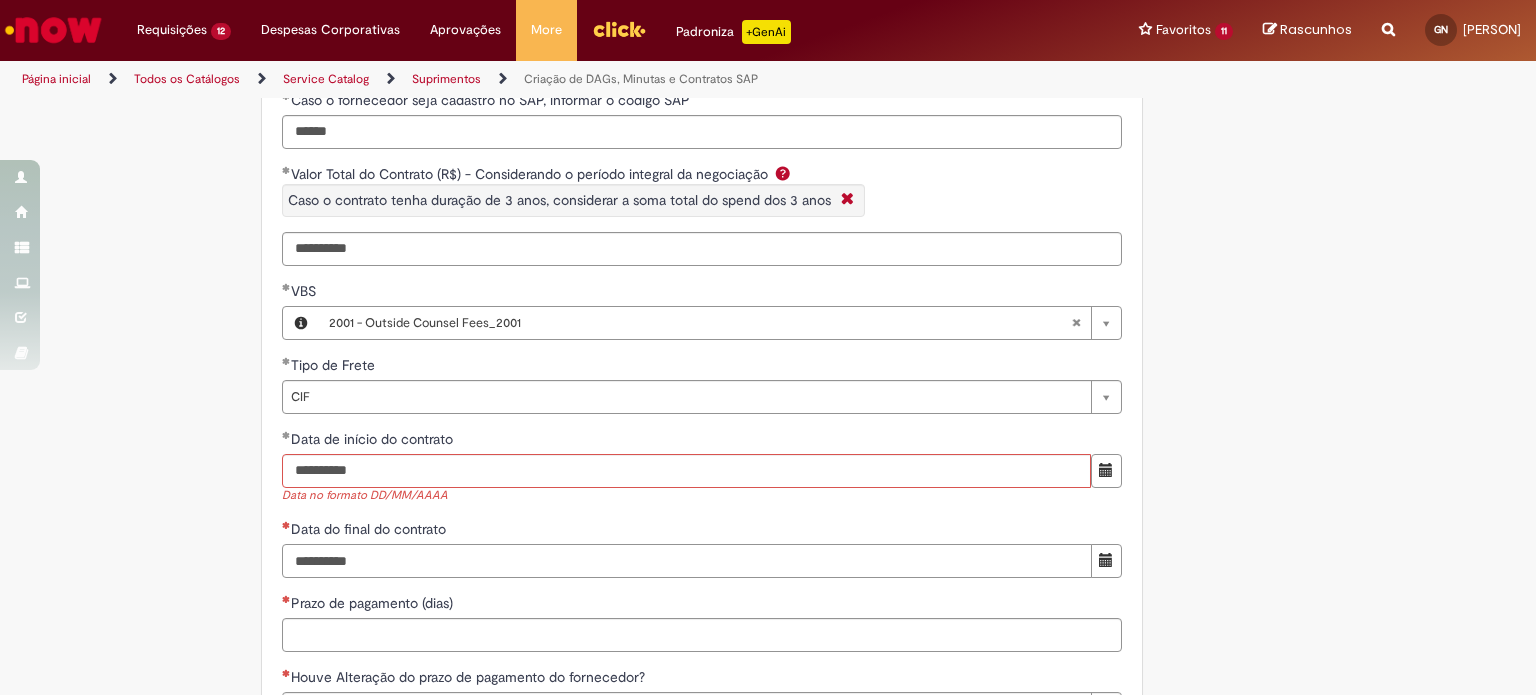 click on "Data do final do contrato" at bounding box center (687, 561) 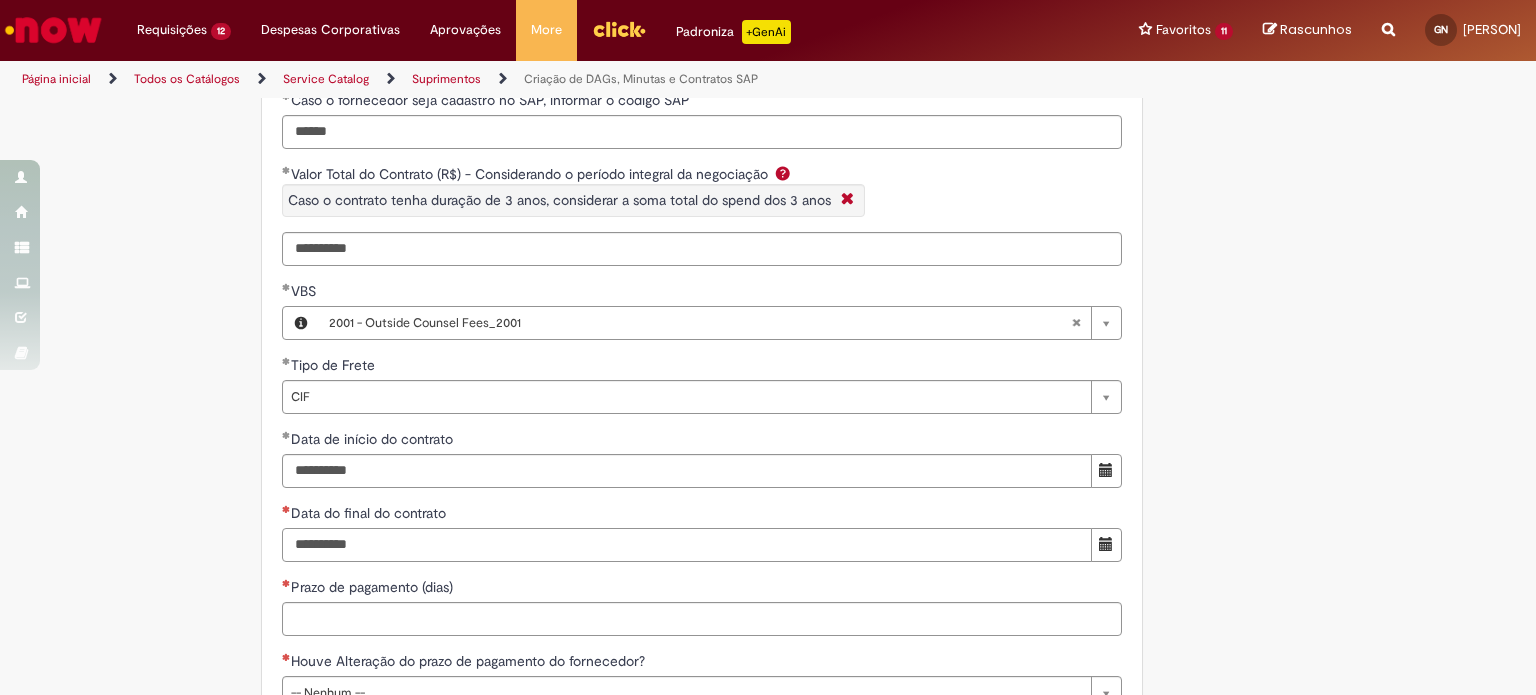 click on "Data do final do contrato" at bounding box center [687, 545] 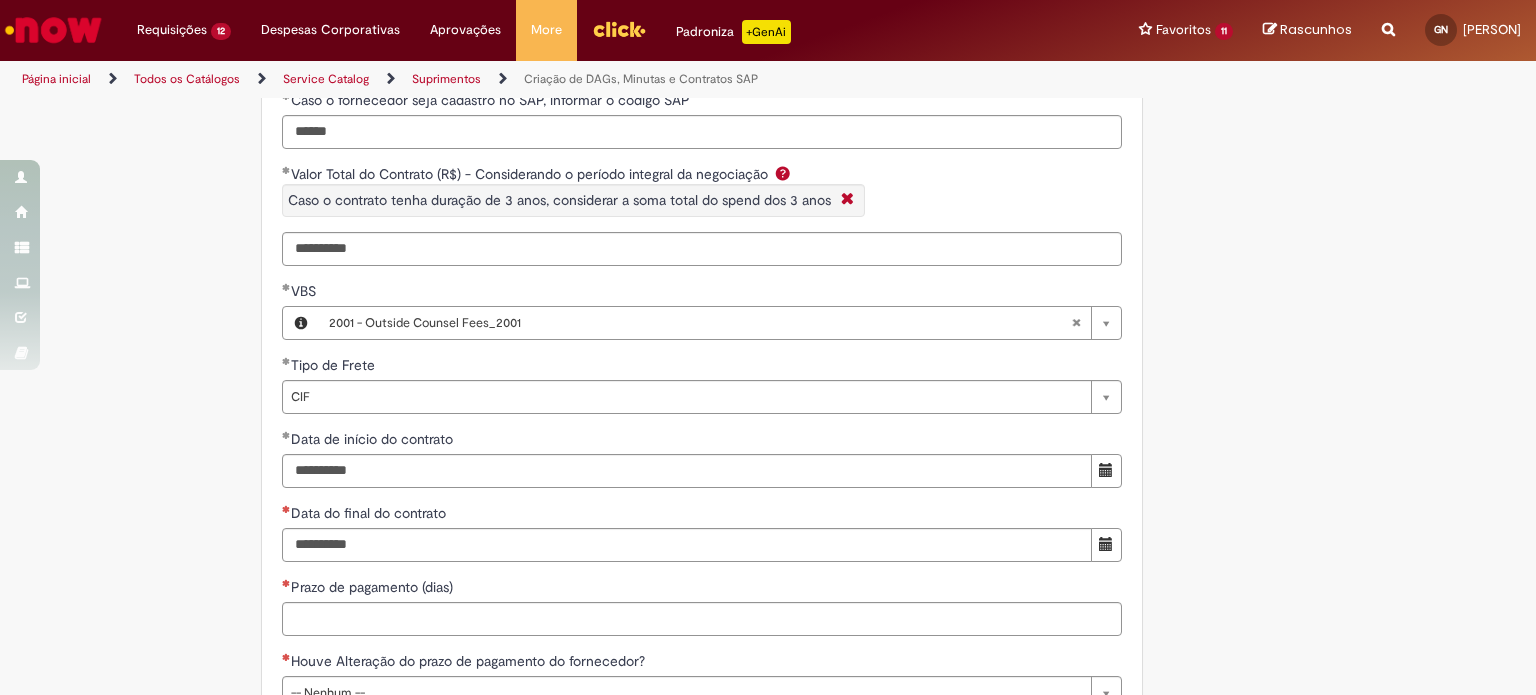 click on "Adicionar a Favoritos
Criação de DAGs, Minutas e Contratos SAP
Oferta destinada para uso exclusivo do time do RPO Indiretos Brasil voltado para a criação de DAG Ariba, Minutas Físicas e Contratos SAP
Na abertura dessa oferta, você deverá escolher entre um os tipos de solicitação abaixo:
Criação DAG e Contrato SAP Criação de DAG e Minuta Física Criação de DAG, Minuta Física & Contrato SAP
OBSERVAÇÕES:
O contrato SAP abrange a criação de novo contrato SAP, o aditivo de contrato SAP ou o saneamento de contrato SAP já existente; Como a oferta é exclusivo para abertura pelo time do RPO Brasil (Suprimentos), qualquer ticket aberto por usuários de outras áreas será, o ticket será fechado automaticamente.
A seguir você encontrará o fluxo de cada tipo de solicitação contendo as etapas e os SLAs:
Tipo de solicitação 1:" at bounding box center (670, -448) 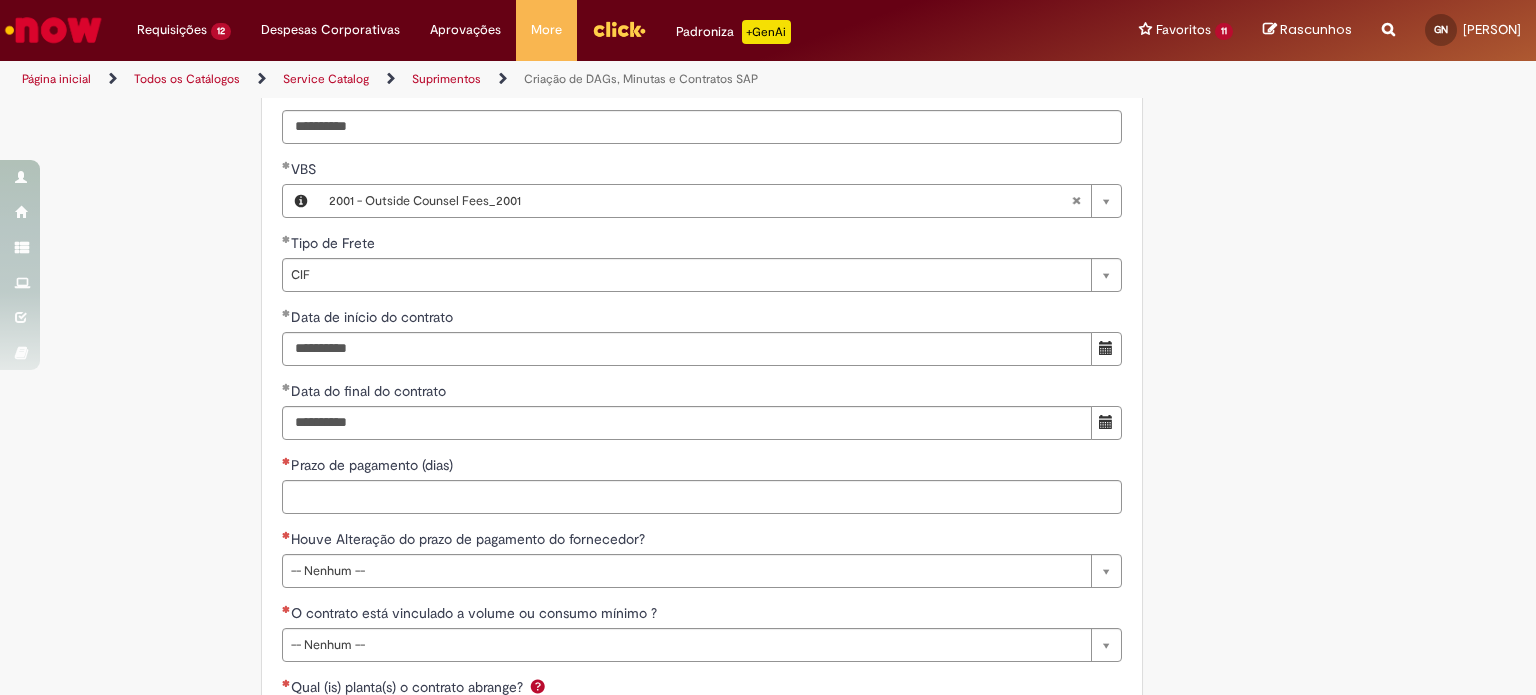 scroll, scrollTop: 3482, scrollLeft: 0, axis: vertical 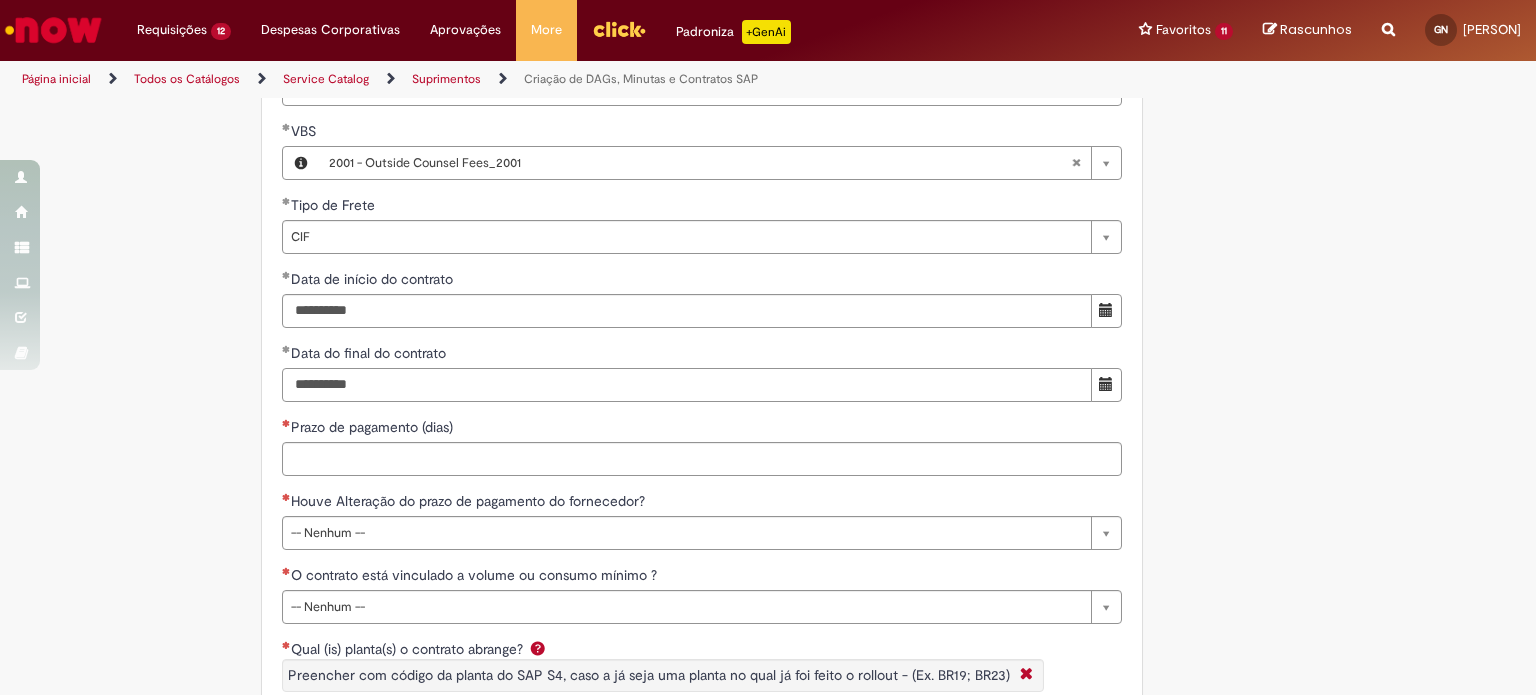 click on "**********" at bounding box center (687, 385) 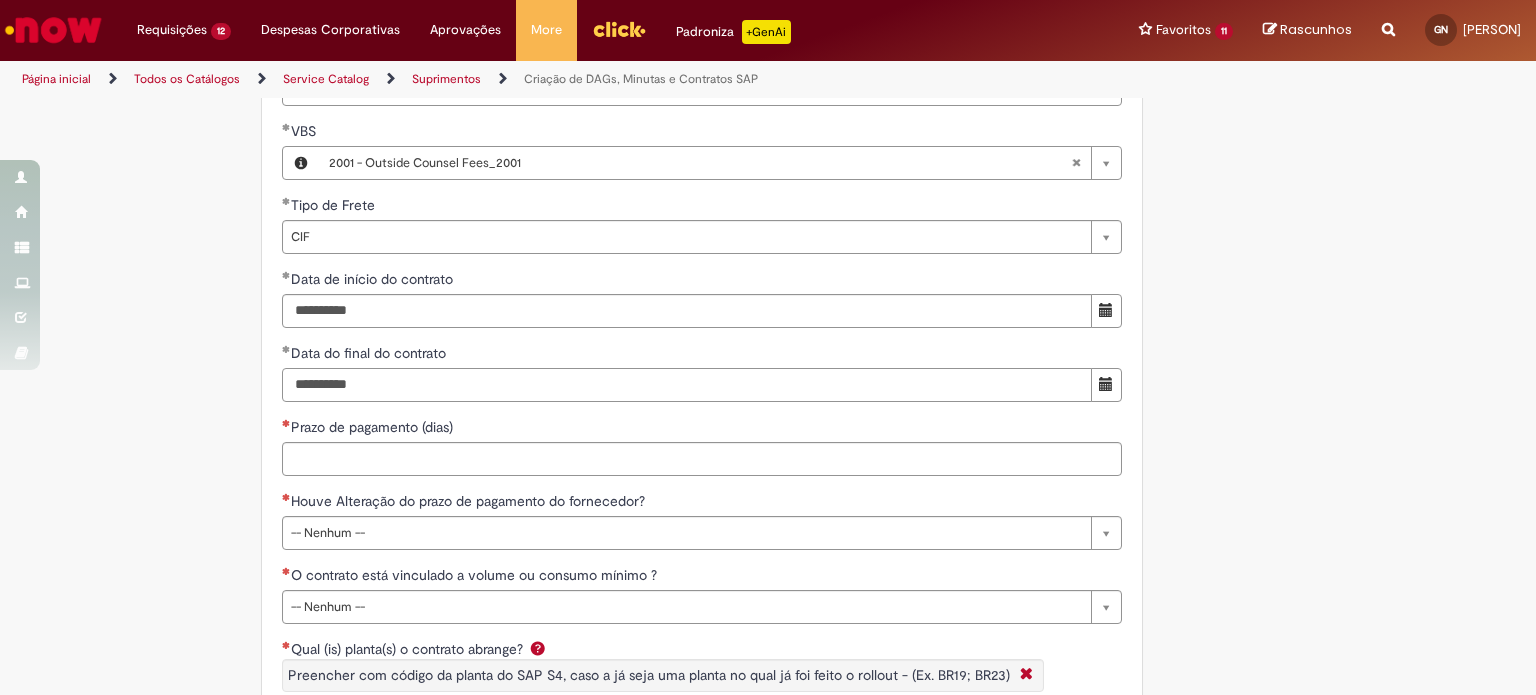 type on "**********" 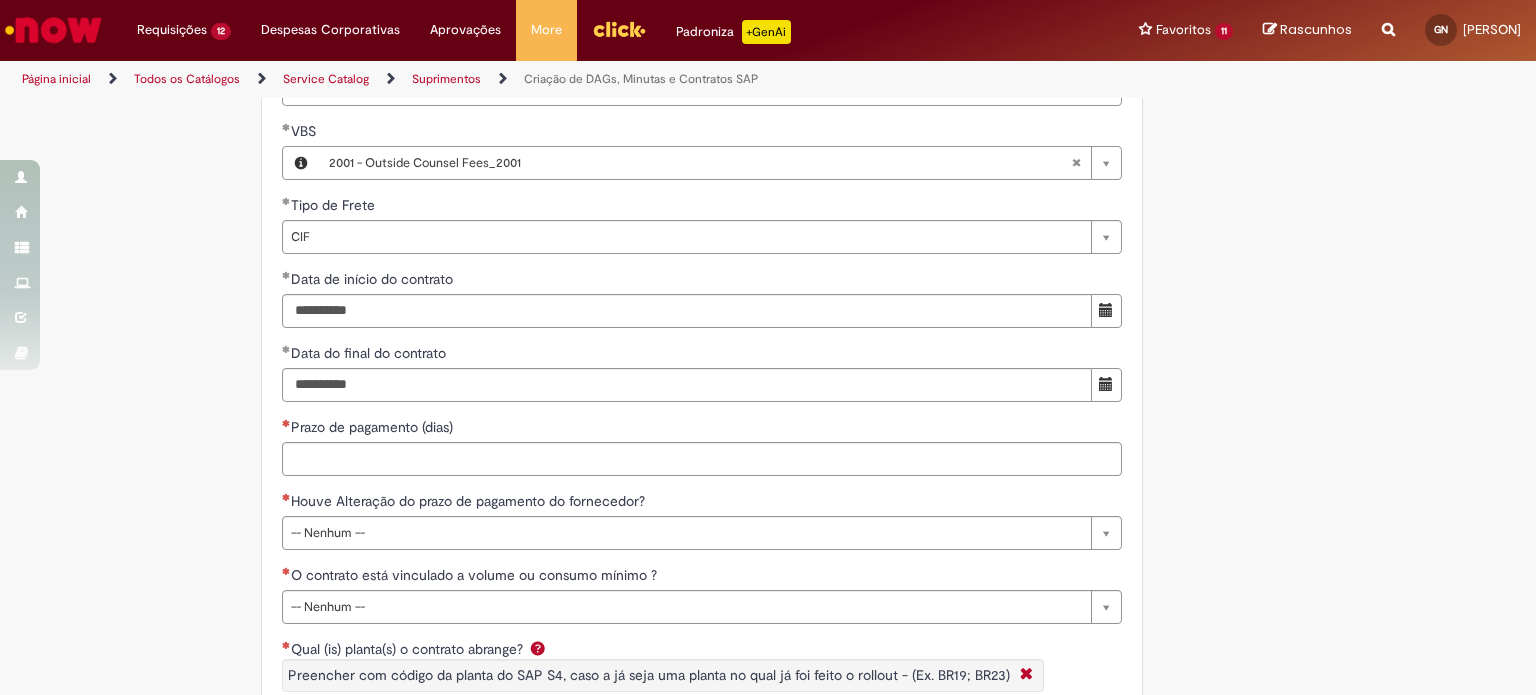 click on "Tire dúvidas com LupiAssist    +GenAI
Oi! Eu sou LupiAssist, uma Inteligência Artificial Generativa em constante aprendizado   Meu conteúdo é monitorado para trazer uma melhor experiência
Dúvidas comuns:
Só mais um instante, estou consultando nossas bases de conhecimento  e escrevendo a melhor resposta pra você!
Title
Lorem ipsum dolor sit amet    Fazer uma nova pergunta
Gerei esta resposta utilizando IA Generativa em conjunto com os nossos padrões. Em caso de divergência, os documentos oficiais prevalecerão.
Saiba mais em:
Ou ligue para:
E aí, te ajudei?
Sim, obrigado!" at bounding box center [768, -607] 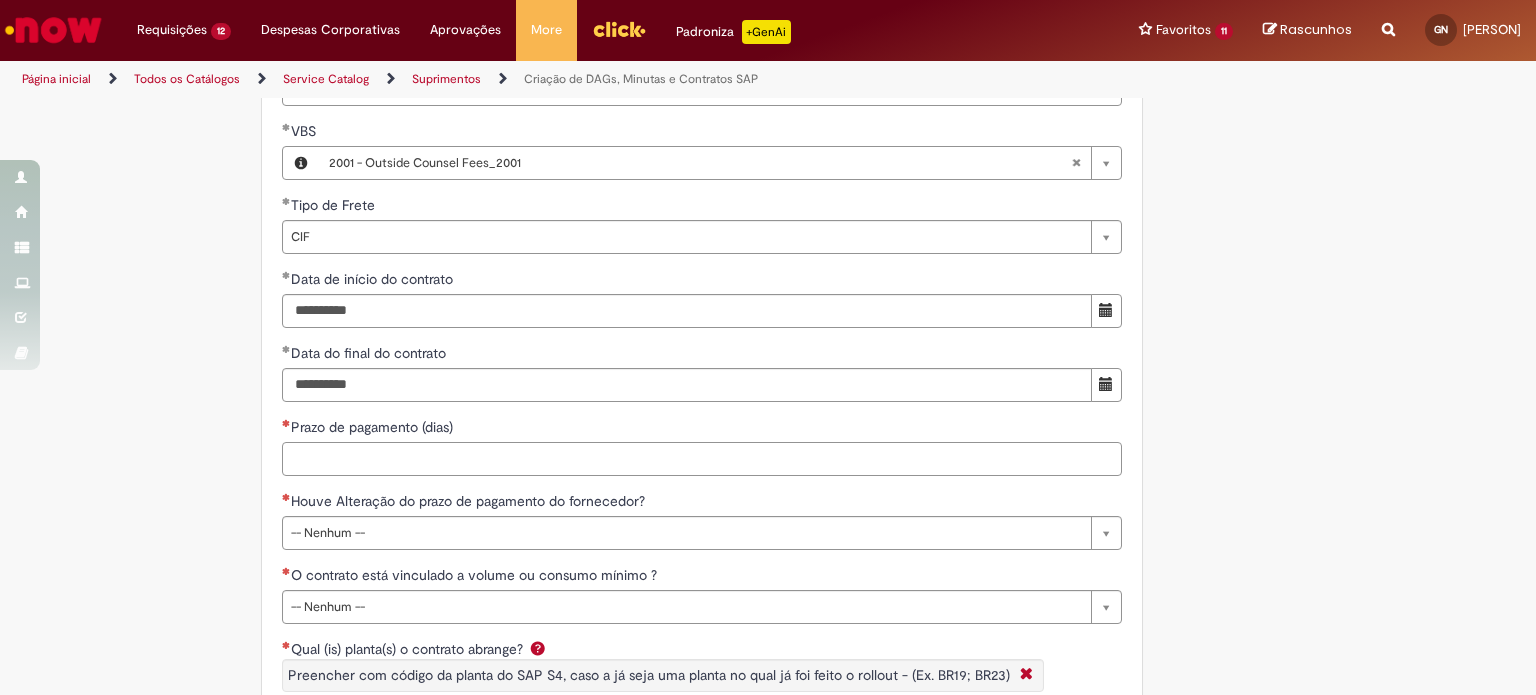 click on "Prazo de pagamento (dias)" at bounding box center [702, 459] 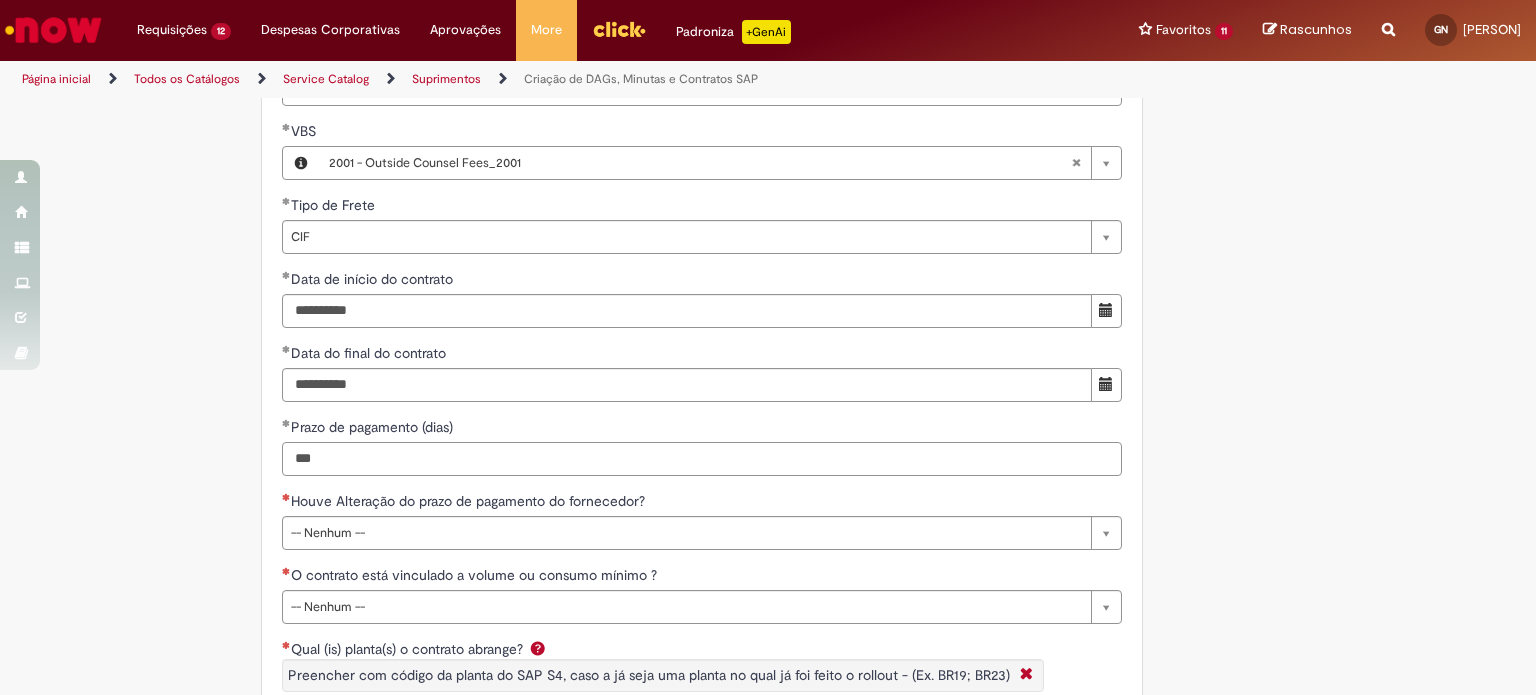 type on "***" 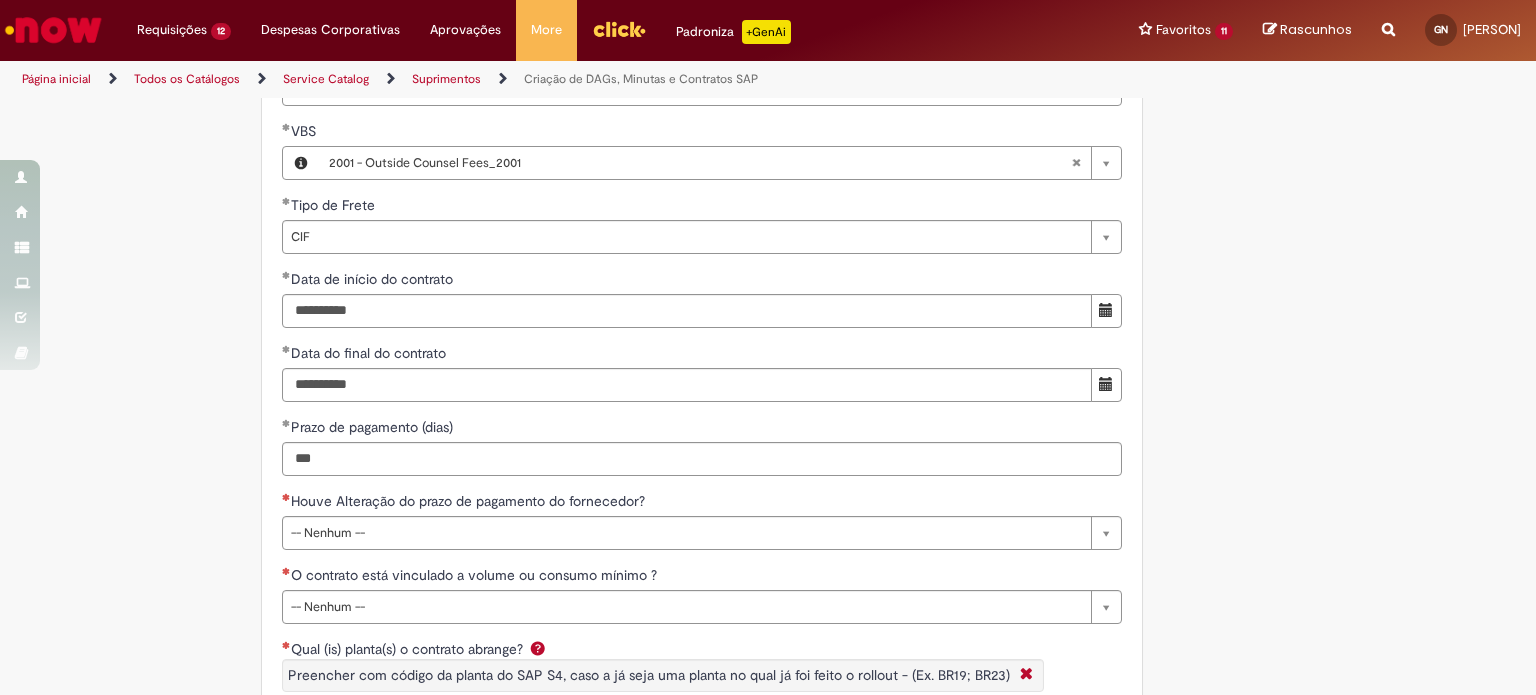 click on "Adicionar a Favoritos
Criação de DAGs, Minutas e Contratos SAP
Oferta destinada para uso exclusivo do time do RPO Indiretos Brasil voltado para a criação de DAG Ariba, Minutas Físicas e Contratos SAP
Na abertura dessa oferta, você deverá escolher entre um os tipos de solicitação abaixo:
Criação DAG e Contrato SAP Criação de DAG e Minuta Física Criação de DAG, Minuta Física & Contrato SAP
OBSERVAÇÕES:
O contrato SAP abrange a criação de novo contrato SAP, o aditivo de contrato SAP ou o saneamento de contrato SAP já existente; Como a oferta é exclusivo para abertura pelo time do RPO Brasil (Suprimentos), qualquer ticket aberto por usuários de outras áreas será, o ticket será fechado automaticamente.
A seguir você encontrará o fluxo de cada tipo de solicitação contendo as etapas e os SLAs:
Tipo de solicitação 1:" at bounding box center (670, -608) 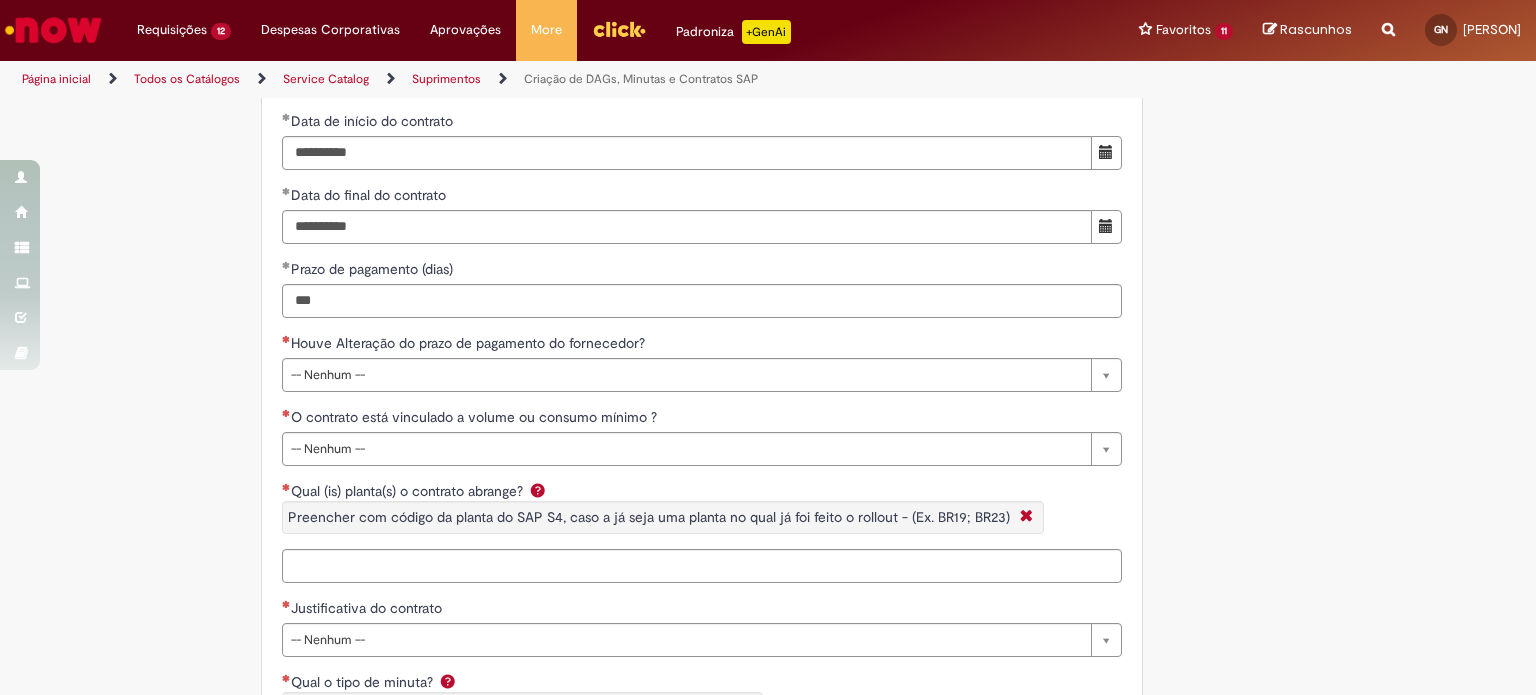 scroll, scrollTop: 3642, scrollLeft: 0, axis: vertical 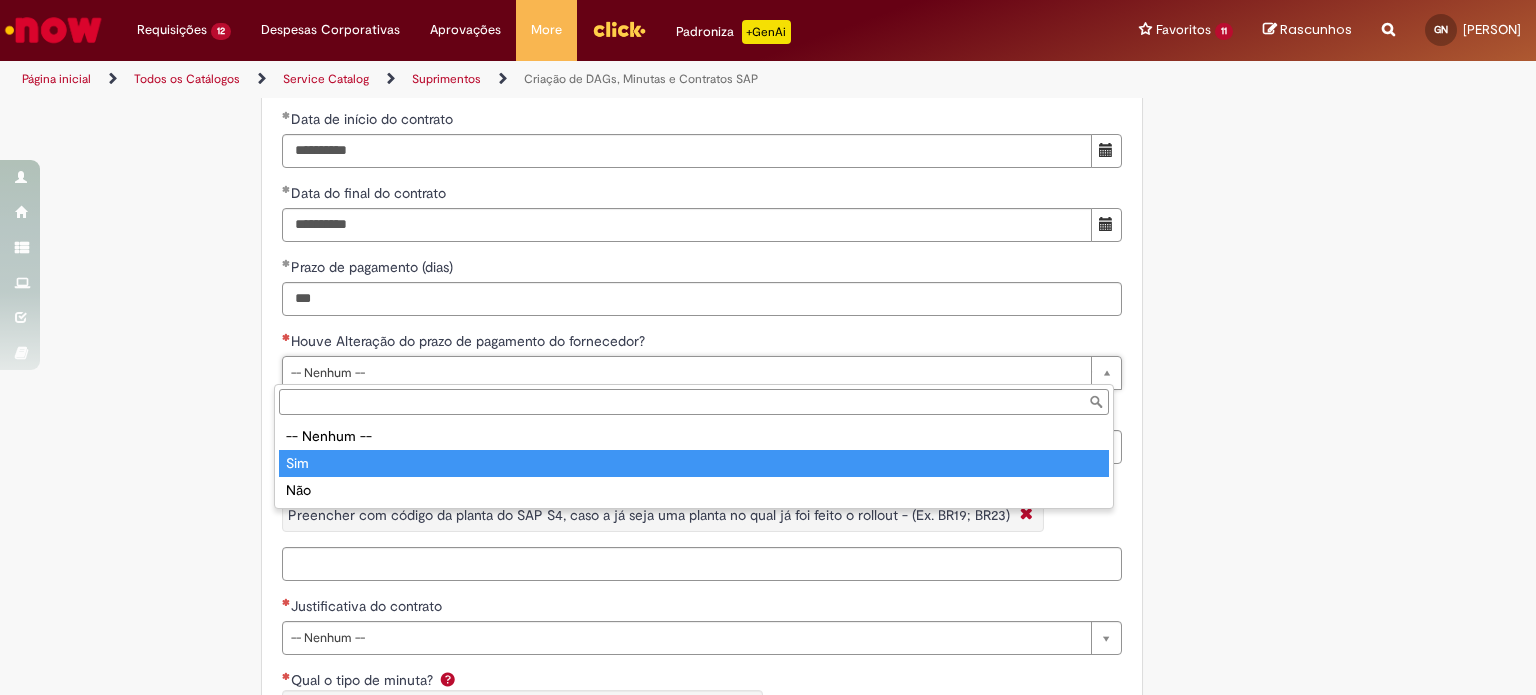 type on "***" 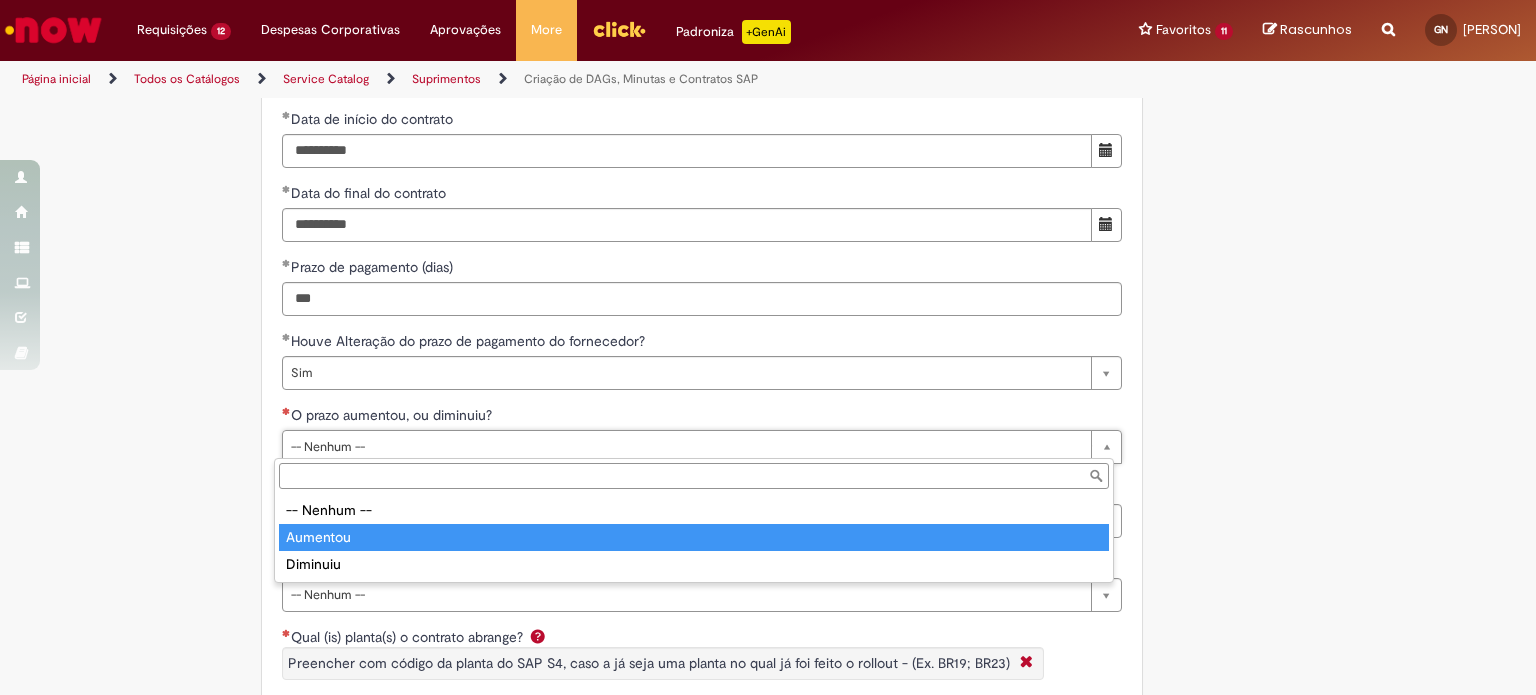 type on "********" 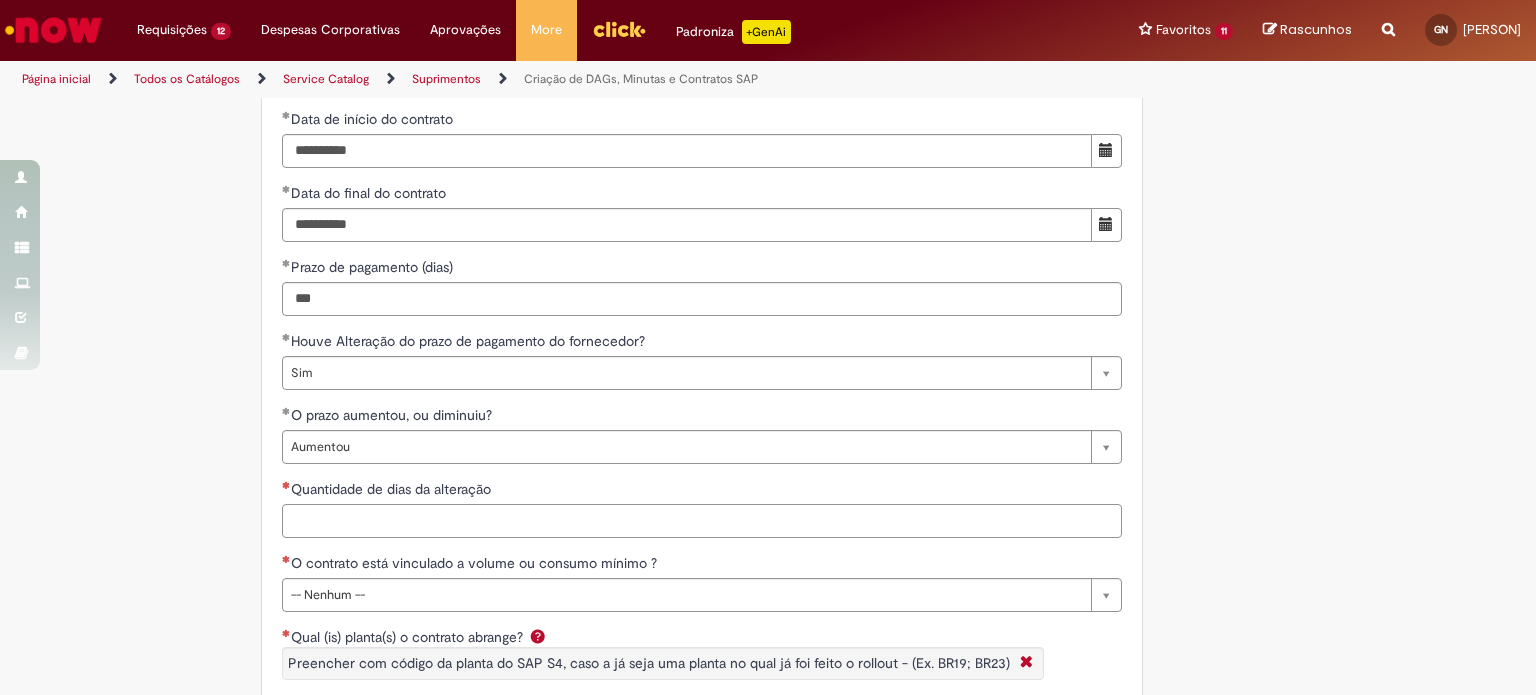 drag, startPoint x: 410, startPoint y: 504, endPoint x: 396, endPoint y: 513, distance: 16.643316 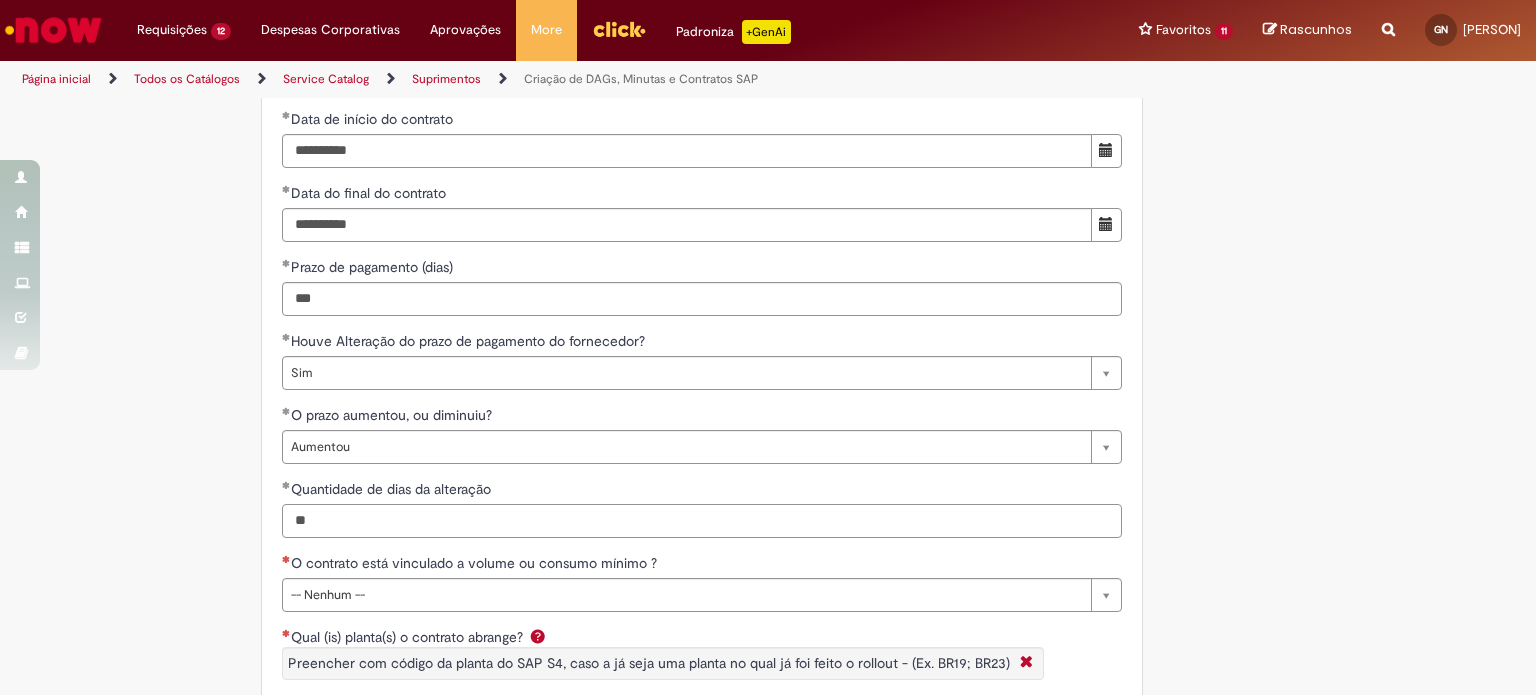 type on "**" 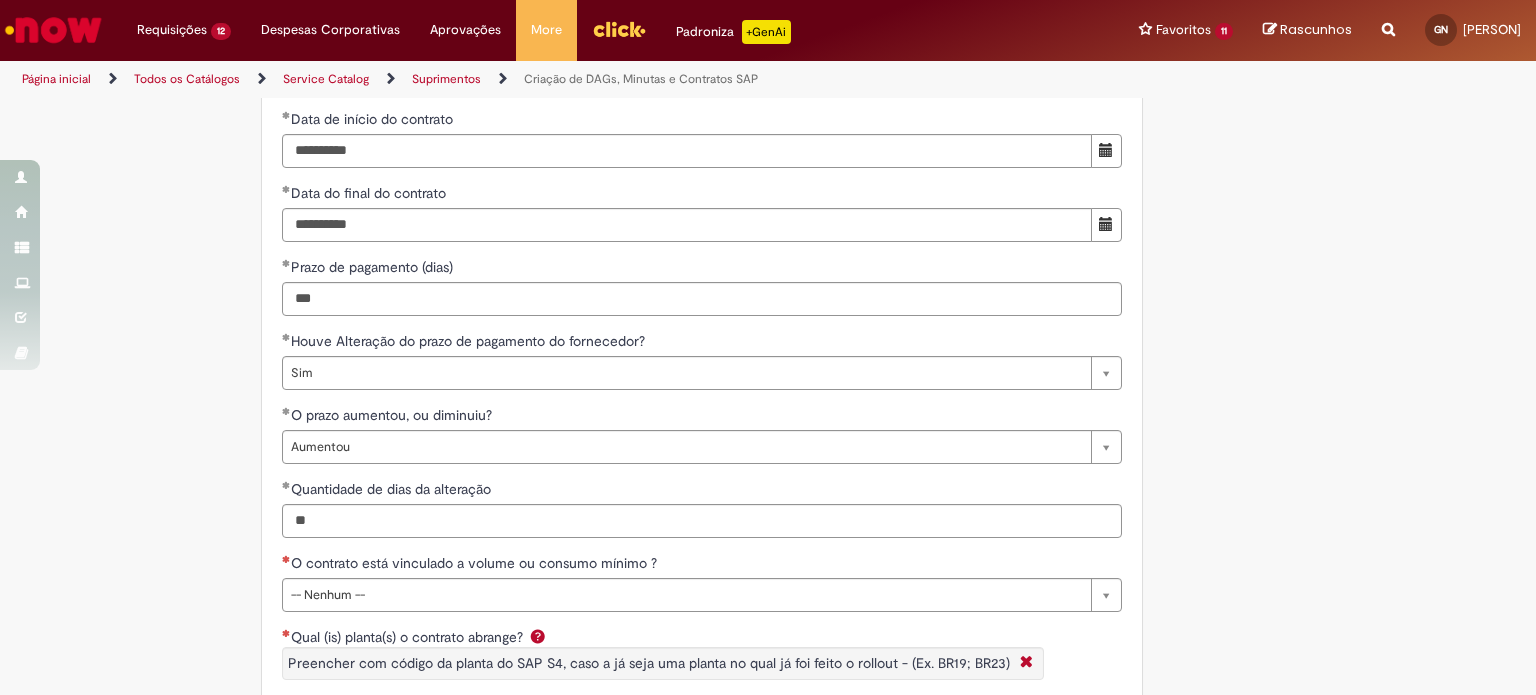 click on "Adicionar a Favoritos
Criação de DAGs, Minutas e Contratos SAP
Oferta destinada para uso exclusivo do time do RPO Indiretos Brasil voltado para a criação de DAG Ariba, Minutas Físicas e Contratos SAP
Na abertura dessa oferta, você deverá escolher entre um os tipos de solicitação abaixo:
Criação DAG e Contrato SAP Criação de DAG e Minuta Física Criação de DAG, Minuta Física & Contrato SAP
OBSERVAÇÕES:
O contrato SAP abrange a criação de novo contrato SAP, o aditivo de contrato SAP ou o saneamento de contrato SAP já existente; Como a oferta é exclusivo para abertura pelo time do RPO Brasil (Suprimentos), qualquer ticket aberto por usuários de outras áreas será, o ticket será fechado automaticamente.
A seguir você encontrará o fluxo de cada tipo de solicitação contendo as etapas e os SLAs:
Tipo de solicitação 1:" at bounding box center [670, -694] 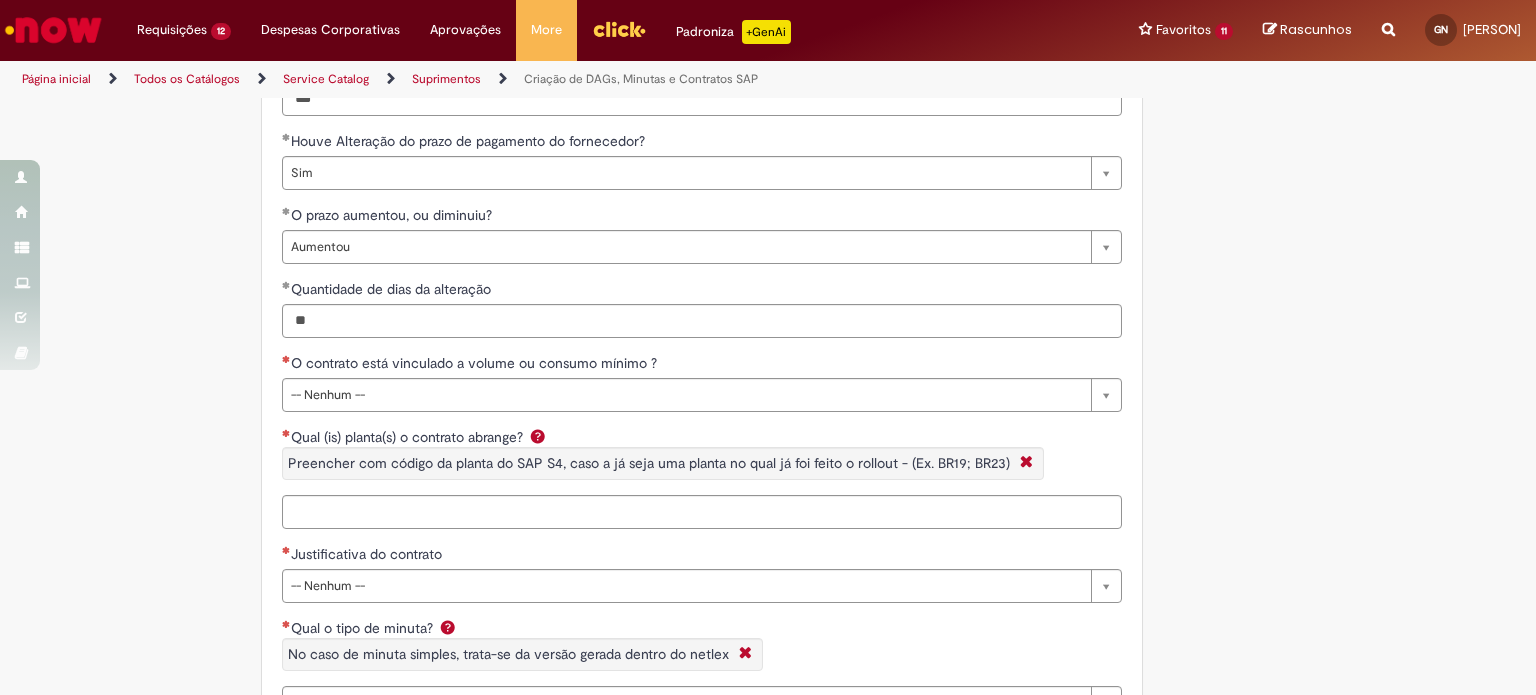 scroll, scrollTop: 3859, scrollLeft: 0, axis: vertical 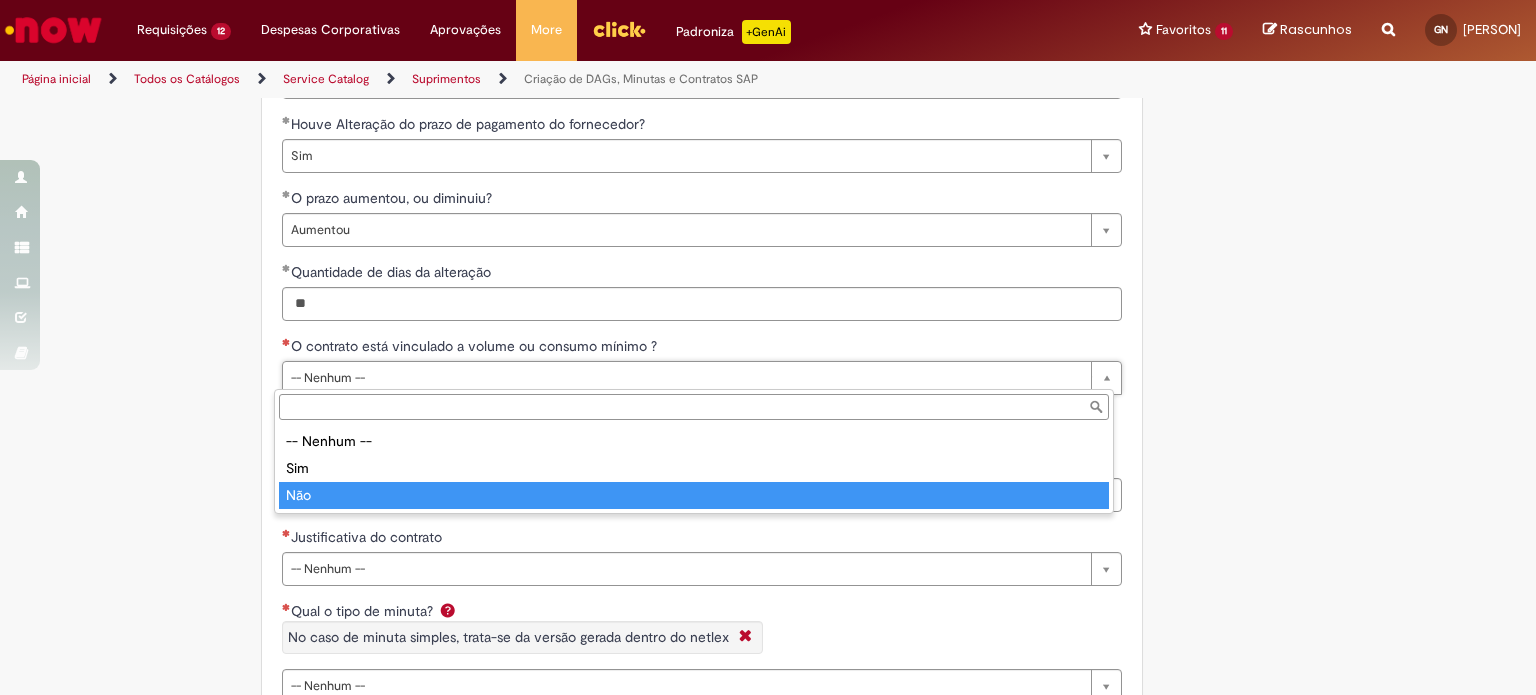 type on "***" 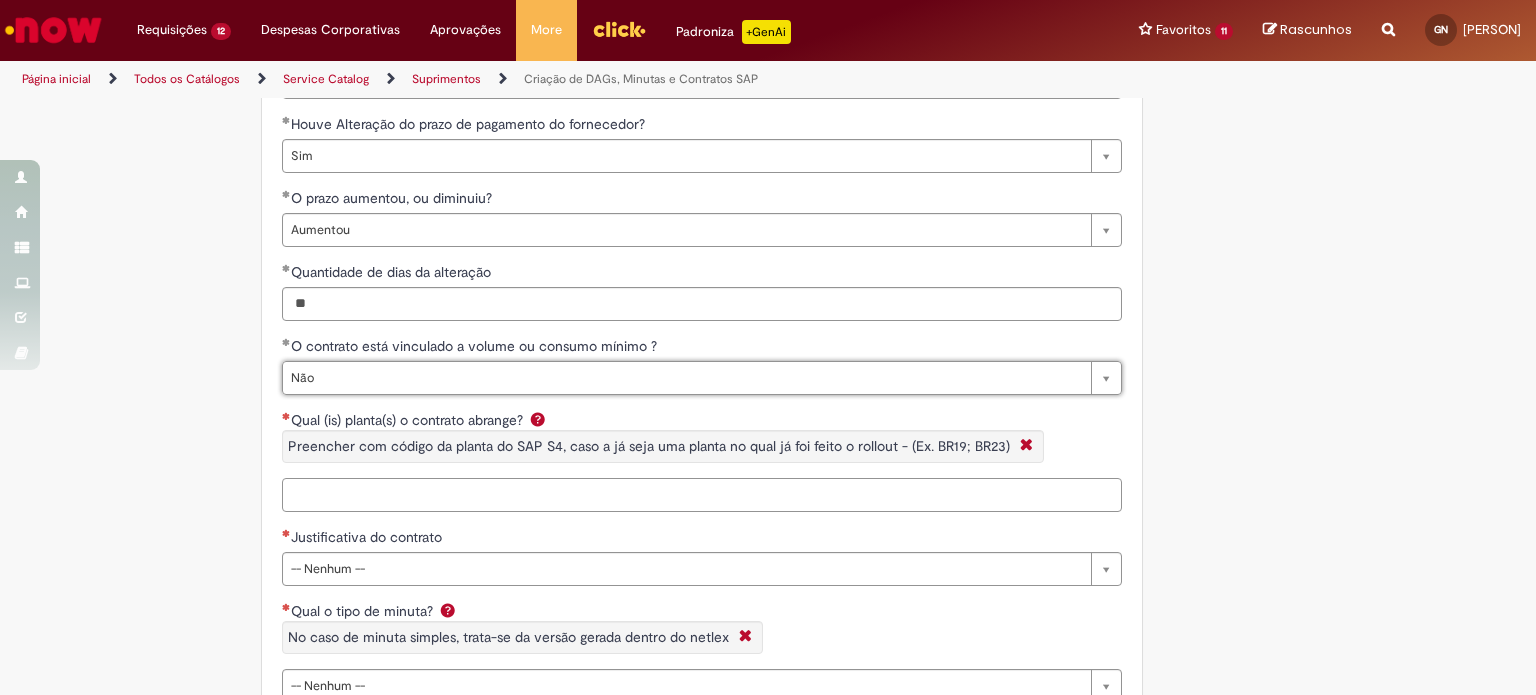 click on "Qual (is) planta(s) o contrato abrange? Preencher com código da planta do SAP S4, caso a já seja uma planta no qual já foi feito o rollout - (Ex. BR19; BR23)" at bounding box center [702, 495] 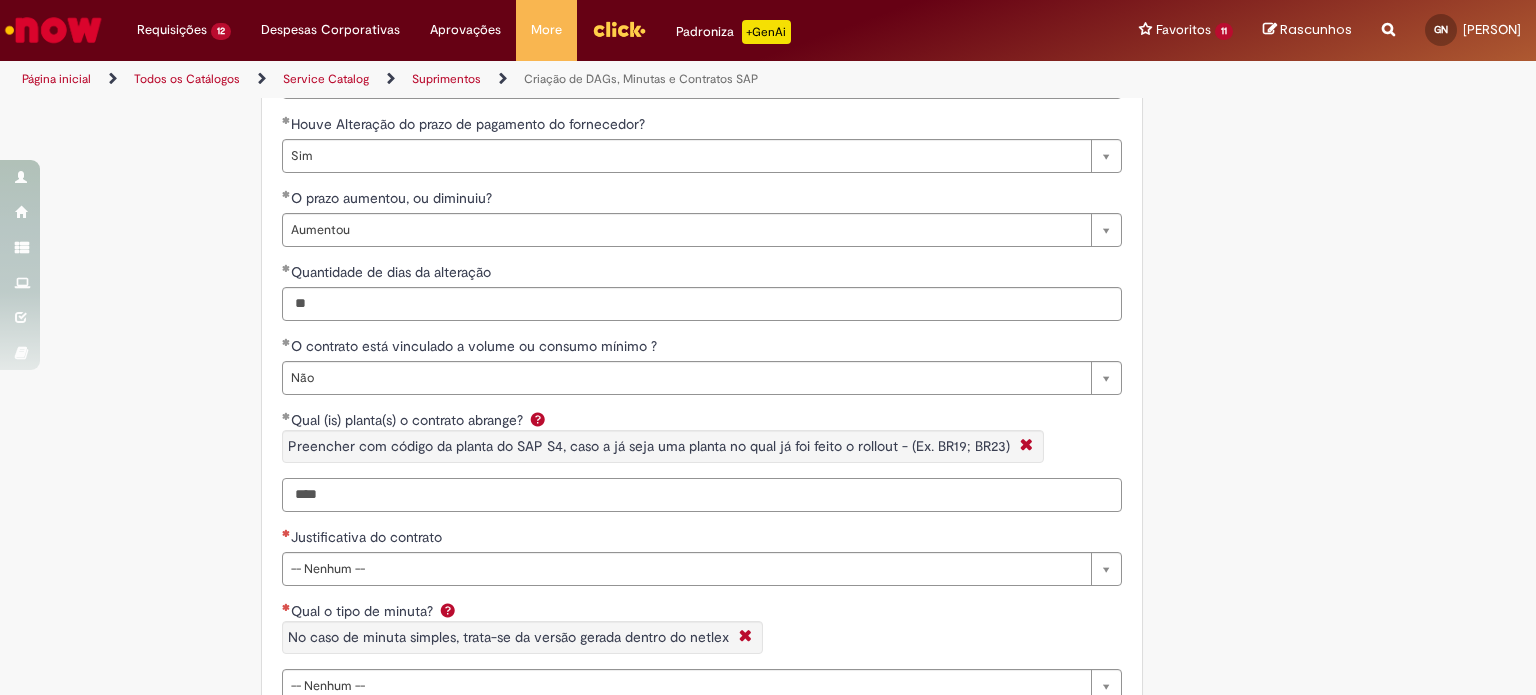 type on "****" 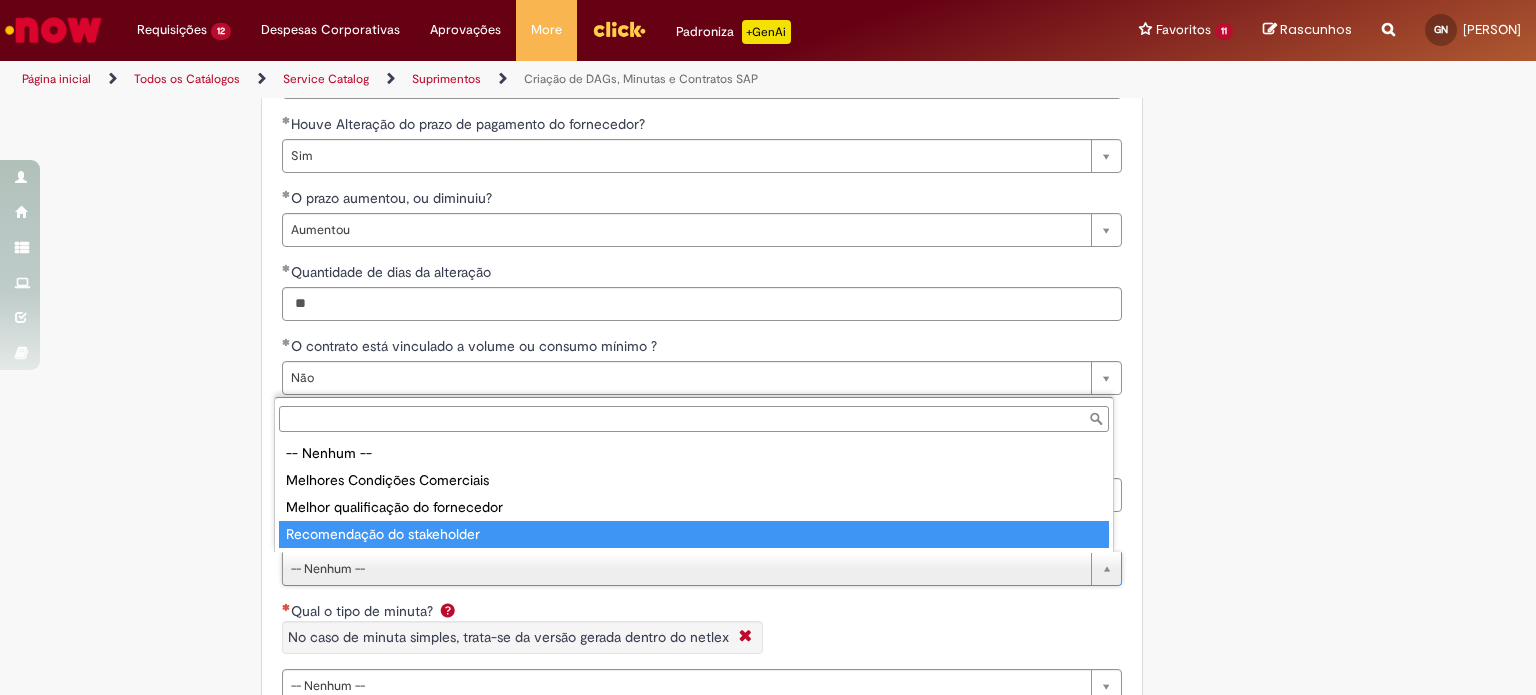 type on "**********" 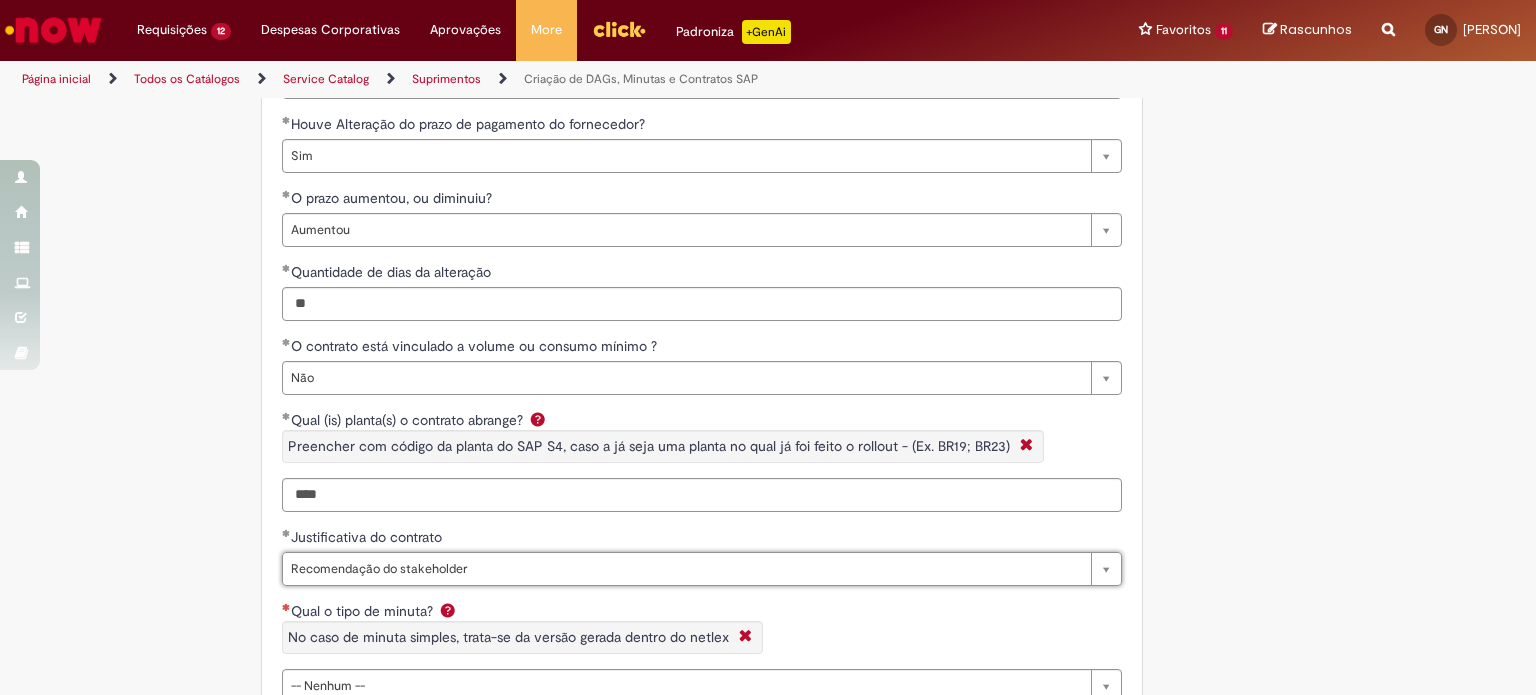 click on "Justificativa do contrato" at bounding box center (702, 539) 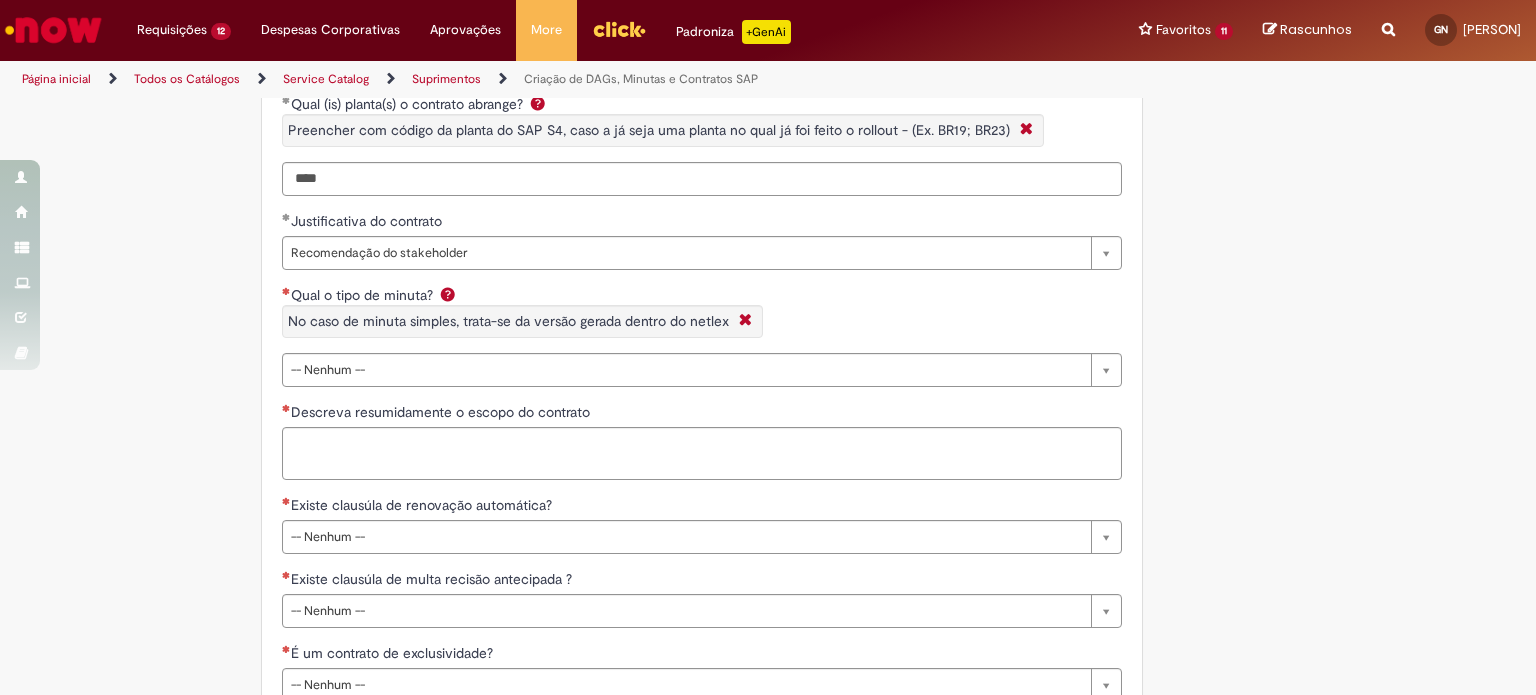 scroll, scrollTop: 4220, scrollLeft: 0, axis: vertical 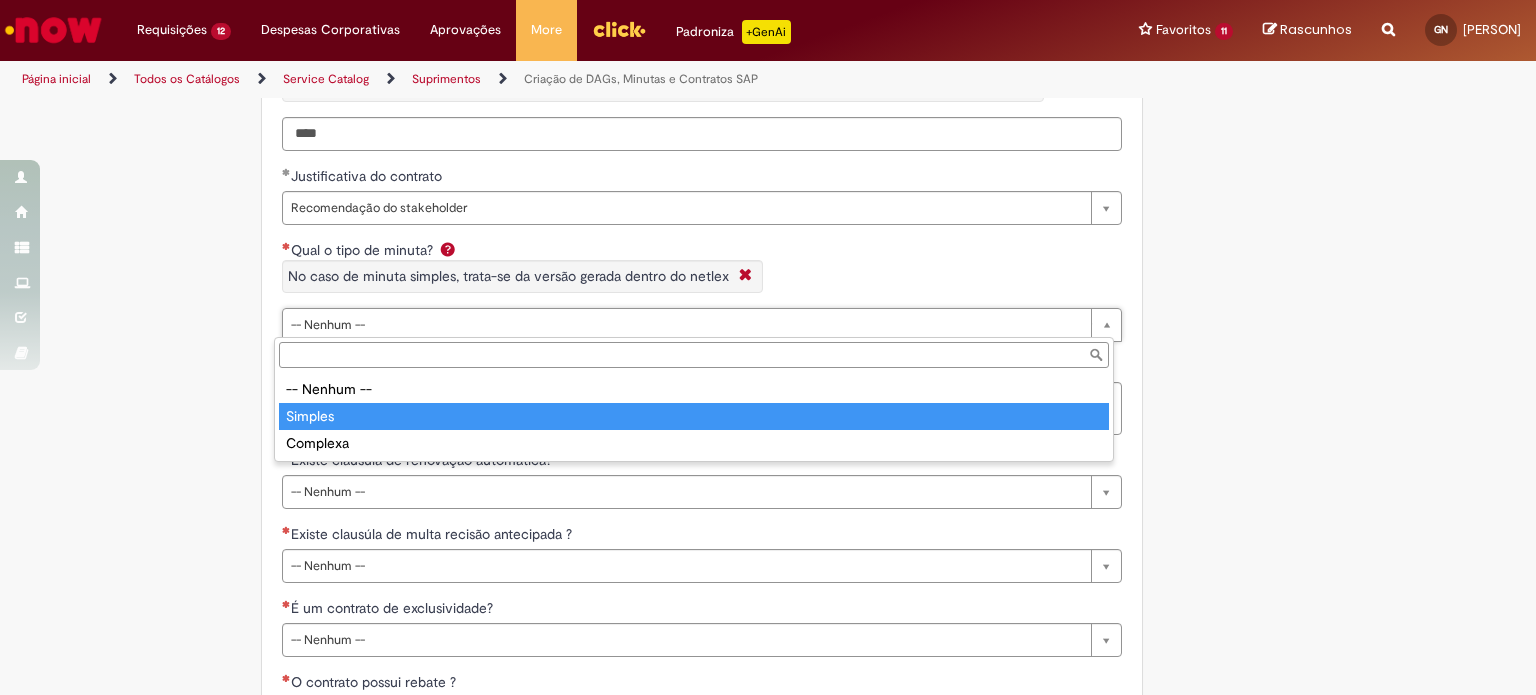 type on "*******" 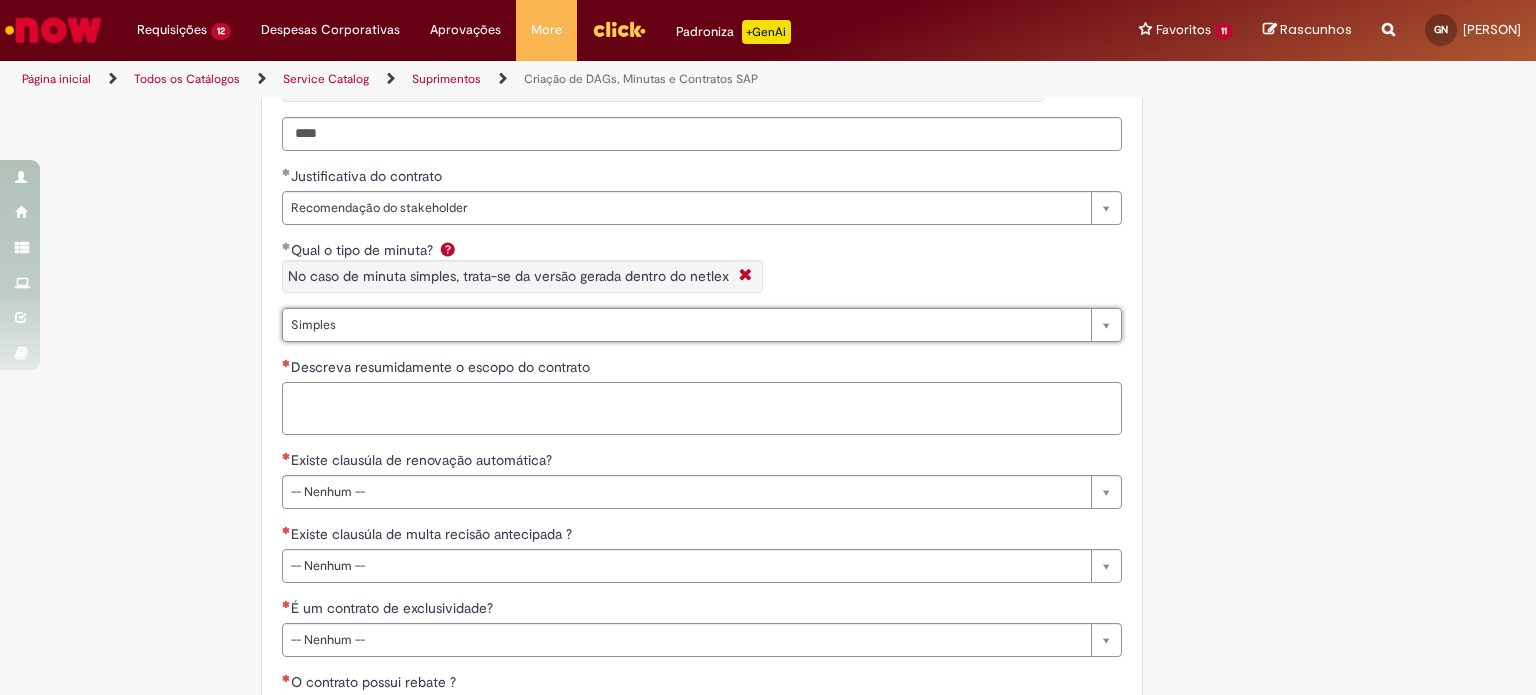 click on "Descreva resumidamente o escopo do contrato" at bounding box center (702, 409) 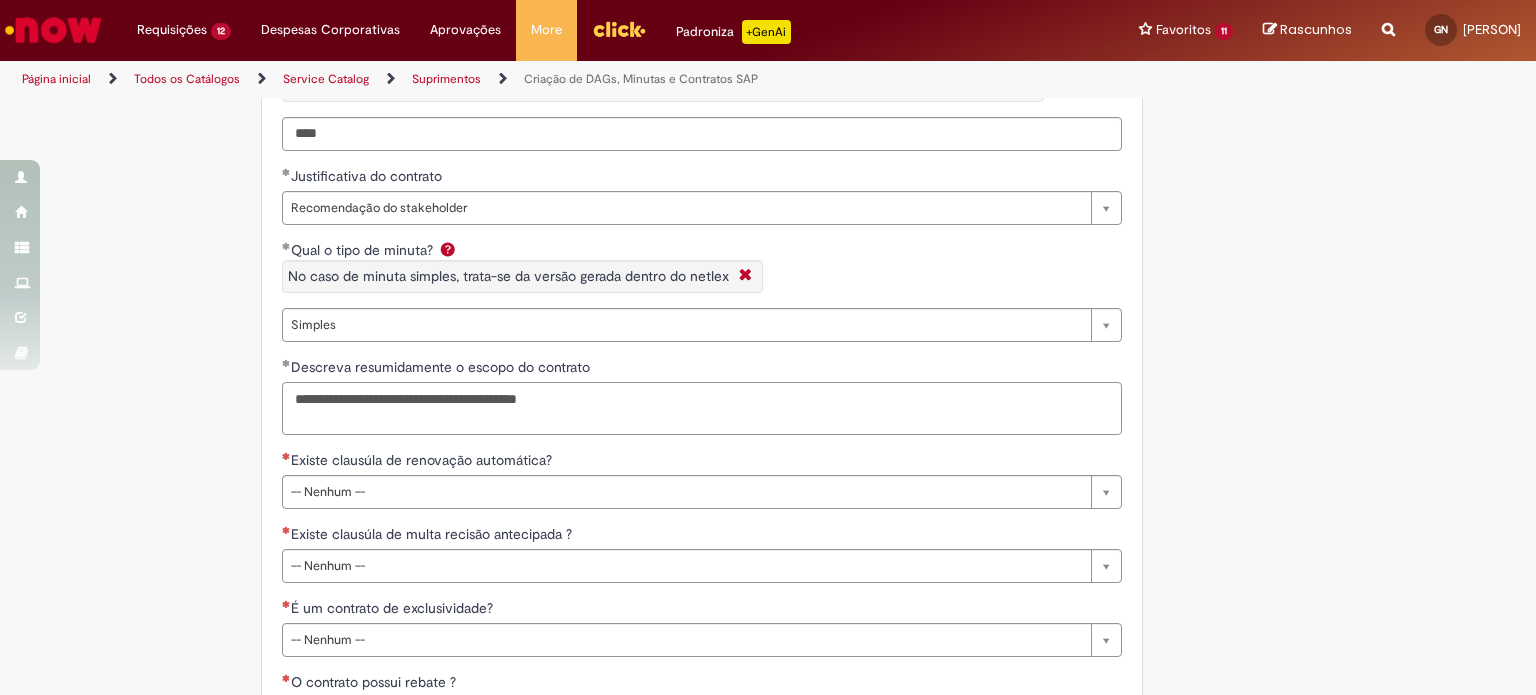 type on "**********" 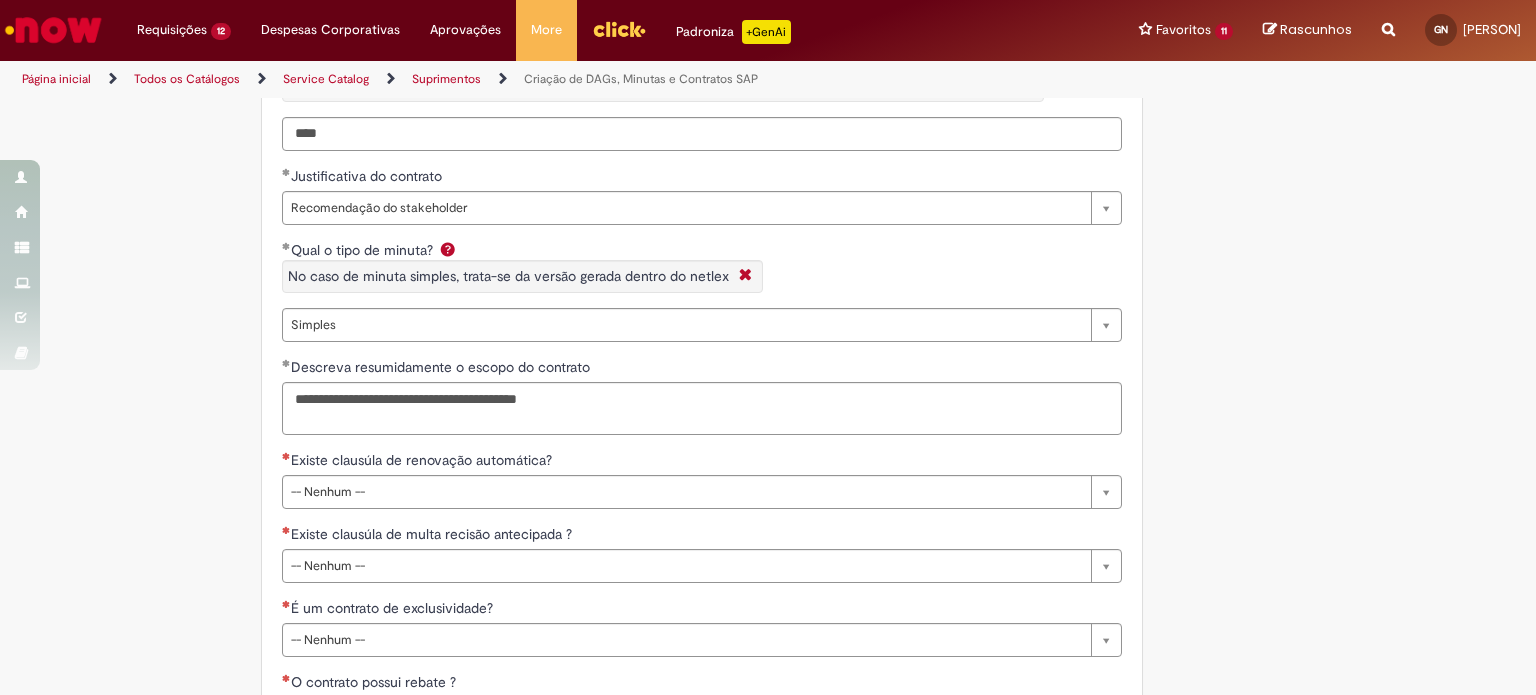 click on "**********" at bounding box center (702, -114) 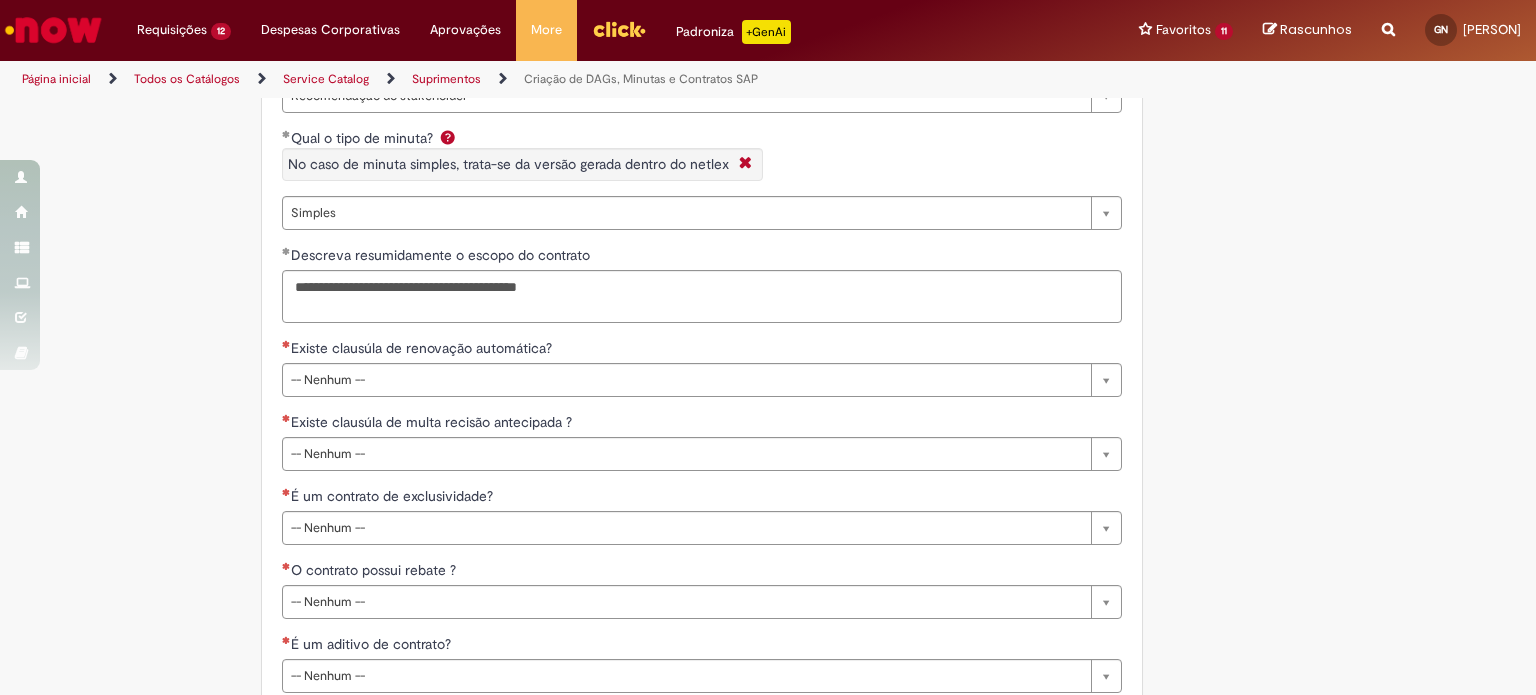 scroll, scrollTop: 4351, scrollLeft: 0, axis: vertical 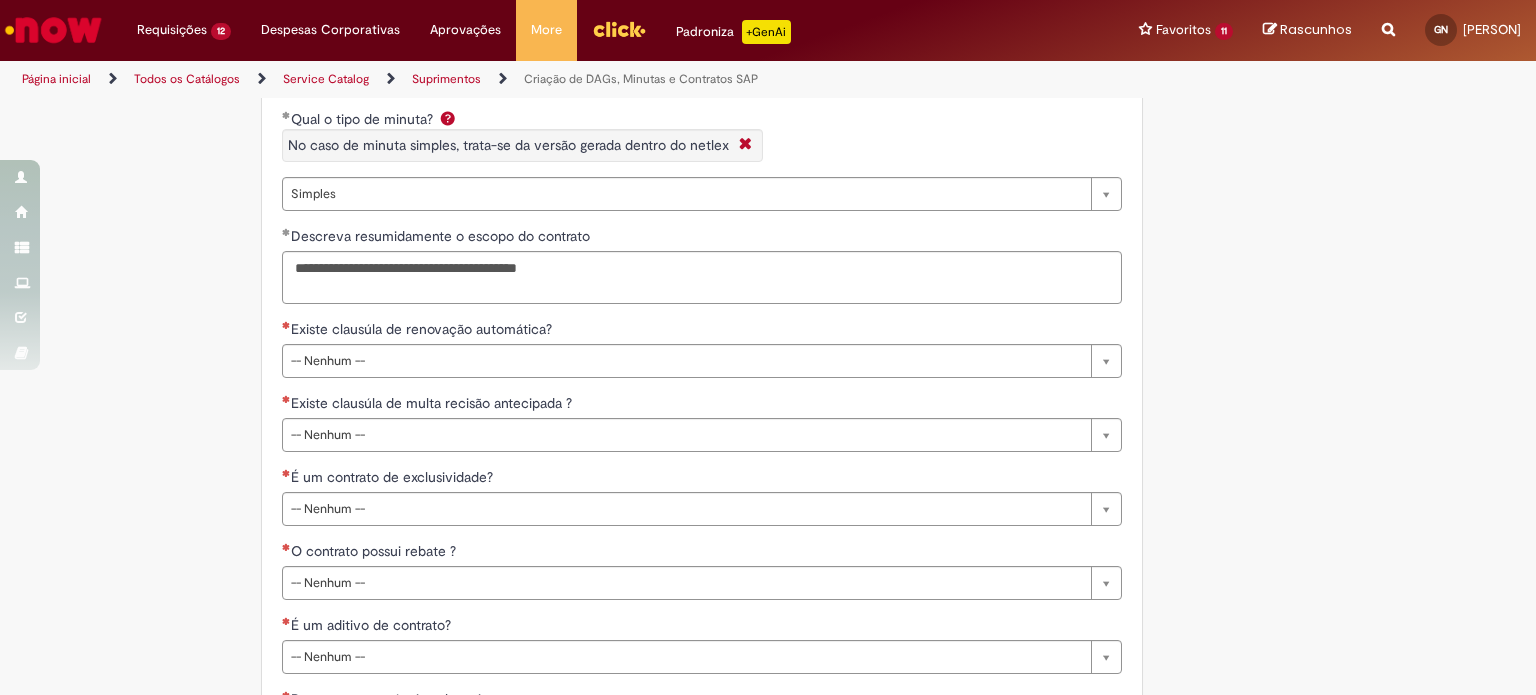 click on "Existe clausúla de renovação automática?" at bounding box center (702, 331) 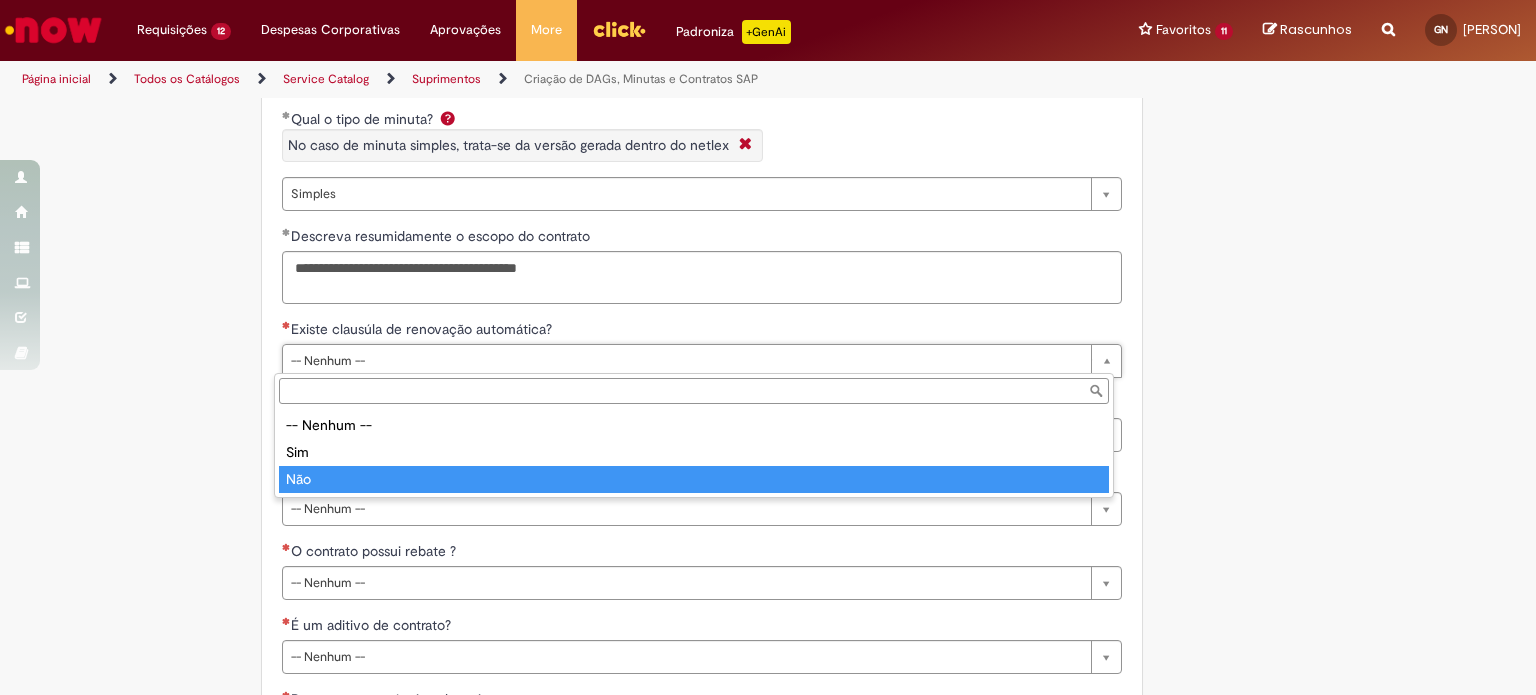 type on "***" 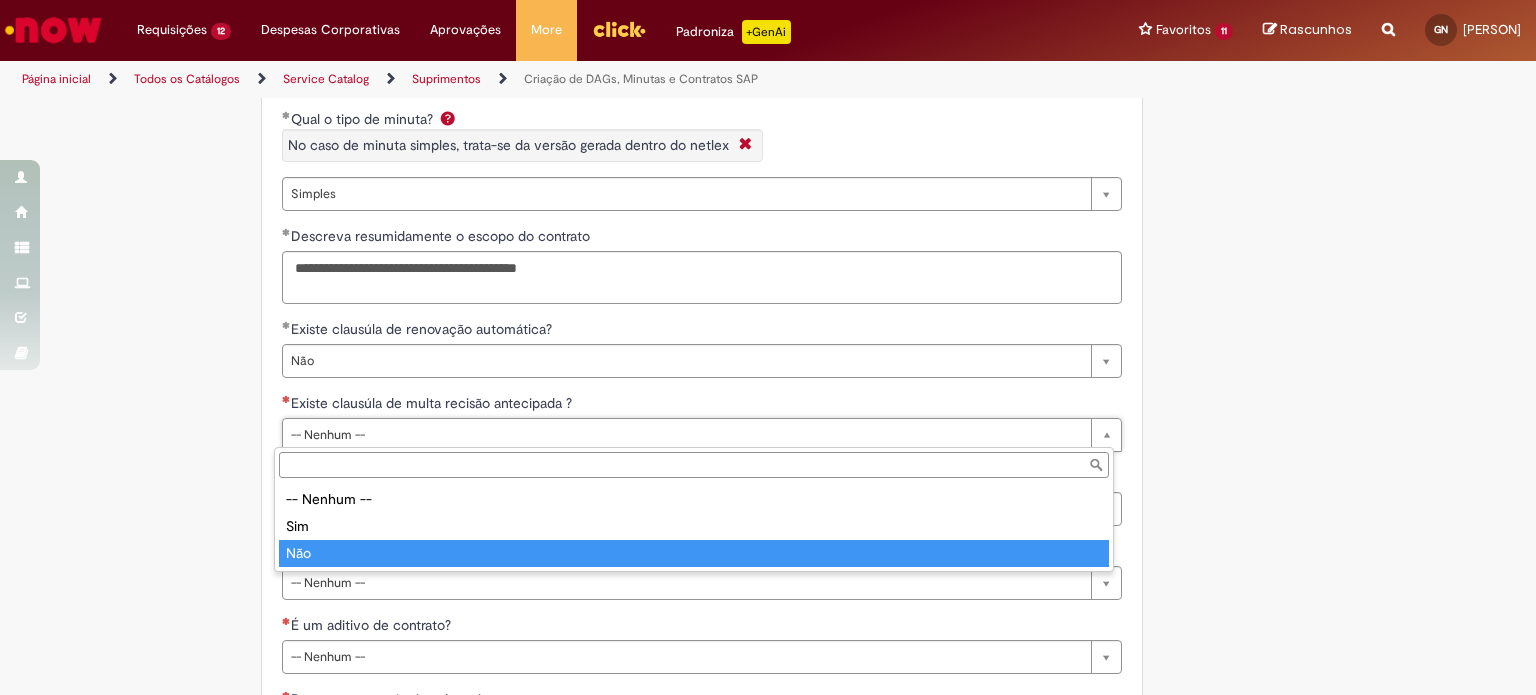 type on "***" 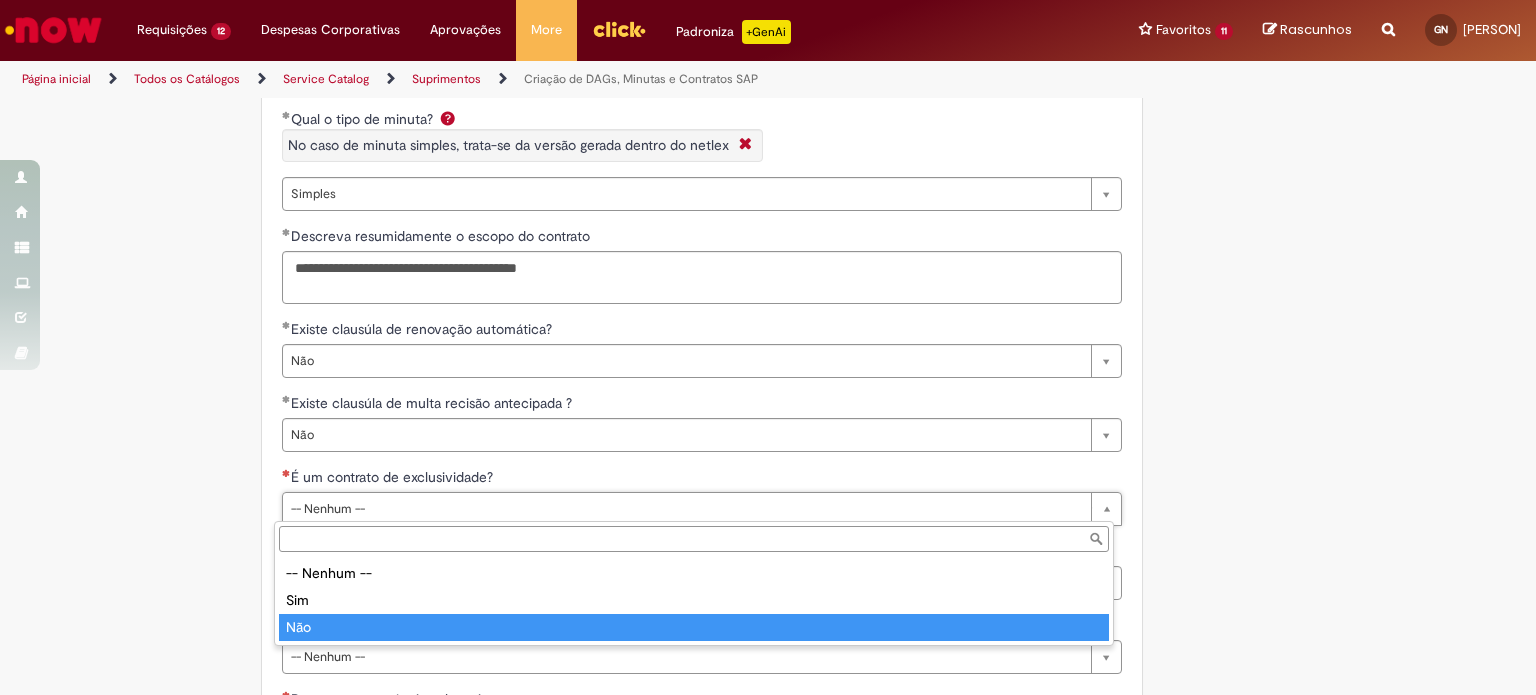 type on "***" 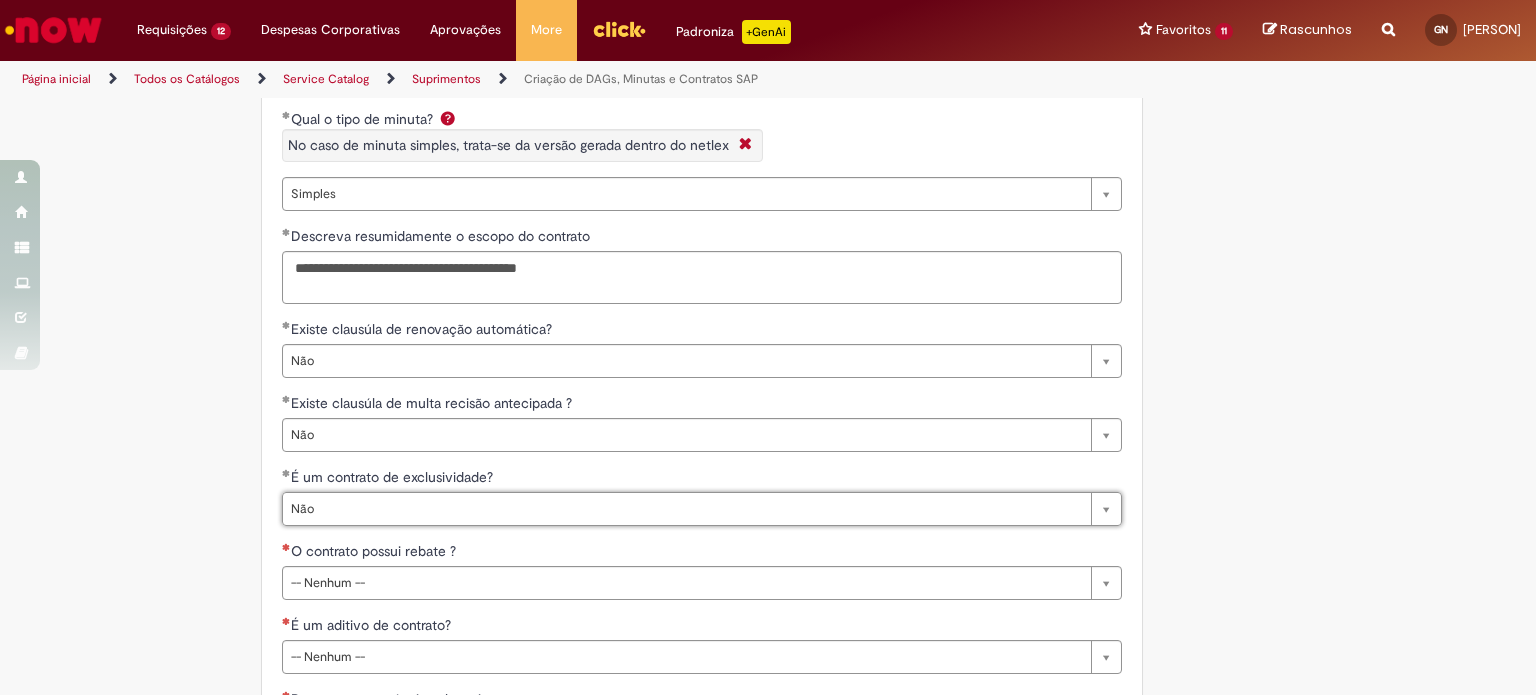 click on "O contrato possui rebate ?" at bounding box center [702, 553] 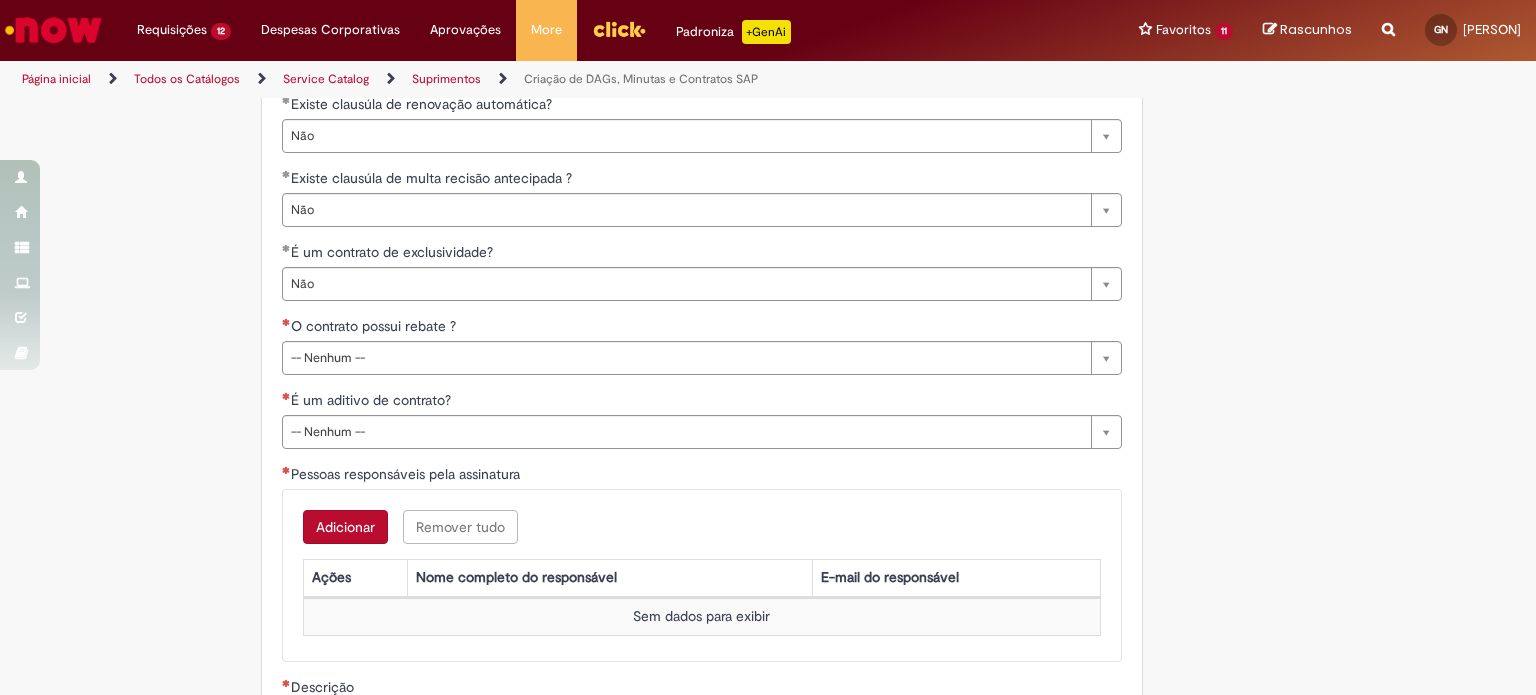 scroll, scrollTop: 4576, scrollLeft: 0, axis: vertical 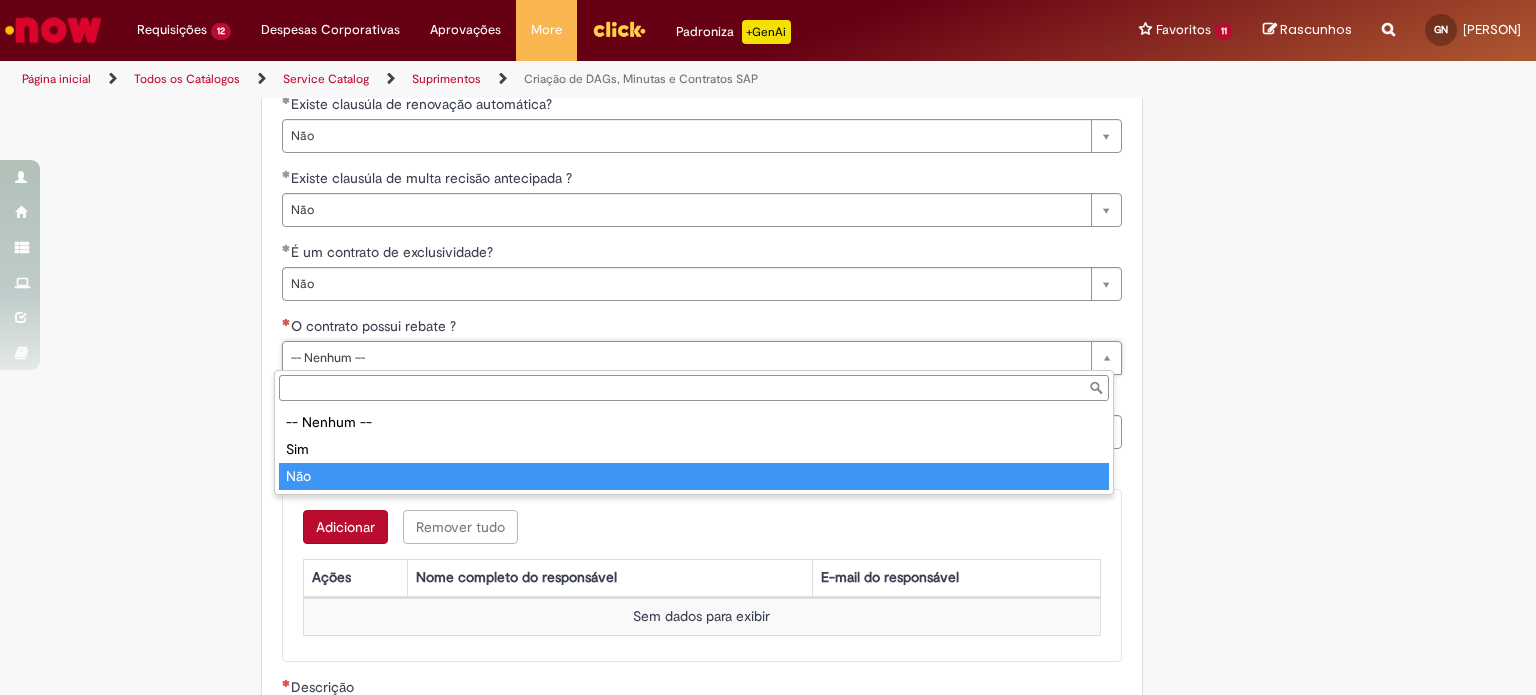 type on "***" 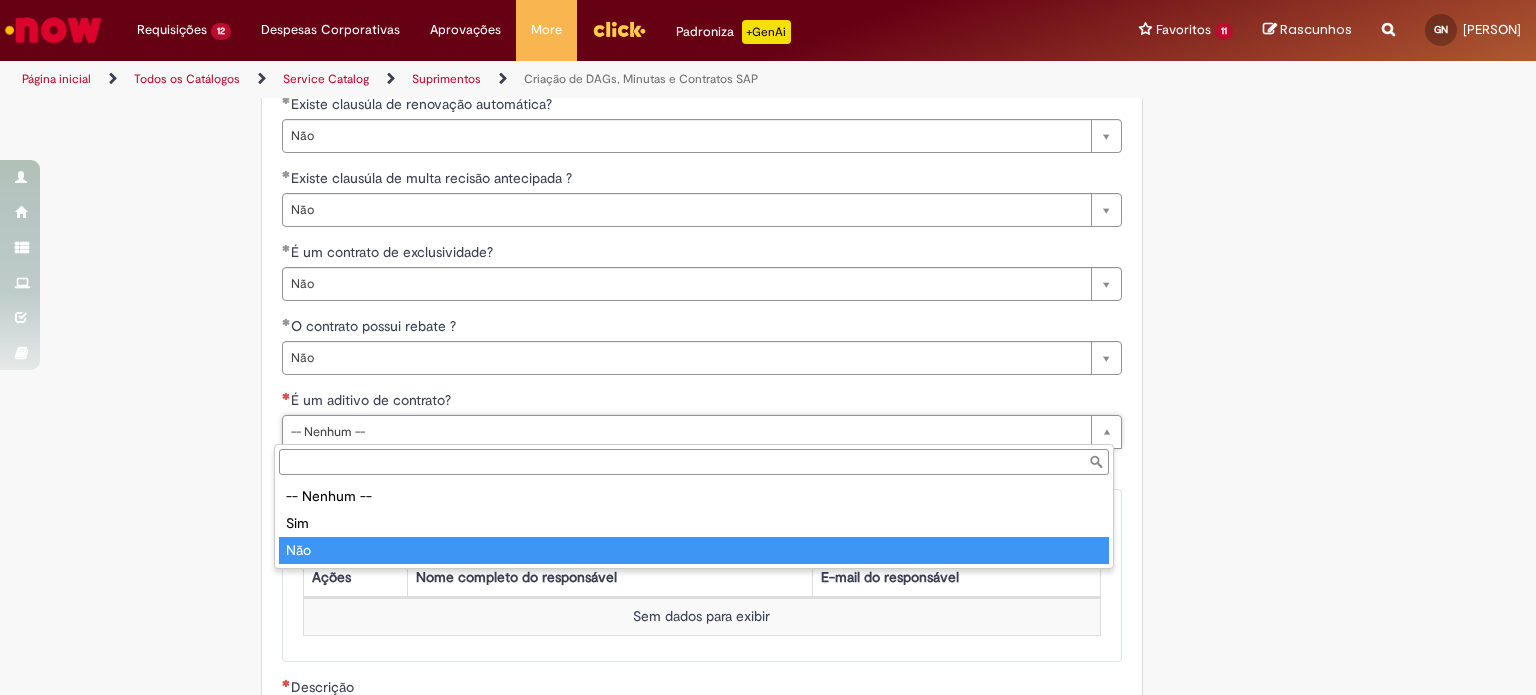 type on "***" 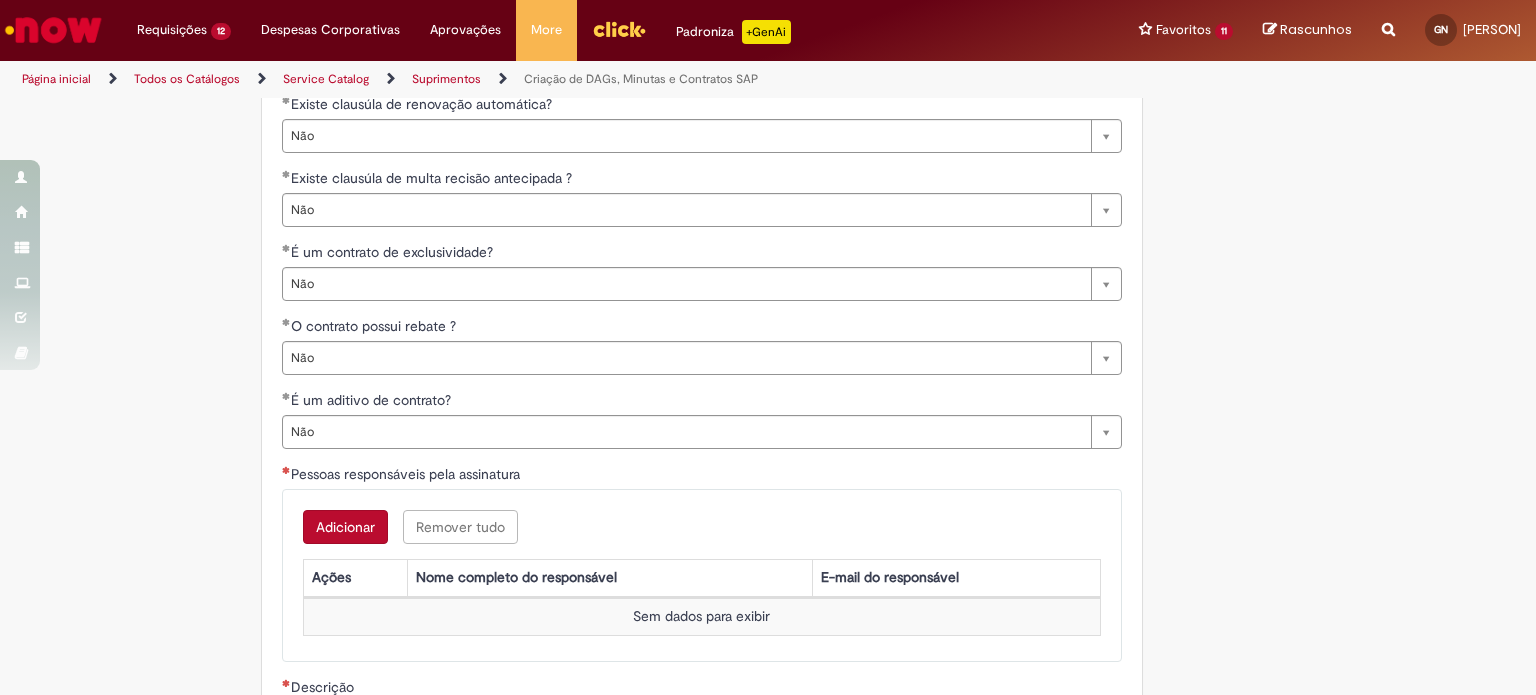 click on "Adicionar Remover tudo Pessoas responsáveis pela assinatura Ações Nome completo do responsável E-mail do responsável Sem dados para exibir" at bounding box center (702, 575) 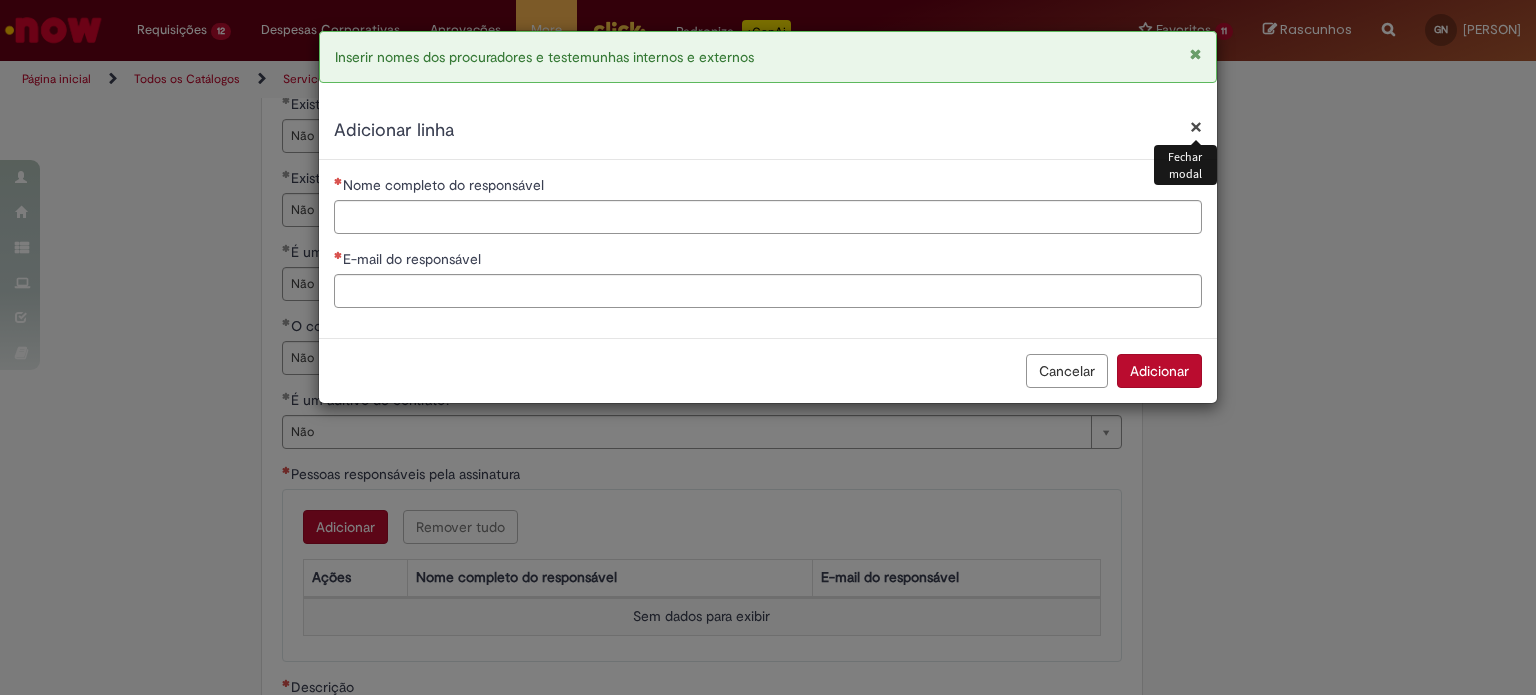 type 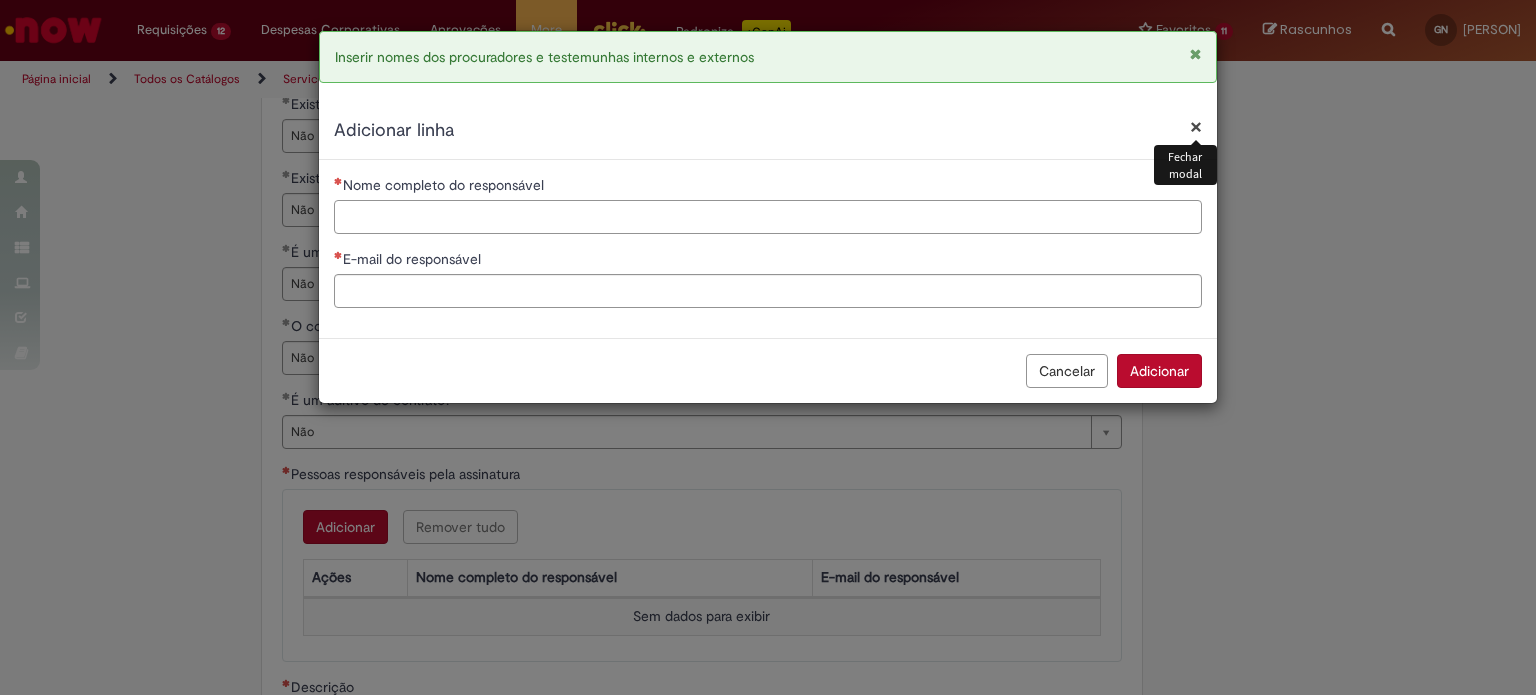 click on "Nome completo do responsável" at bounding box center (768, 217) 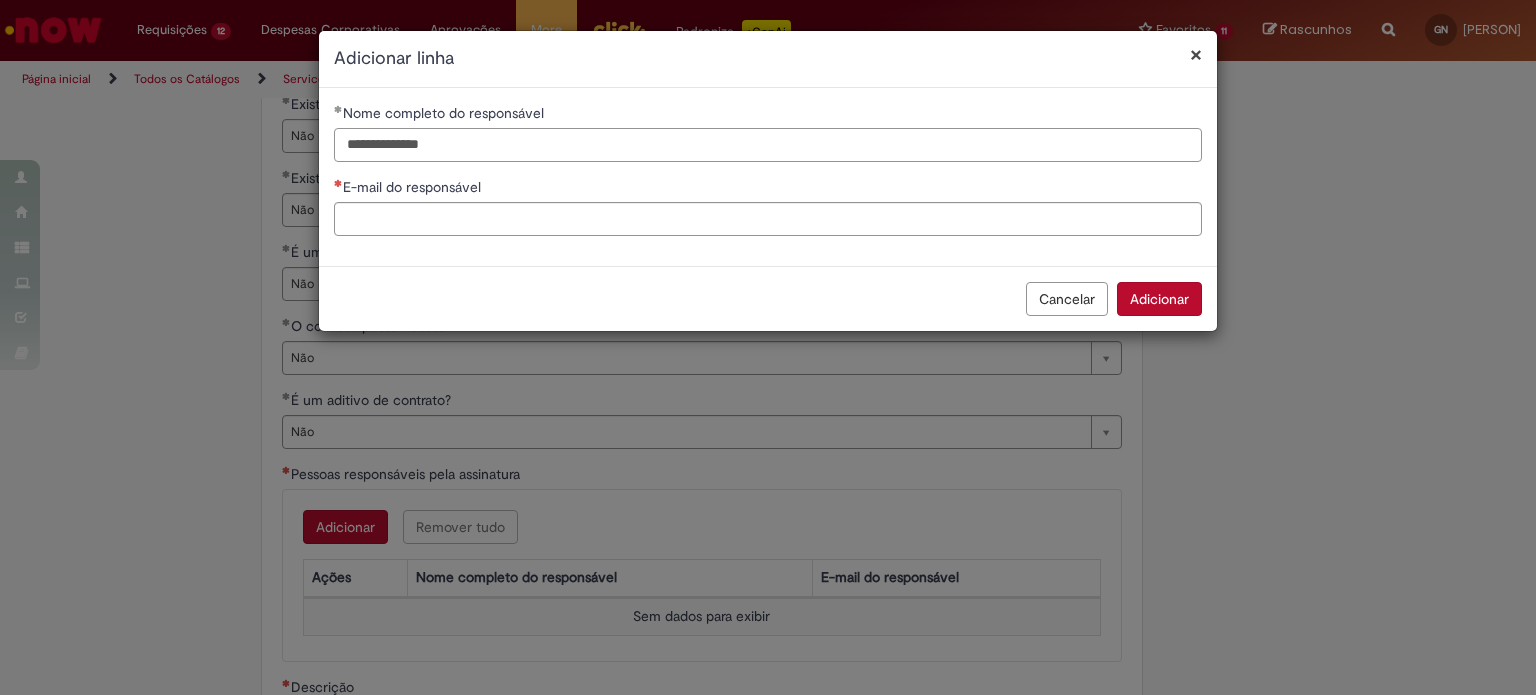 type on "**********" 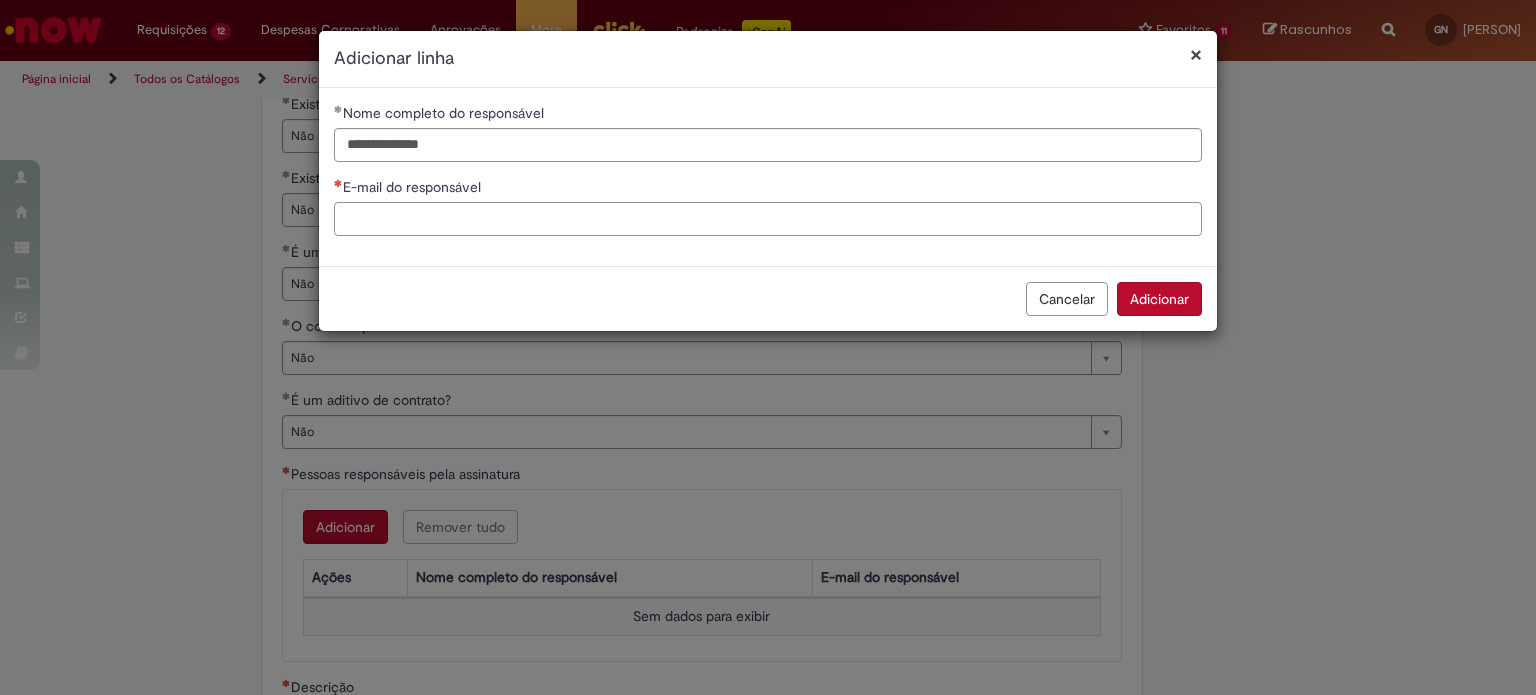 click on "E-mail do responsável" at bounding box center (768, 219) 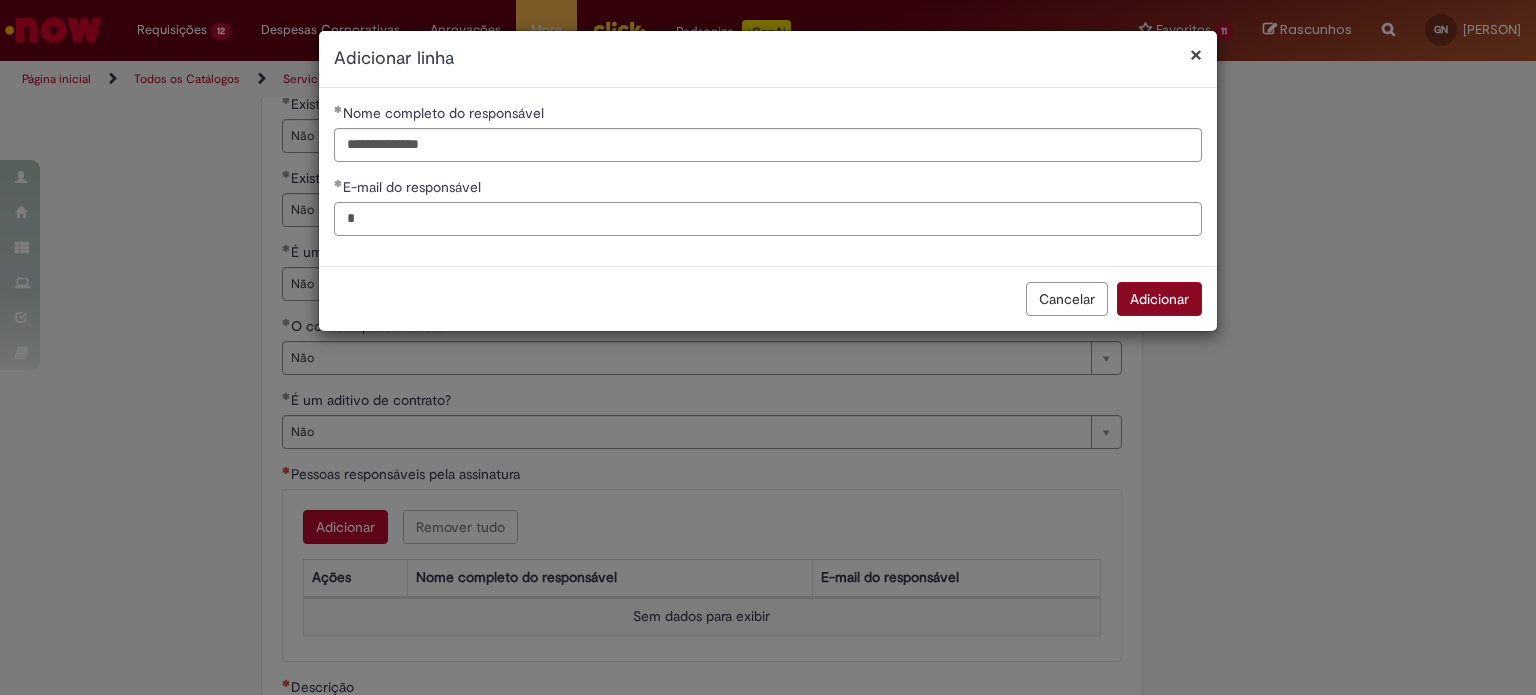 type on "*" 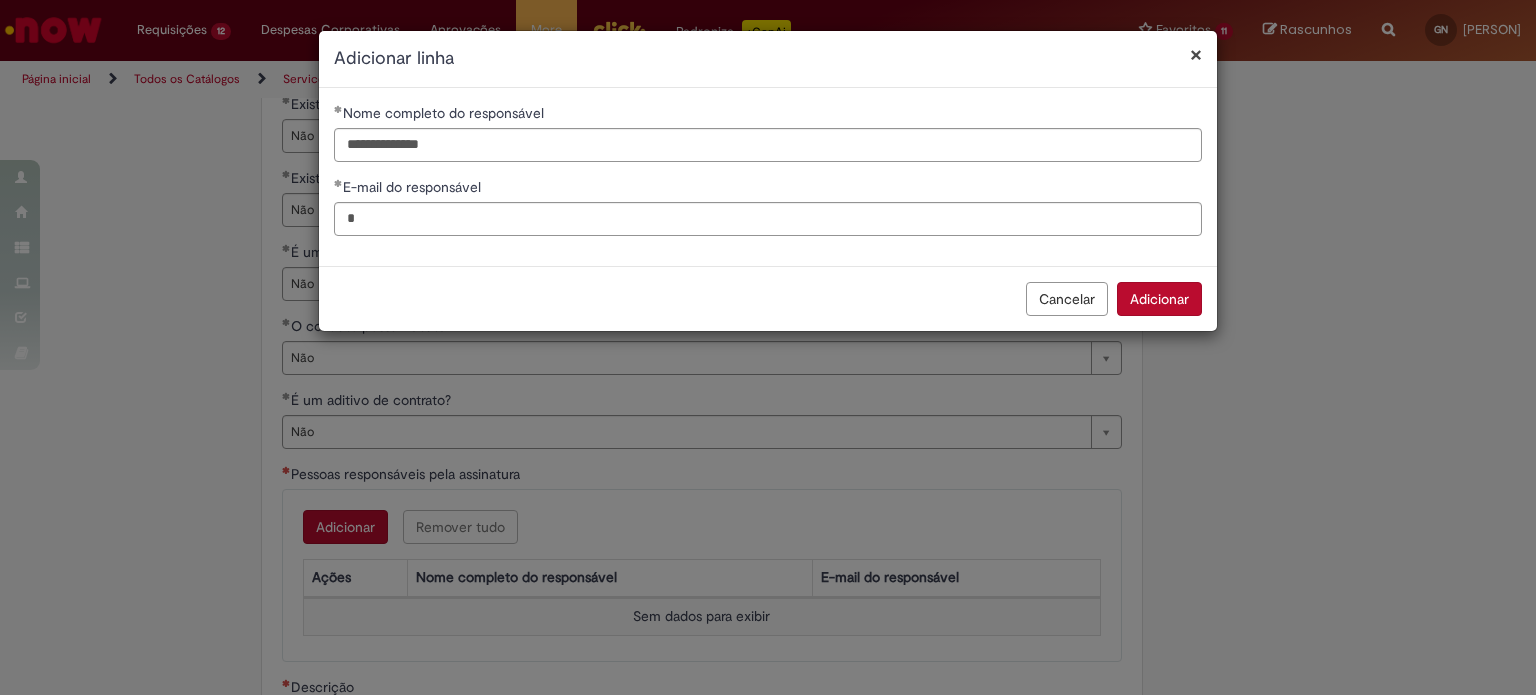click on "Adicionar" at bounding box center [1159, 299] 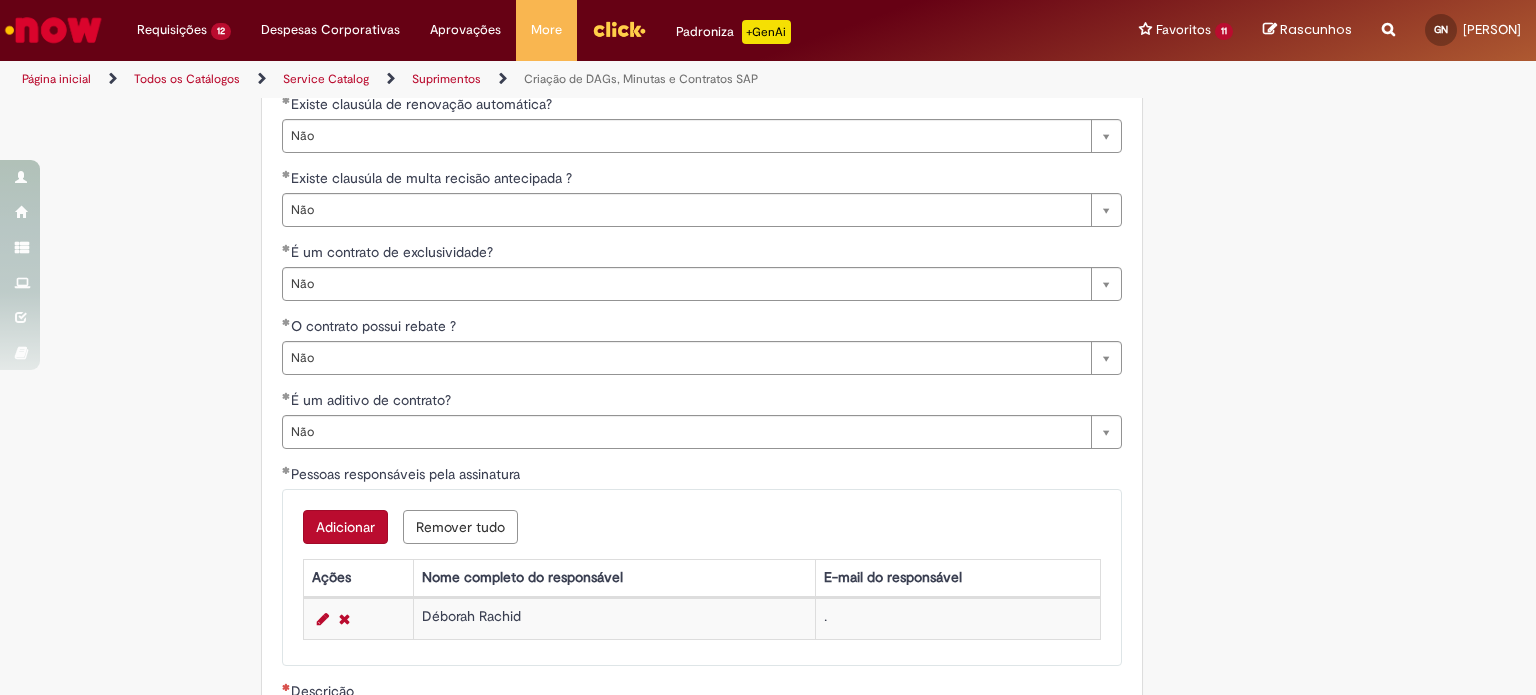 click on "Adicionar" at bounding box center [345, 527] 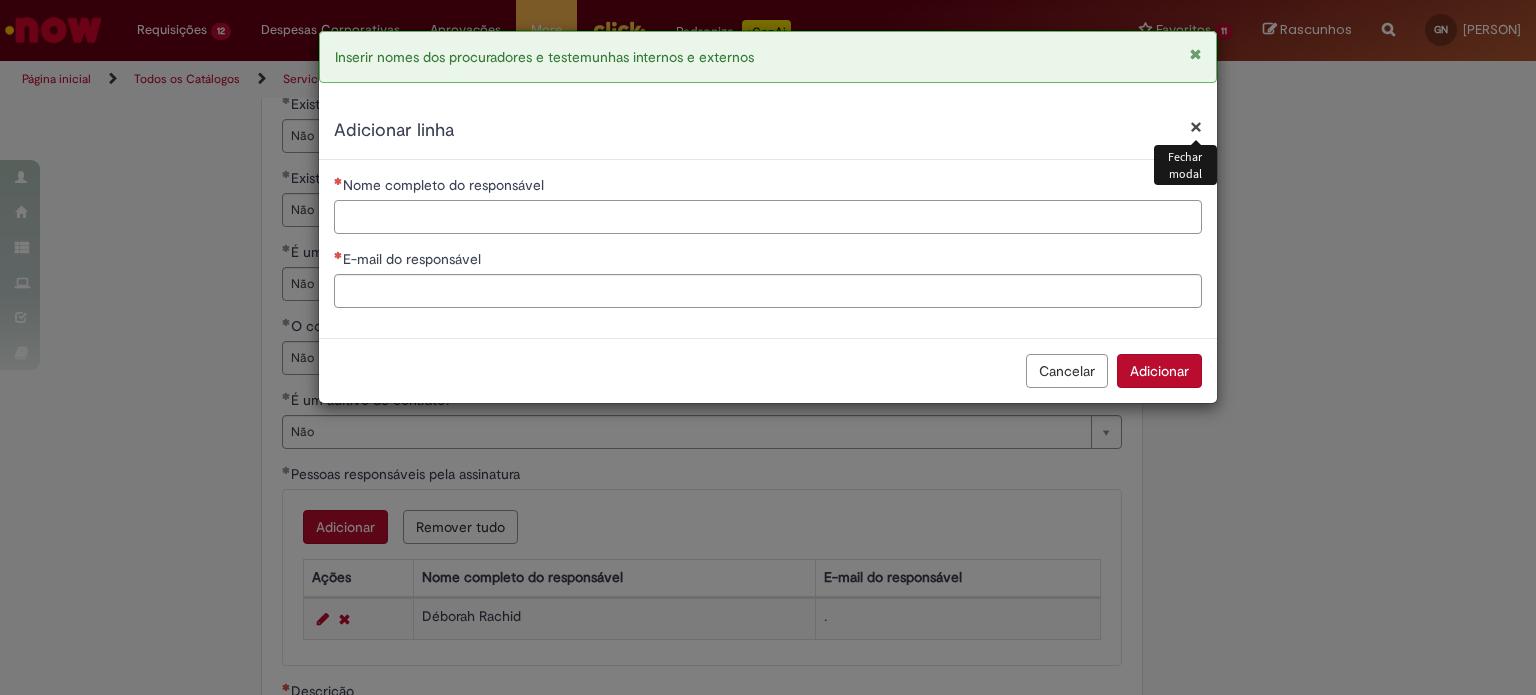 click on "Nome completo do responsável" at bounding box center (768, 217) 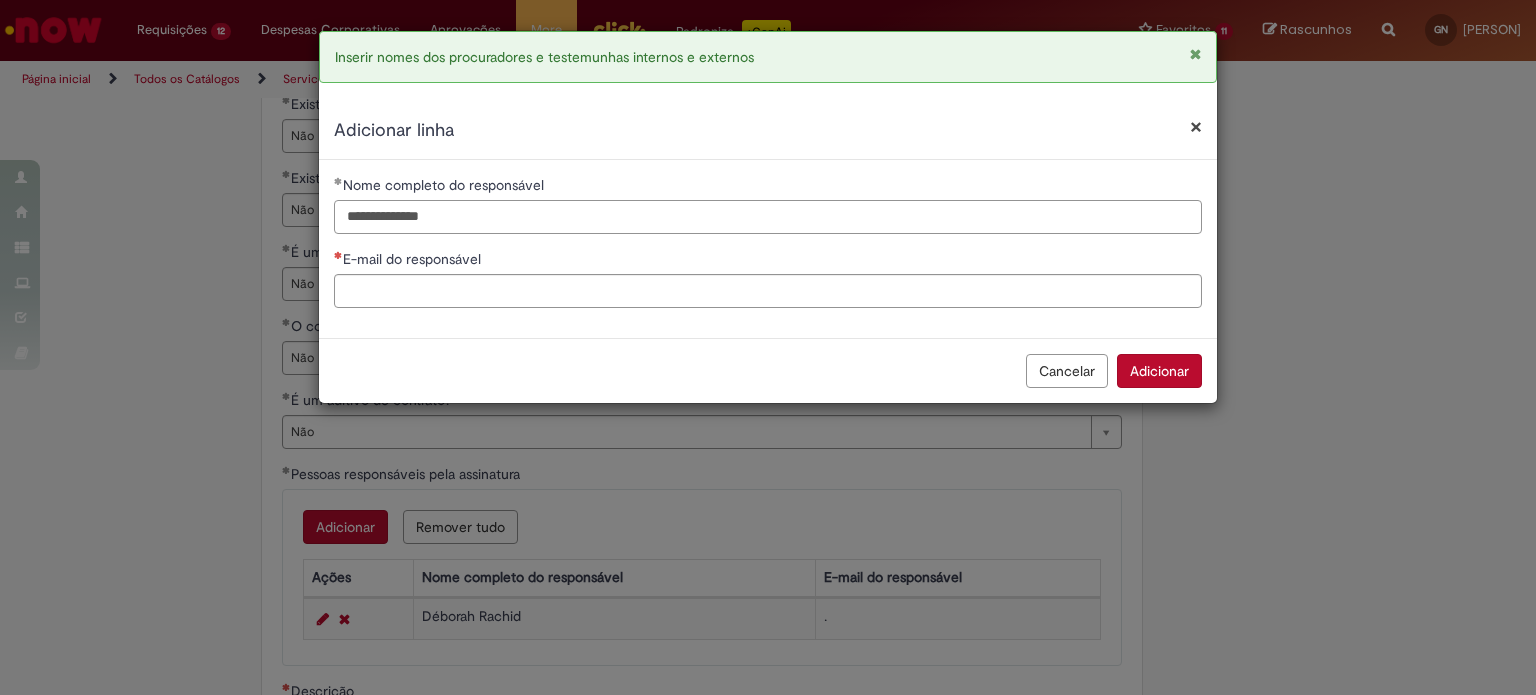 type on "**********" 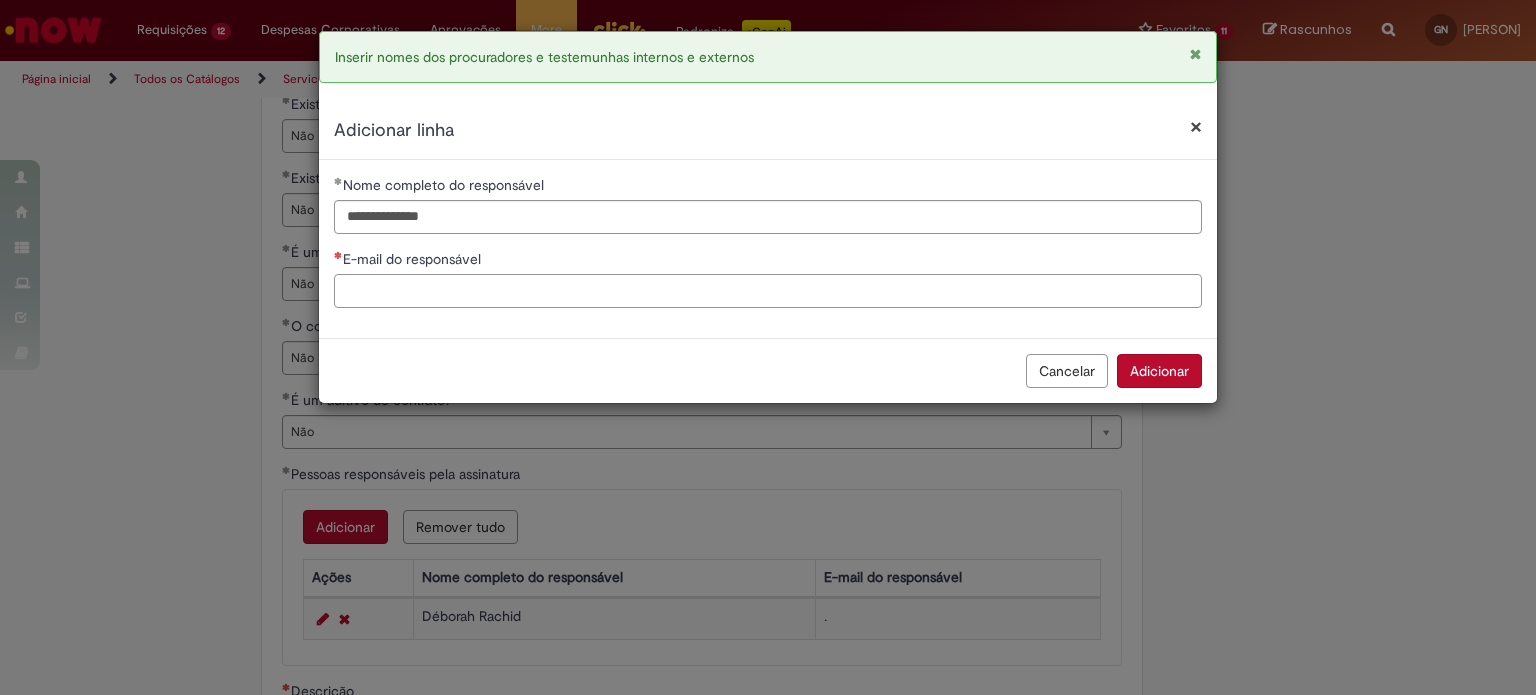 click on "E-mail do responsável" at bounding box center [768, 291] 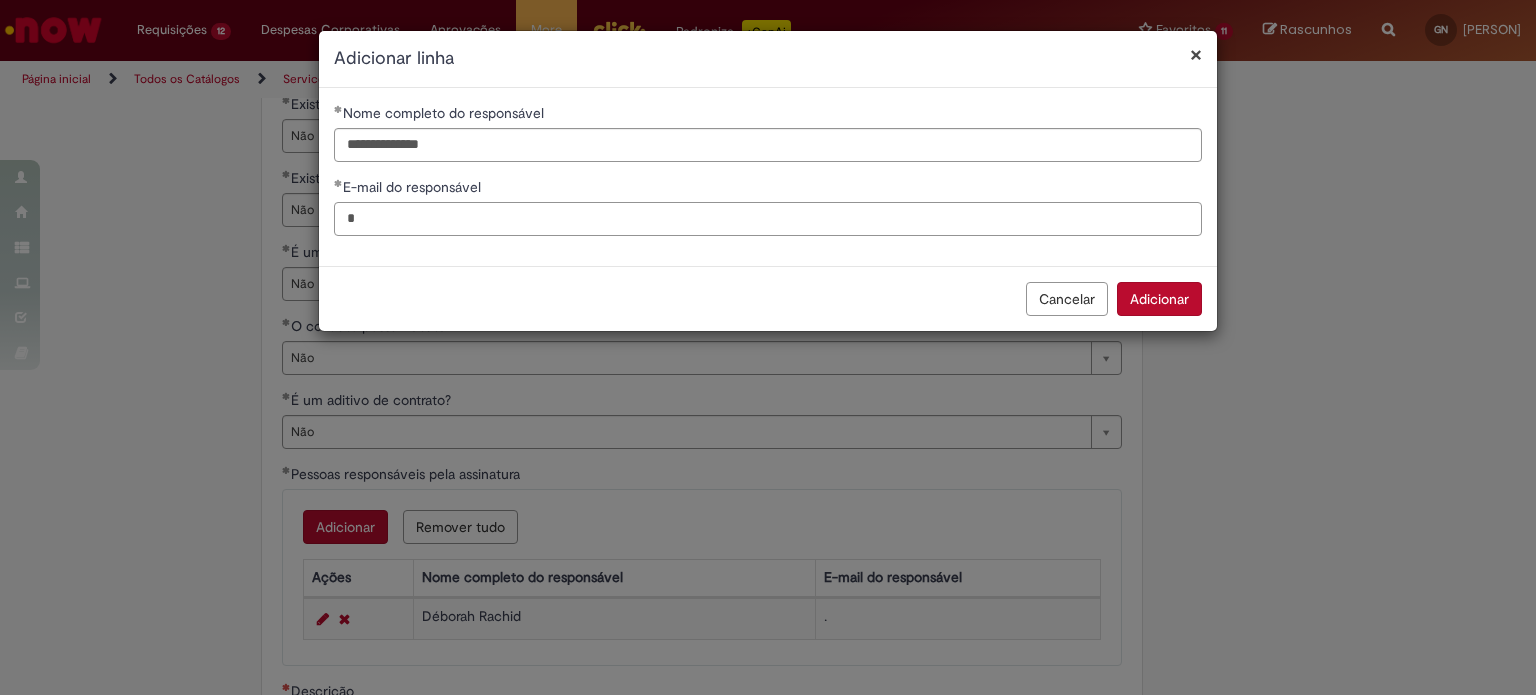 type on "*" 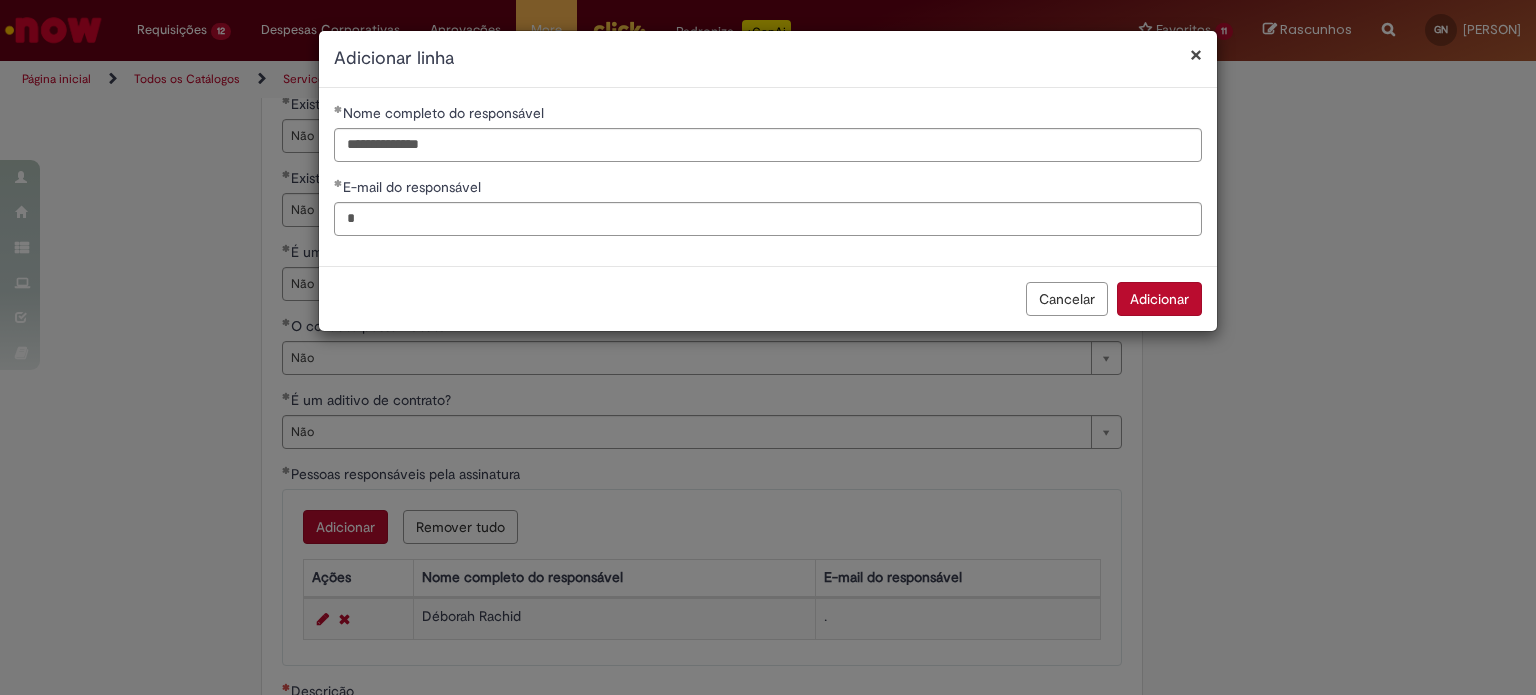 click on "Cancelar   Adicionar" at bounding box center [768, 298] 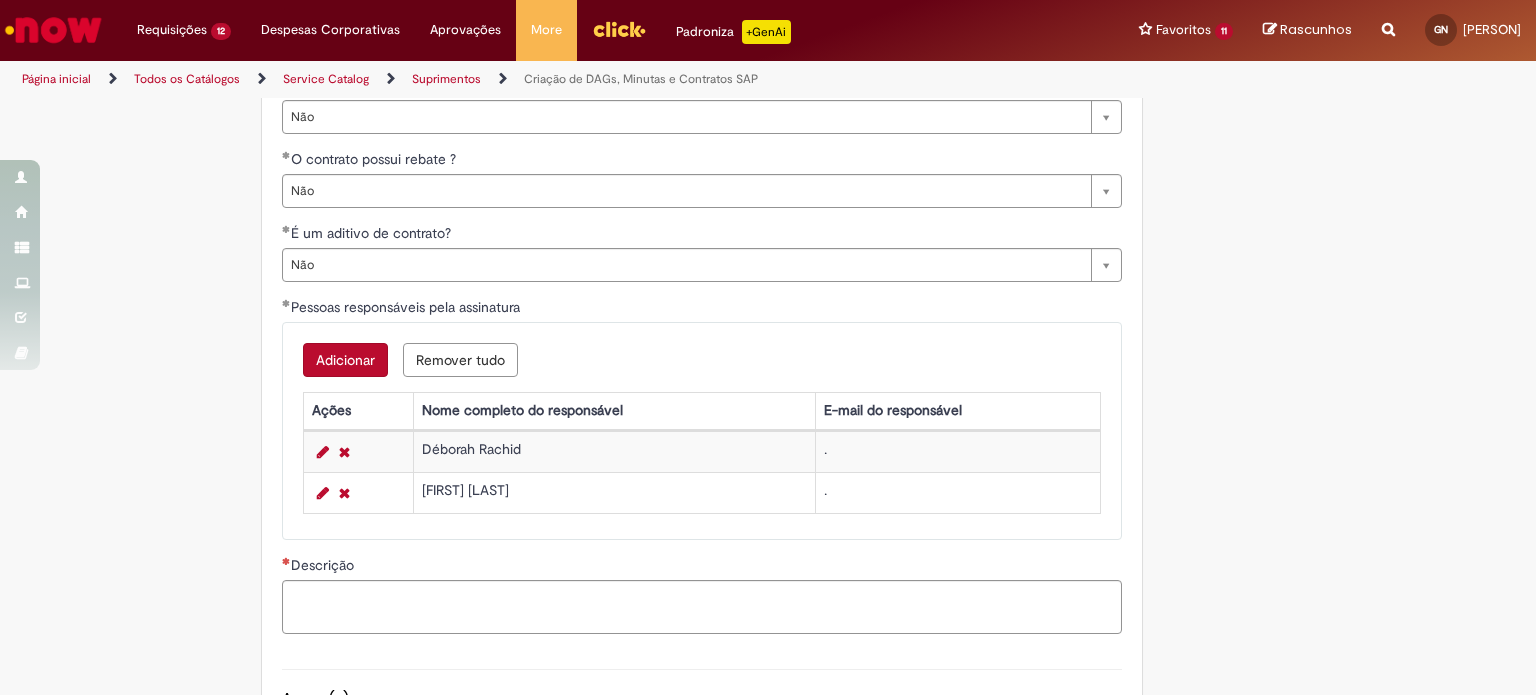 scroll, scrollTop: 4744, scrollLeft: 0, axis: vertical 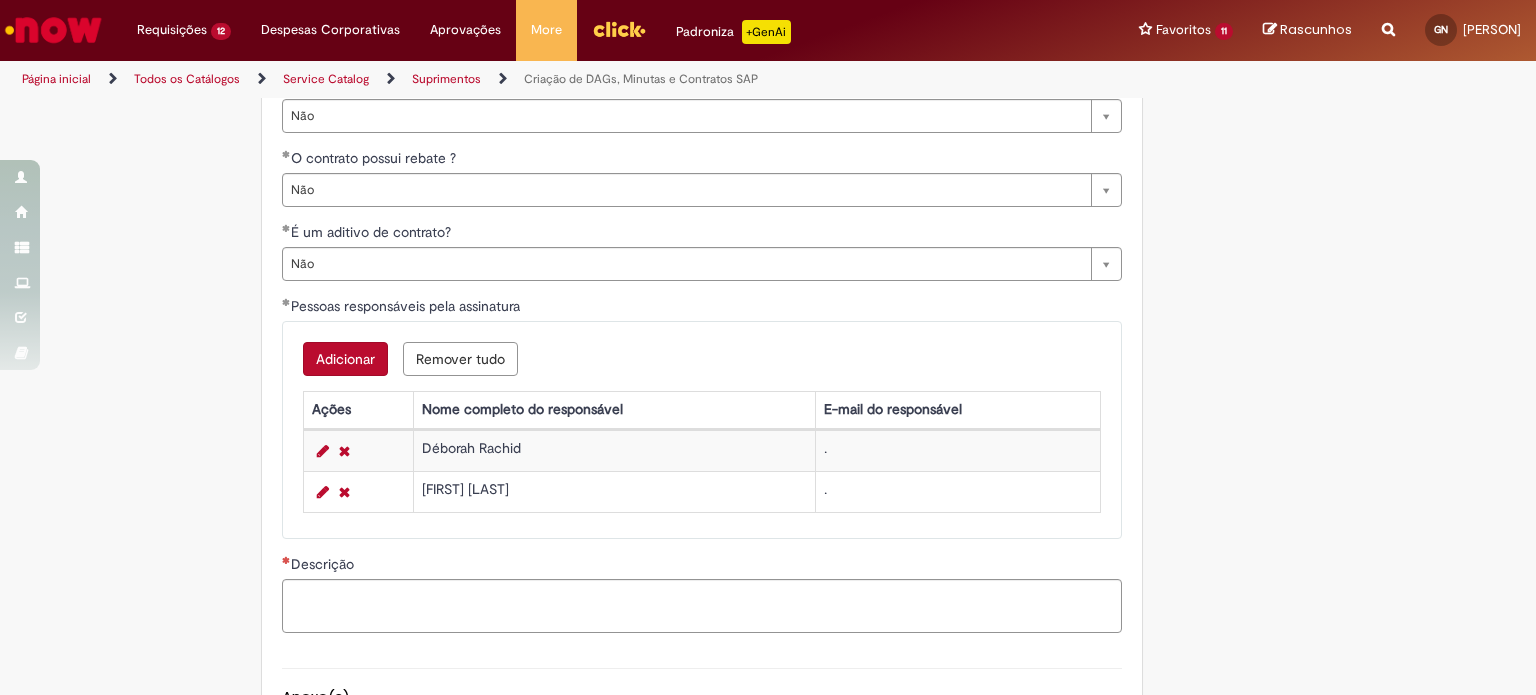 click on "Adicionar" at bounding box center (345, 359) 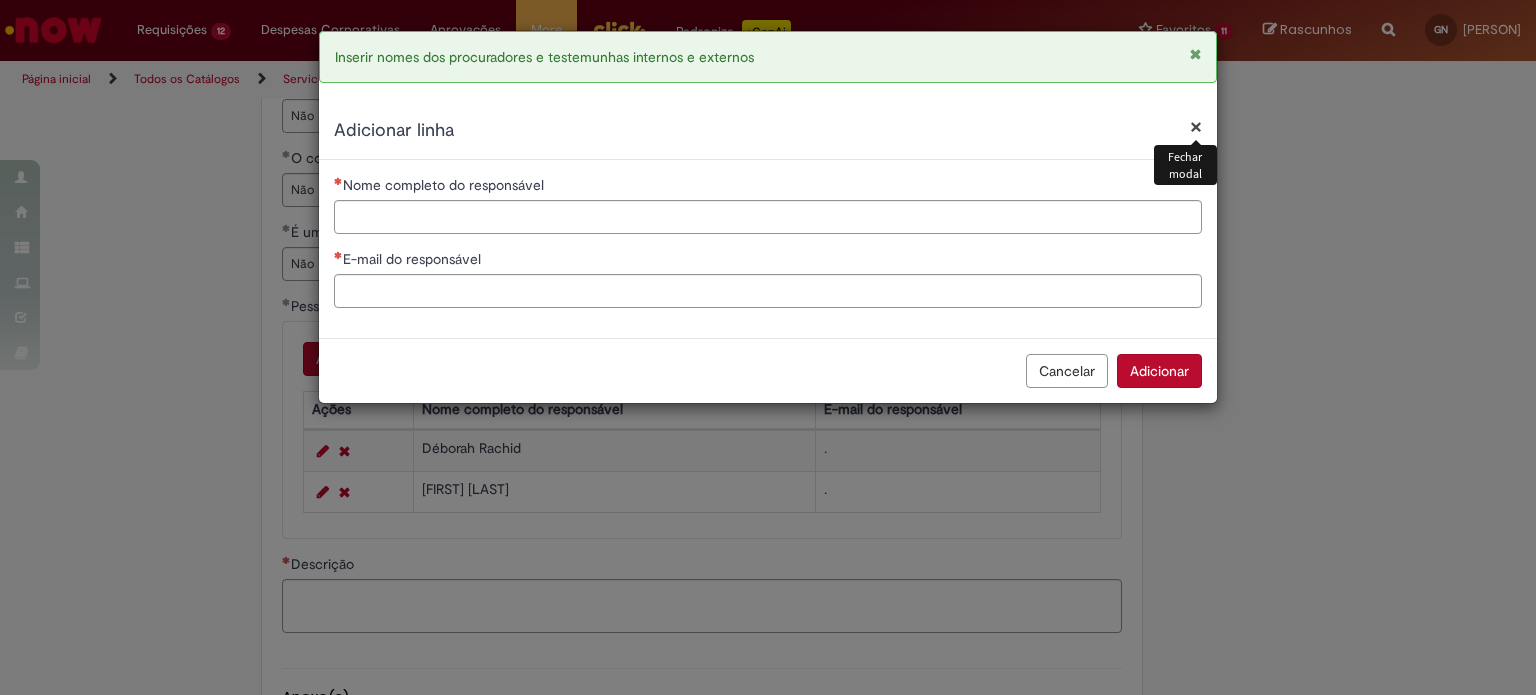 type 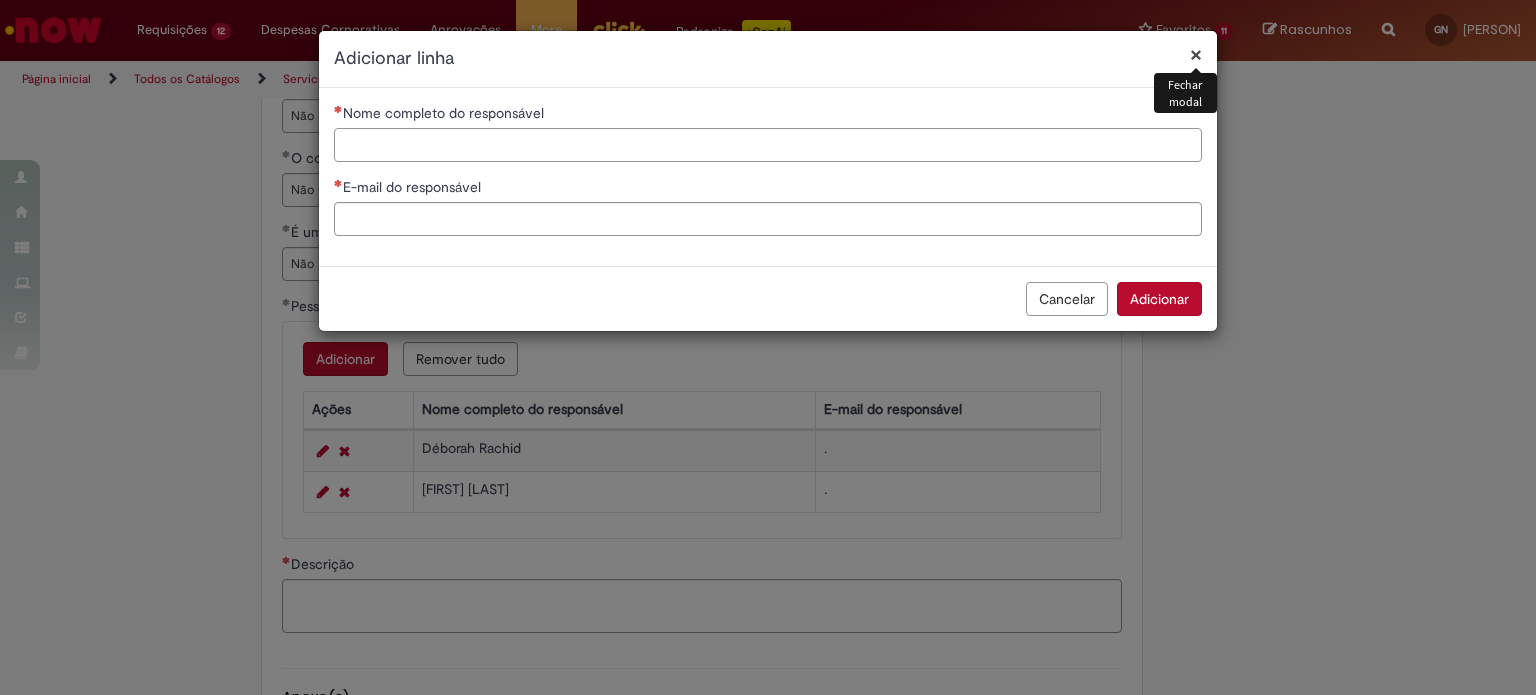 click on "Nome completo do responsável" at bounding box center (768, 145) 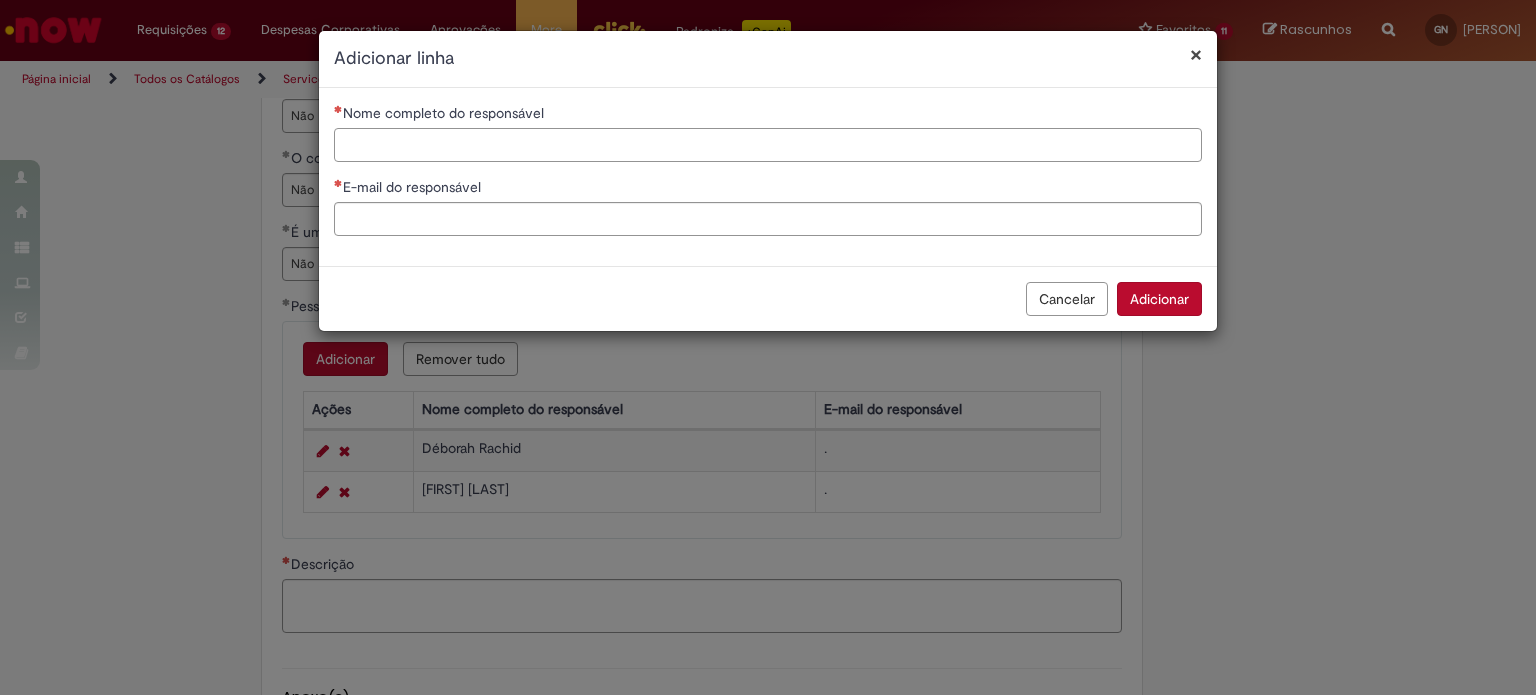 paste on "**********" 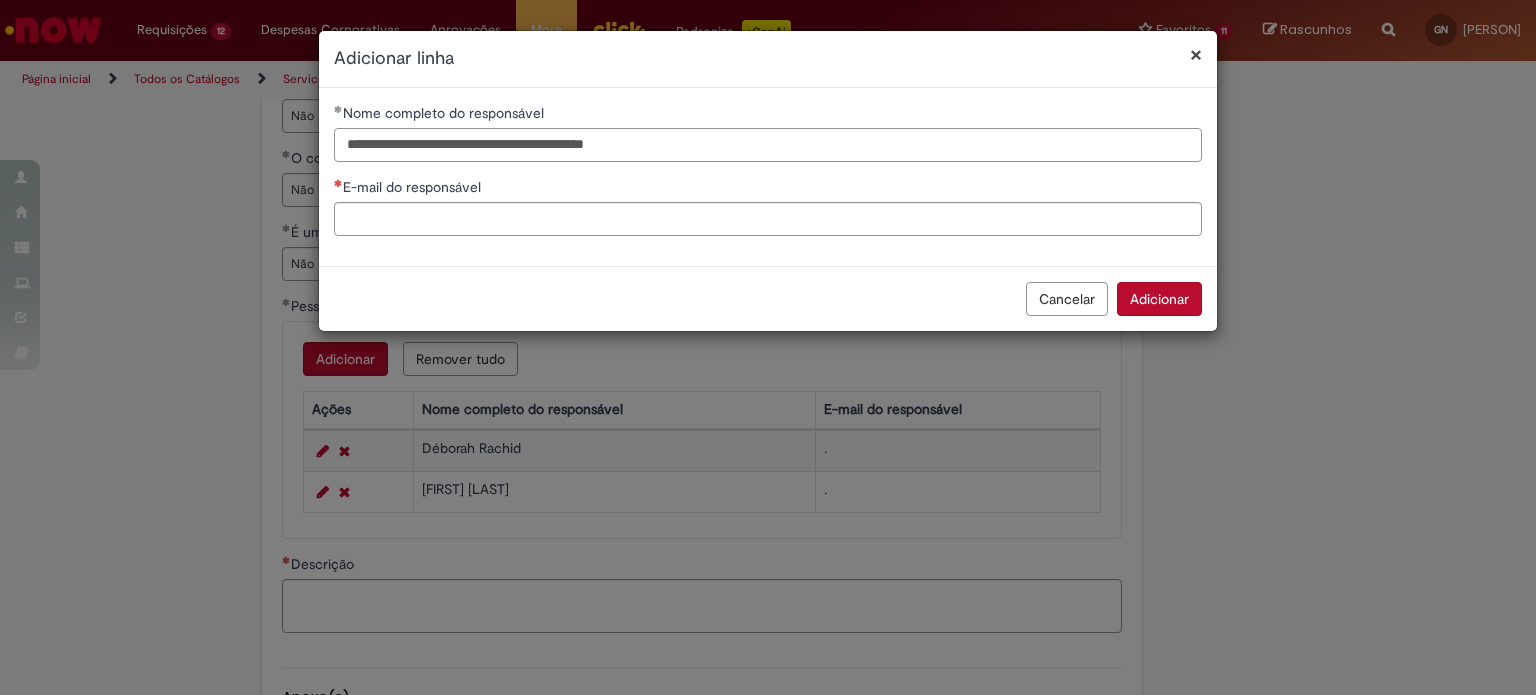 drag, startPoint x: 745, startPoint y: 142, endPoint x: 519, endPoint y: 133, distance: 226.17914 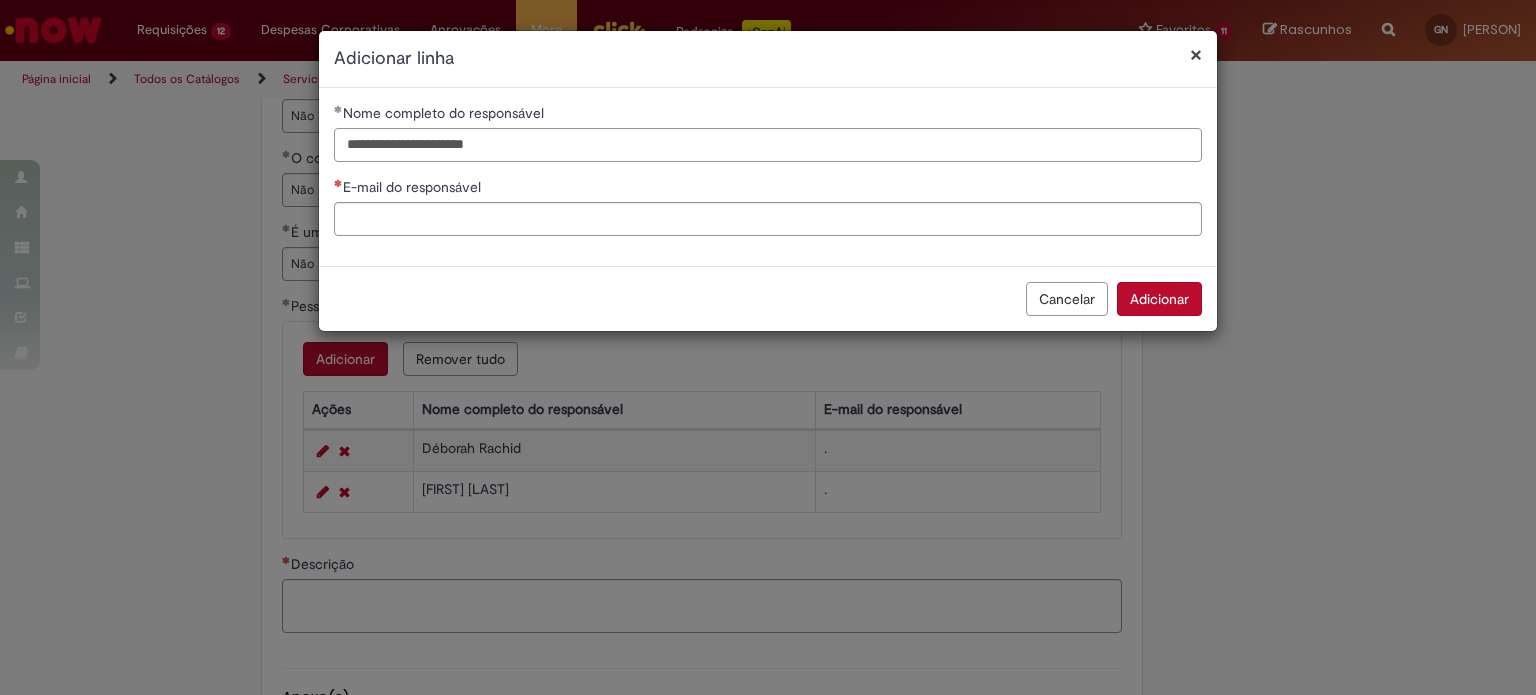 type on "**********" 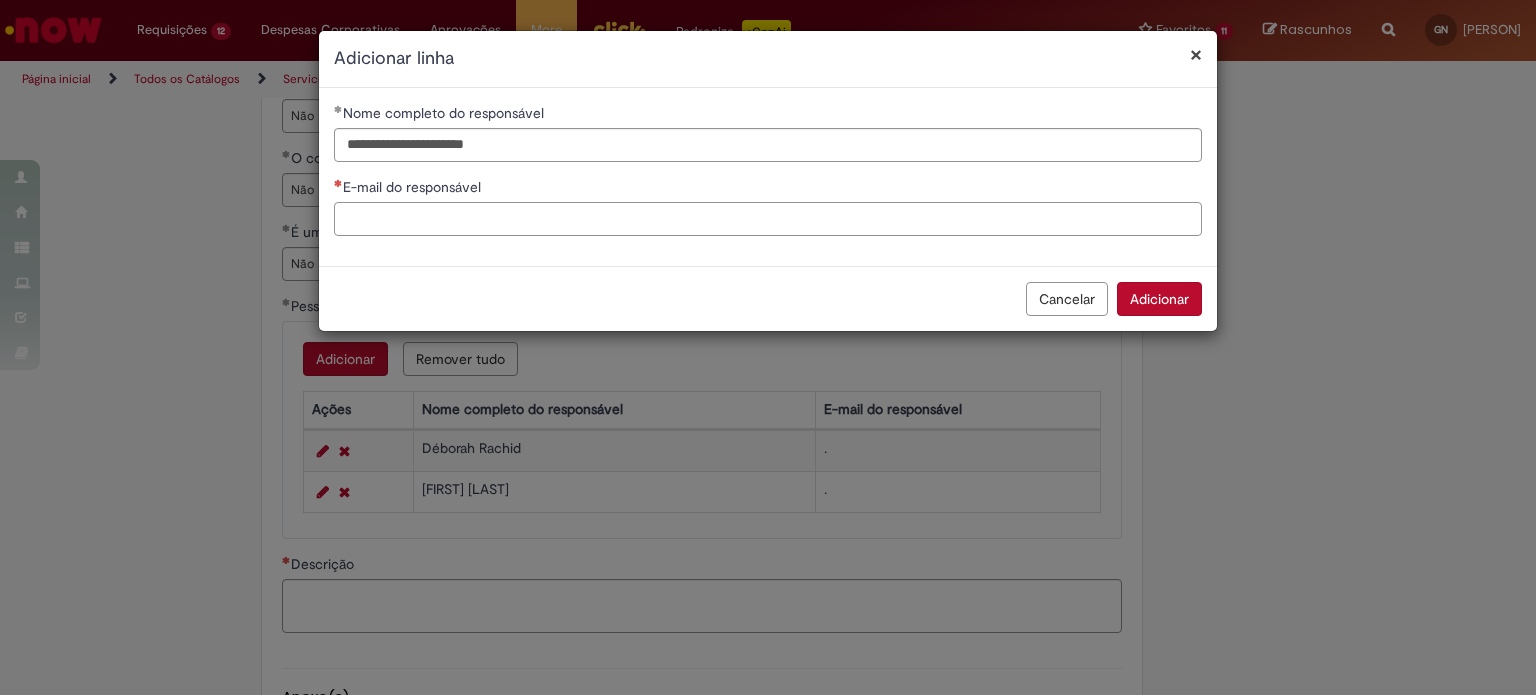 click on "E-mail do responsável" at bounding box center [768, 219] 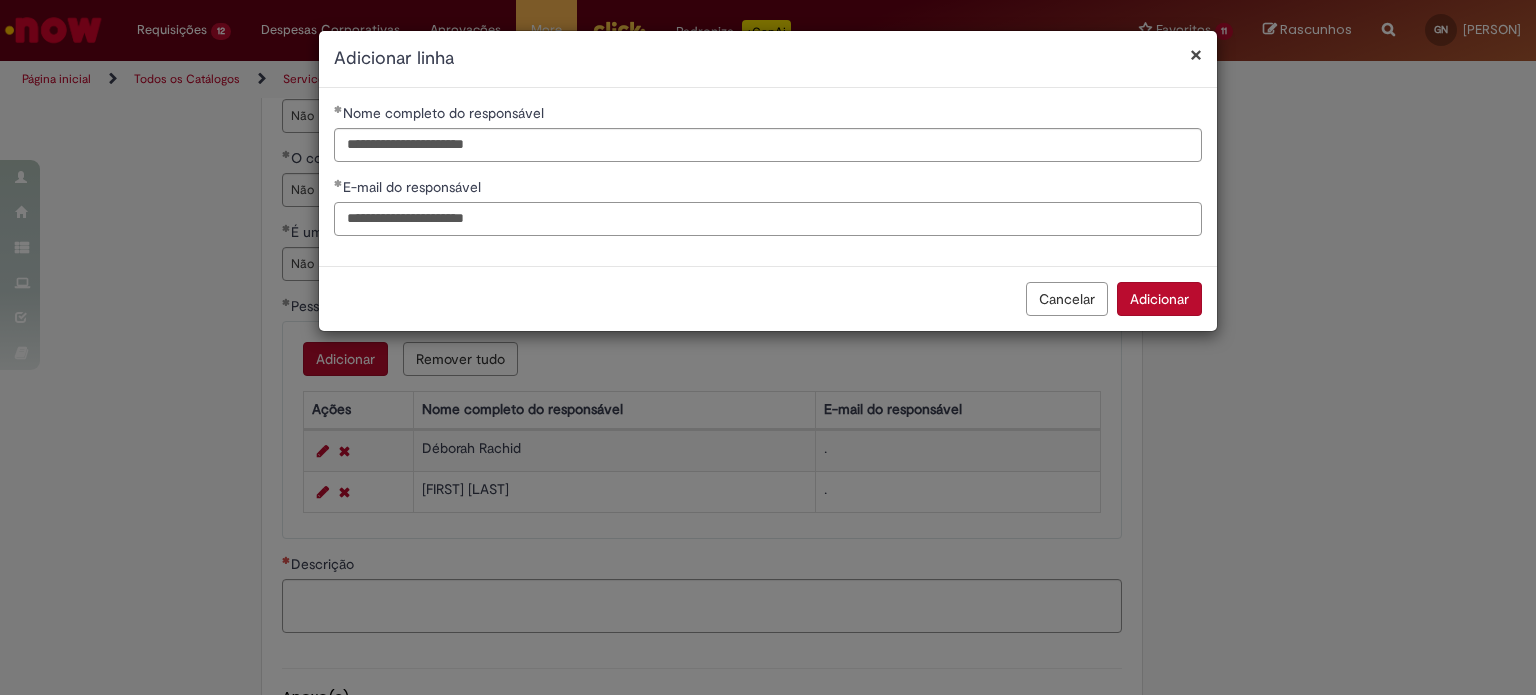 click on "**********" at bounding box center [768, 219] 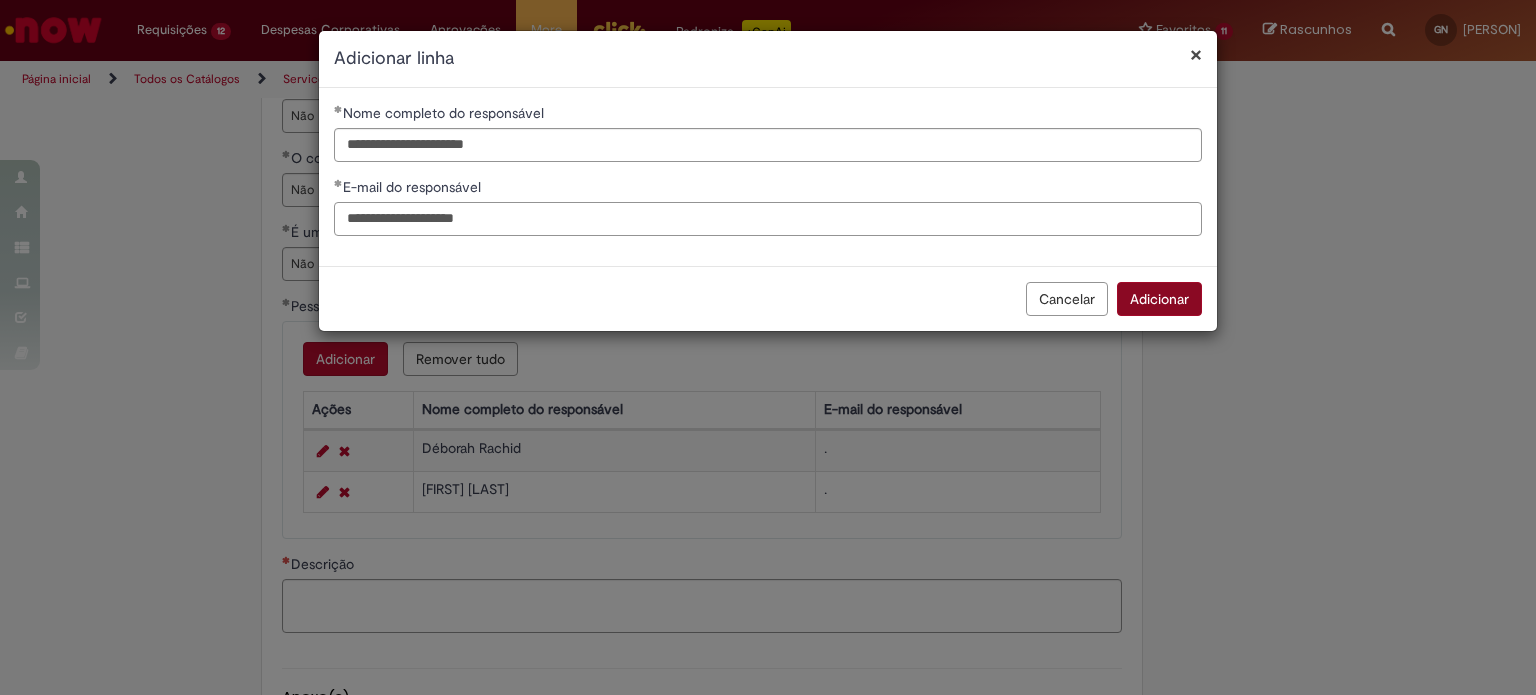 type on "**********" 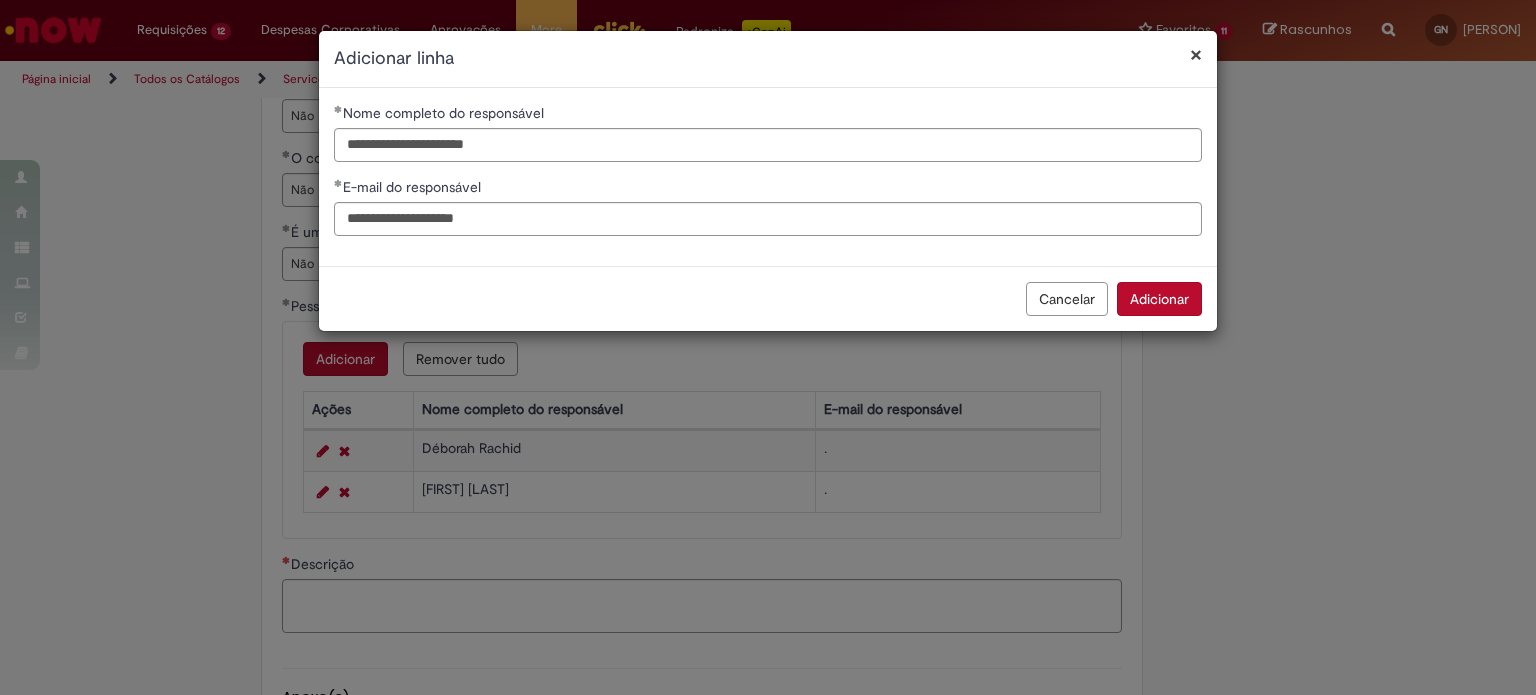 click on "Adicionar" at bounding box center (1159, 299) 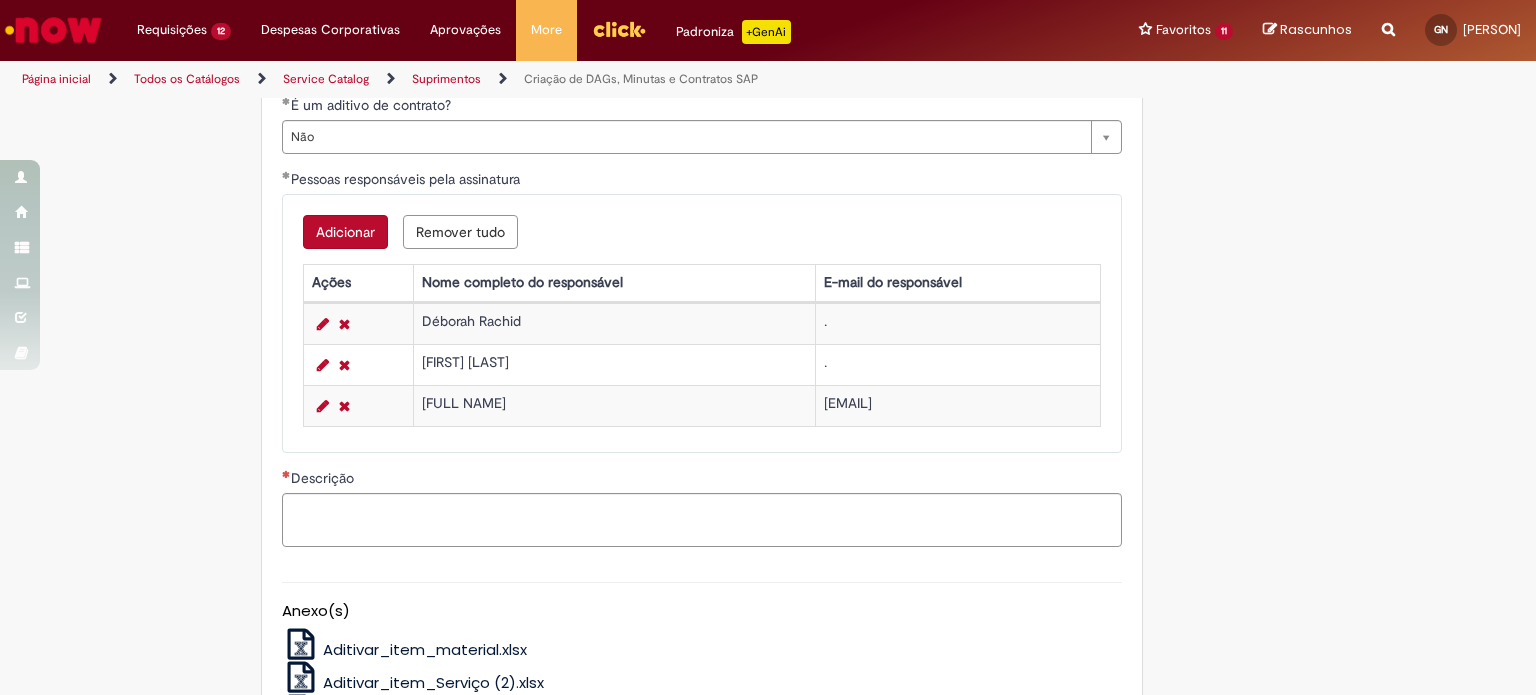 scroll, scrollTop: 4872, scrollLeft: 0, axis: vertical 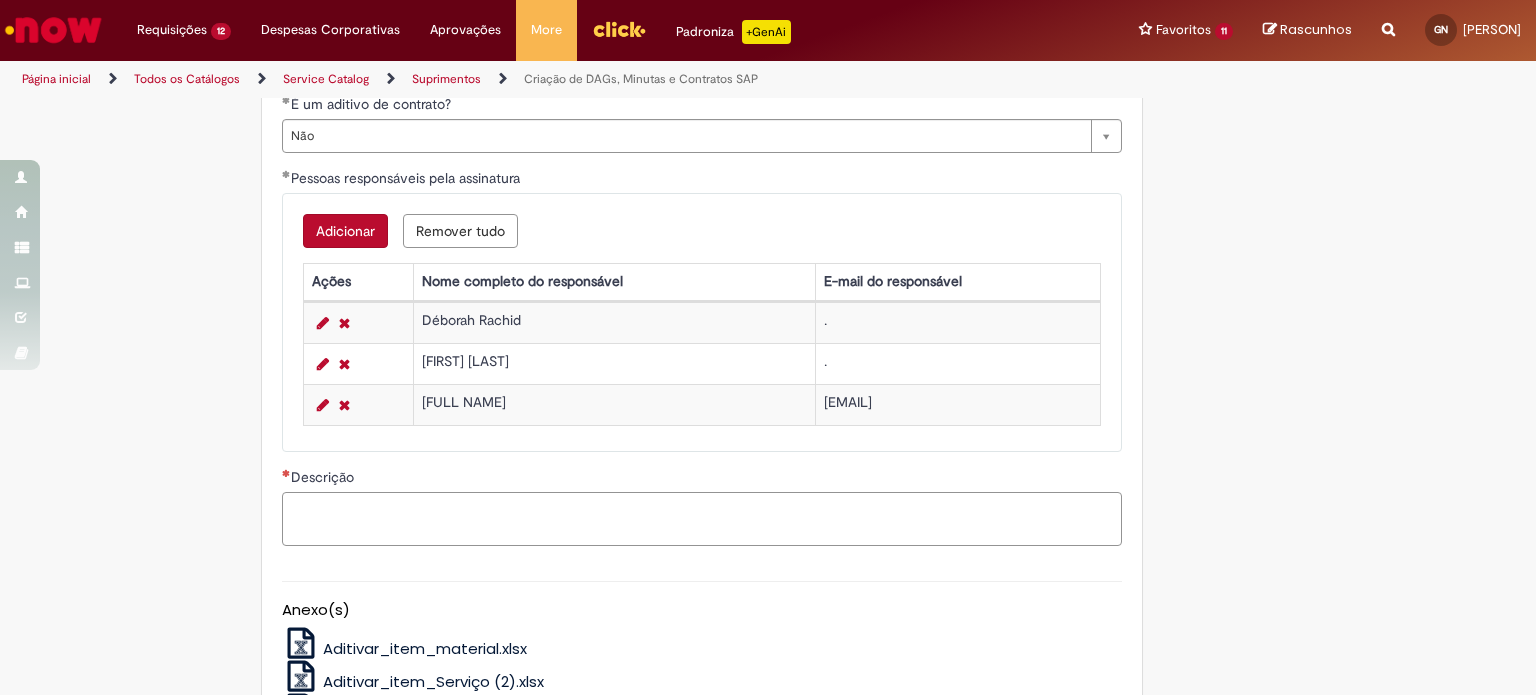 click on "Descrição" at bounding box center (702, 519) 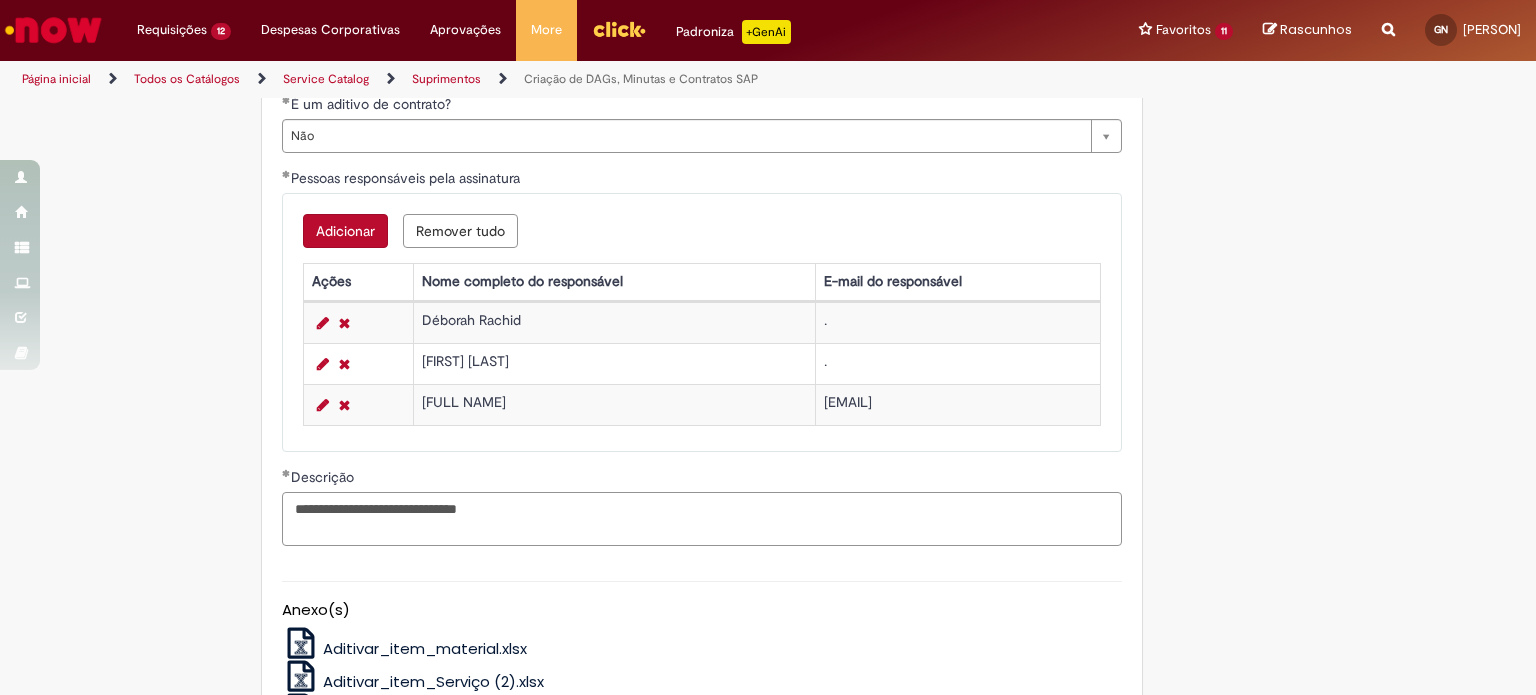 click on "**********" at bounding box center (702, 519) 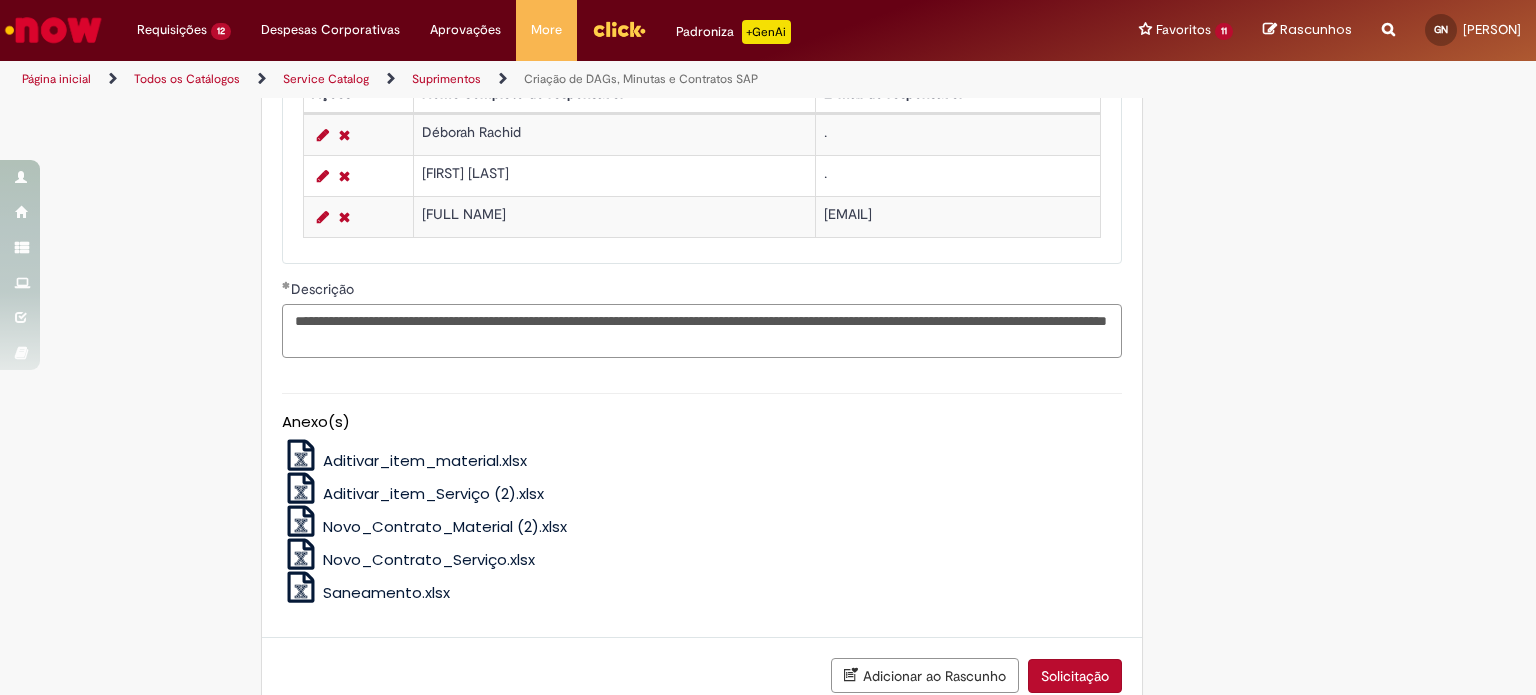 scroll, scrollTop: 5185, scrollLeft: 0, axis: vertical 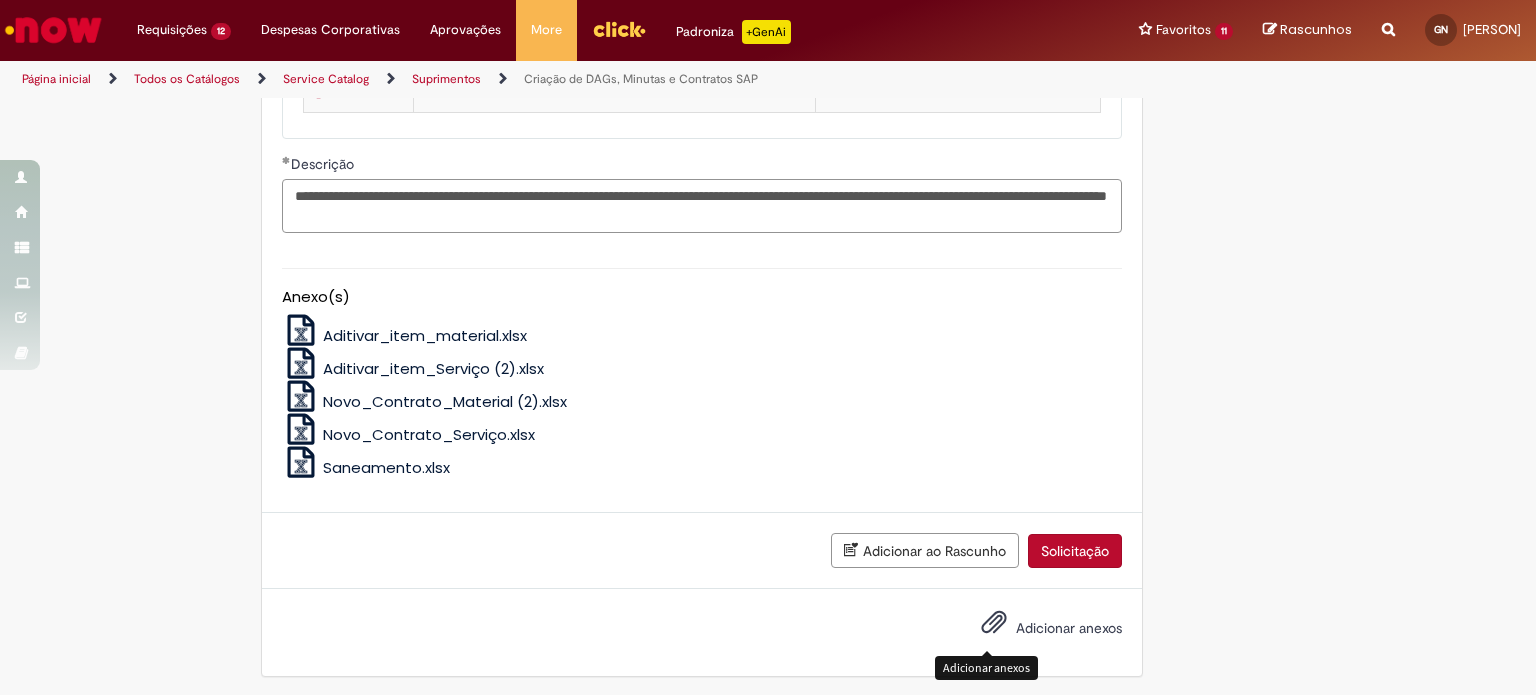 type on "**********" 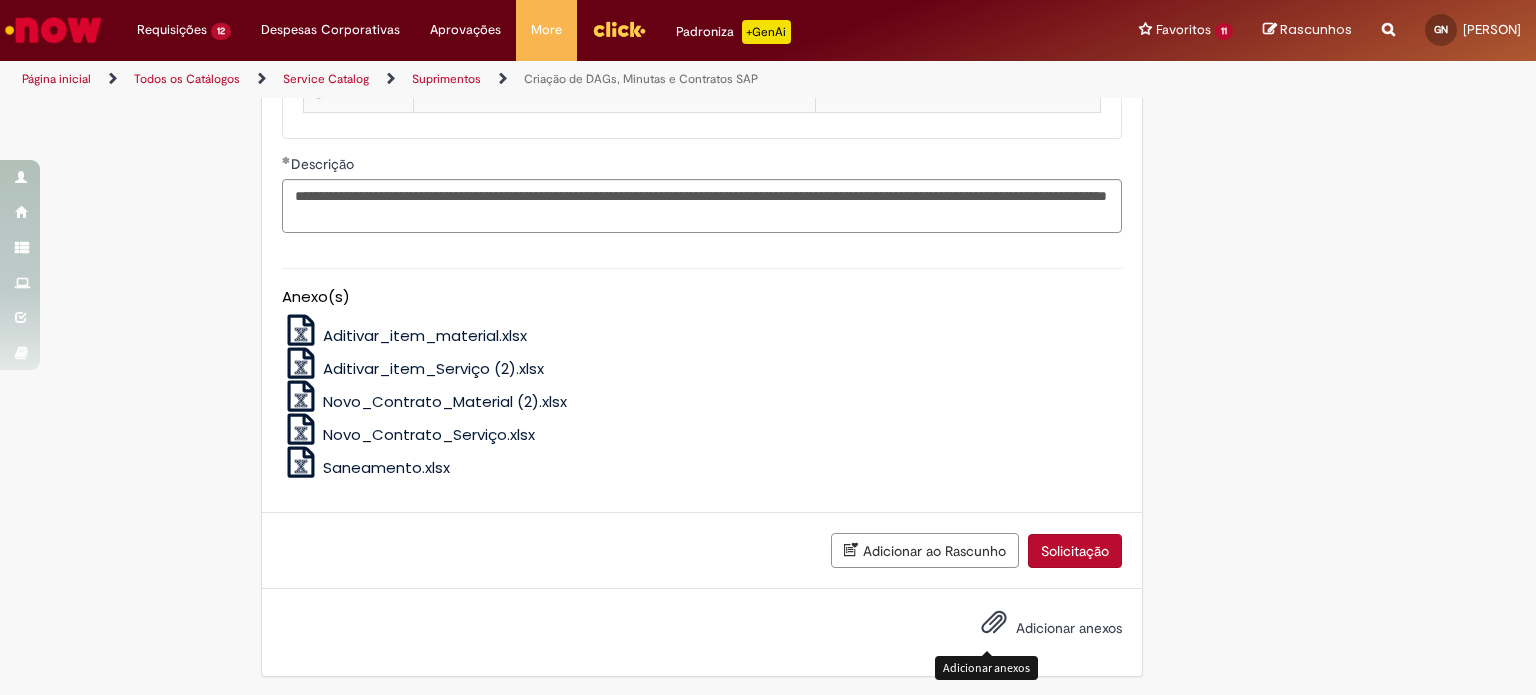 click at bounding box center (994, 623) 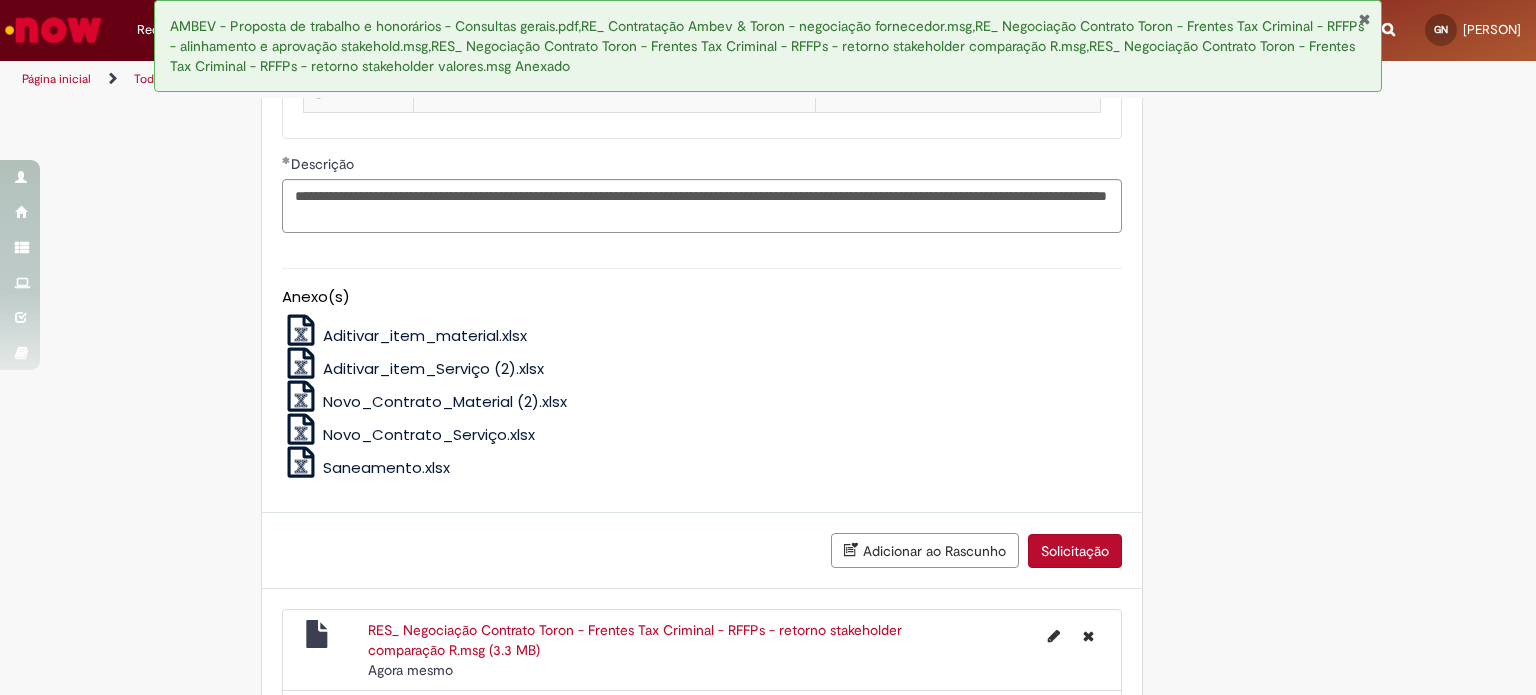 click on "Tire dúvidas com LupiAssist    +GenAI
Oi! Eu sou LupiAssist, uma Inteligência Artificial Generativa em constante aprendizado   Meu conteúdo é monitorado para trazer uma melhor experiência
Dúvidas comuns:
Só mais um instante, estou consultando nossas bases de conhecimento  e escrevendo a melhor resposta pra você!
Title
Lorem ipsum dolor sit amet    Fazer uma nova pergunta
Gerei esta resposta utilizando IA Generativa em conjunto com os nossos padrões. Em caso de divergência, os documentos oficiais prevalecerão.
Saiba mais em:
Ou ligue para:
E aí, te ajudei?
Sim, obrigado!" at bounding box center (768, -2005) 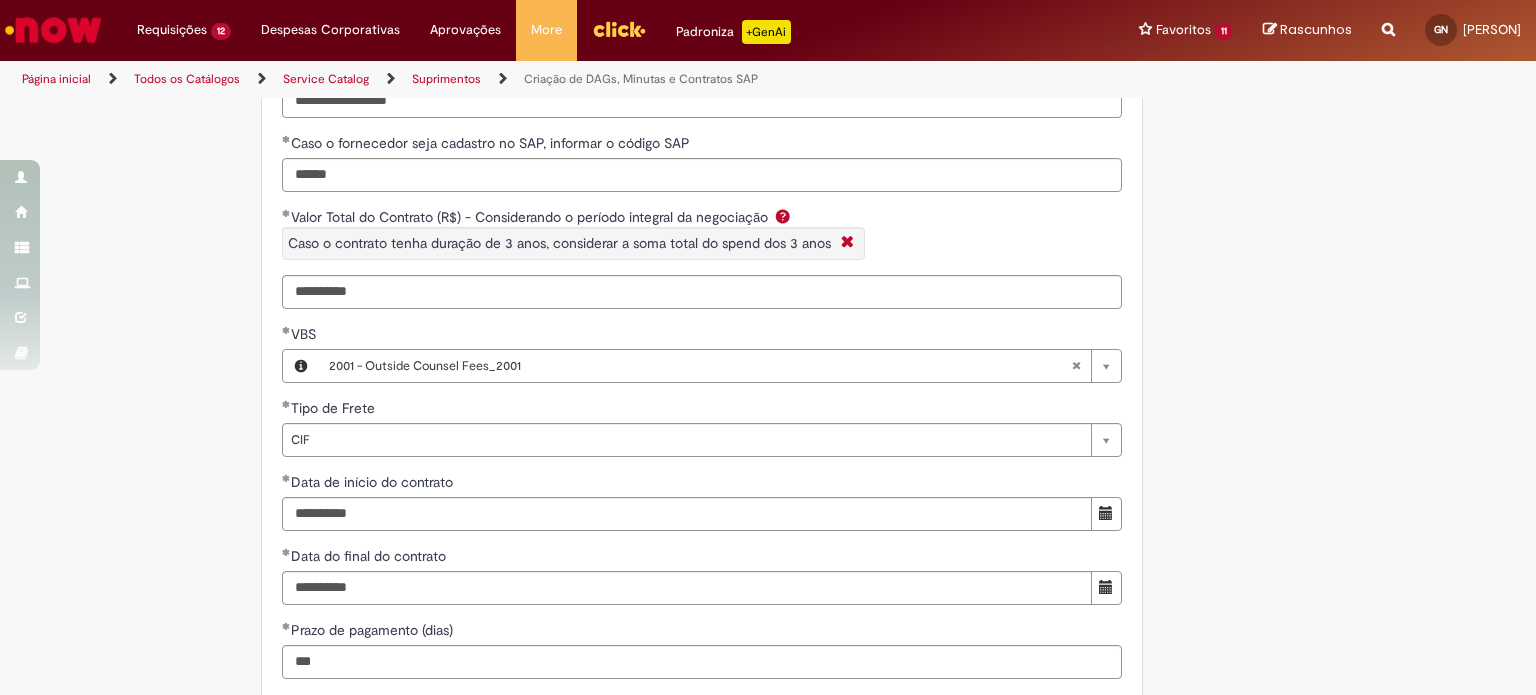 scroll, scrollTop: 3278, scrollLeft: 0, axis: vertical 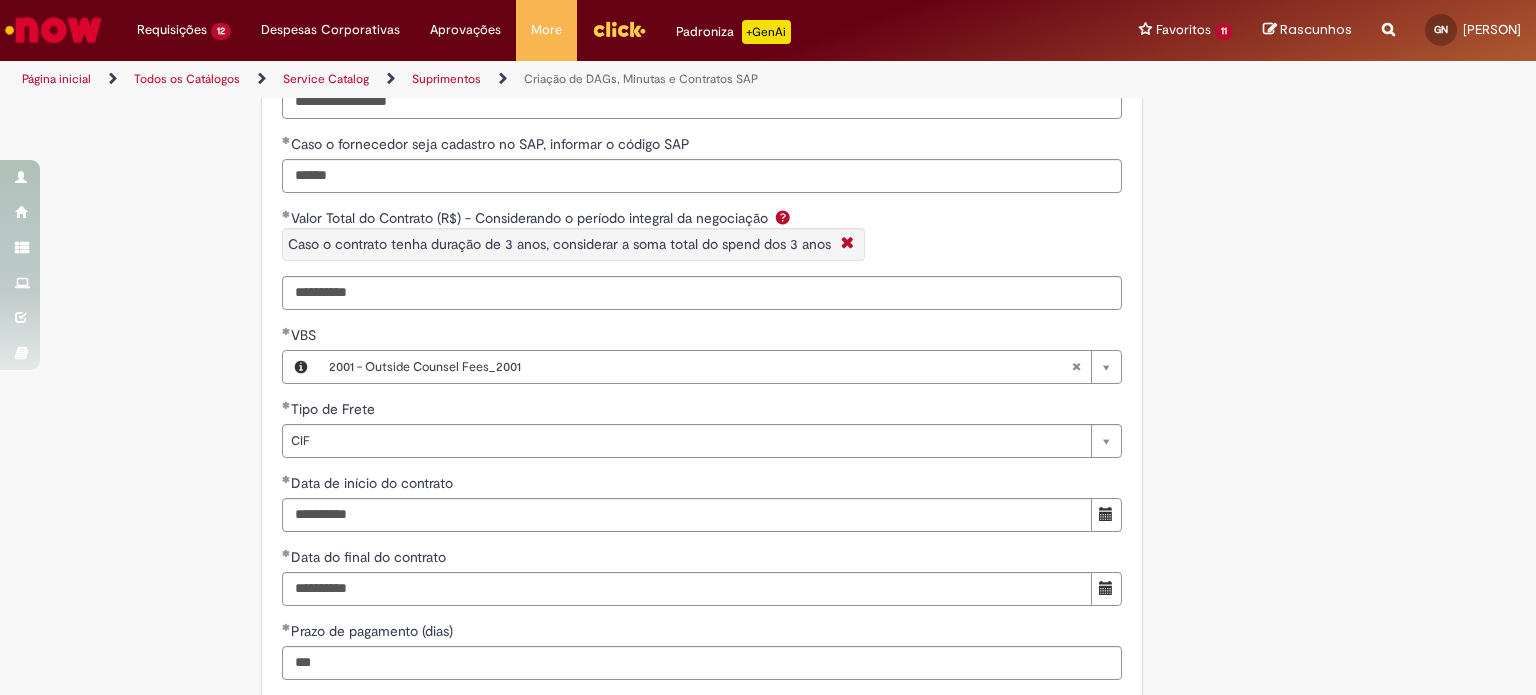 click on "Tire dúvidas com LupiAssist    +GenAI
Oi! Eu sou LupiAssist, uma Inteligência Artificial Generativa em constante aprendizado   Meu conteúdo é monitorado para trazer uma melhor experiência
Dúvidas comuns:
Só mais um instante, estou consultando nossas bases de conhecimento  e escrevendo a melhor resposta pra você!
Title
Lorem ipsum dolor sit amet    Fazer uma nova pergunta
Gerei esta resposta utilizando IA Generativa em conjunto com os nossos padrões. Em caso de divergência, os documentos oficiais prevalecerão.
Saiba mais em:
Ou ligue para:
E aí, te ajudei?
Sim, obrigado!" at bounding box center (768, -98) 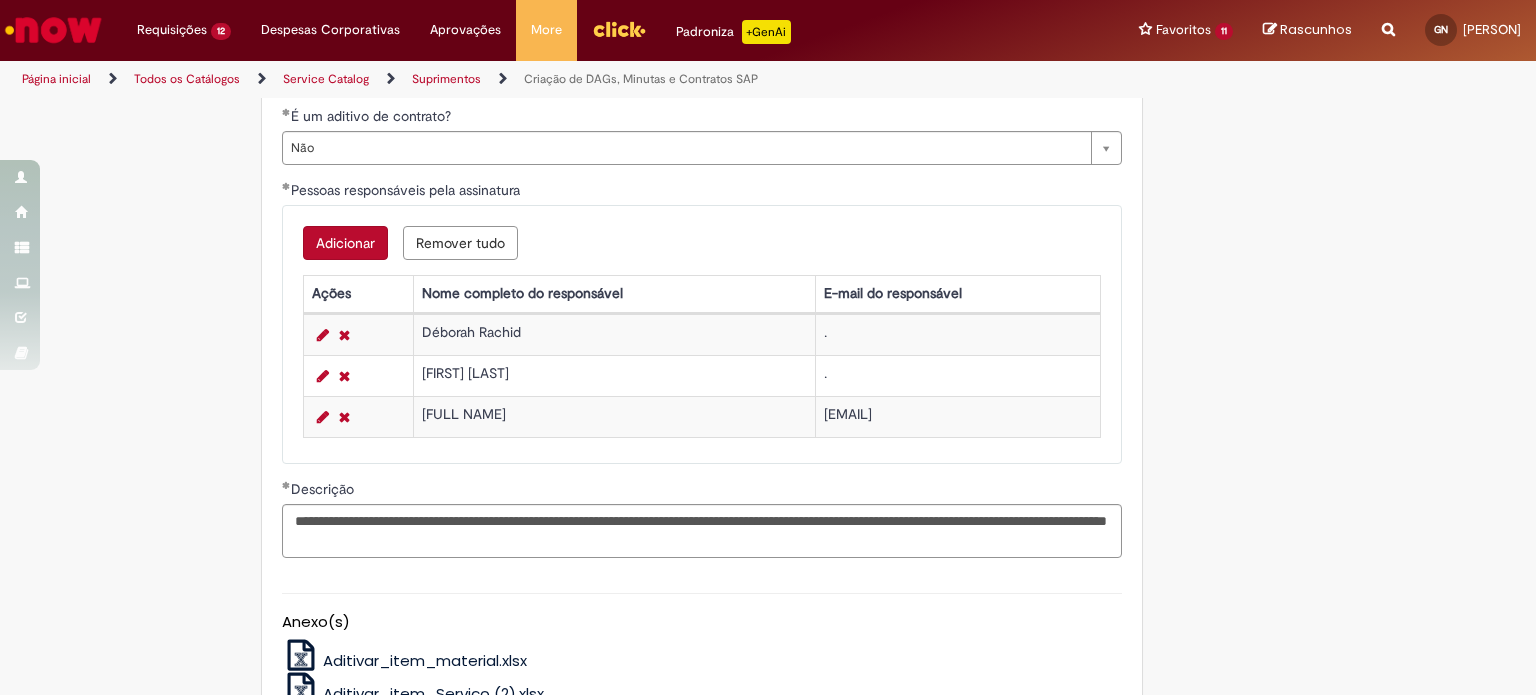 scroll, scrollTop: 5560, scrollLeft: 0, axis: vertical 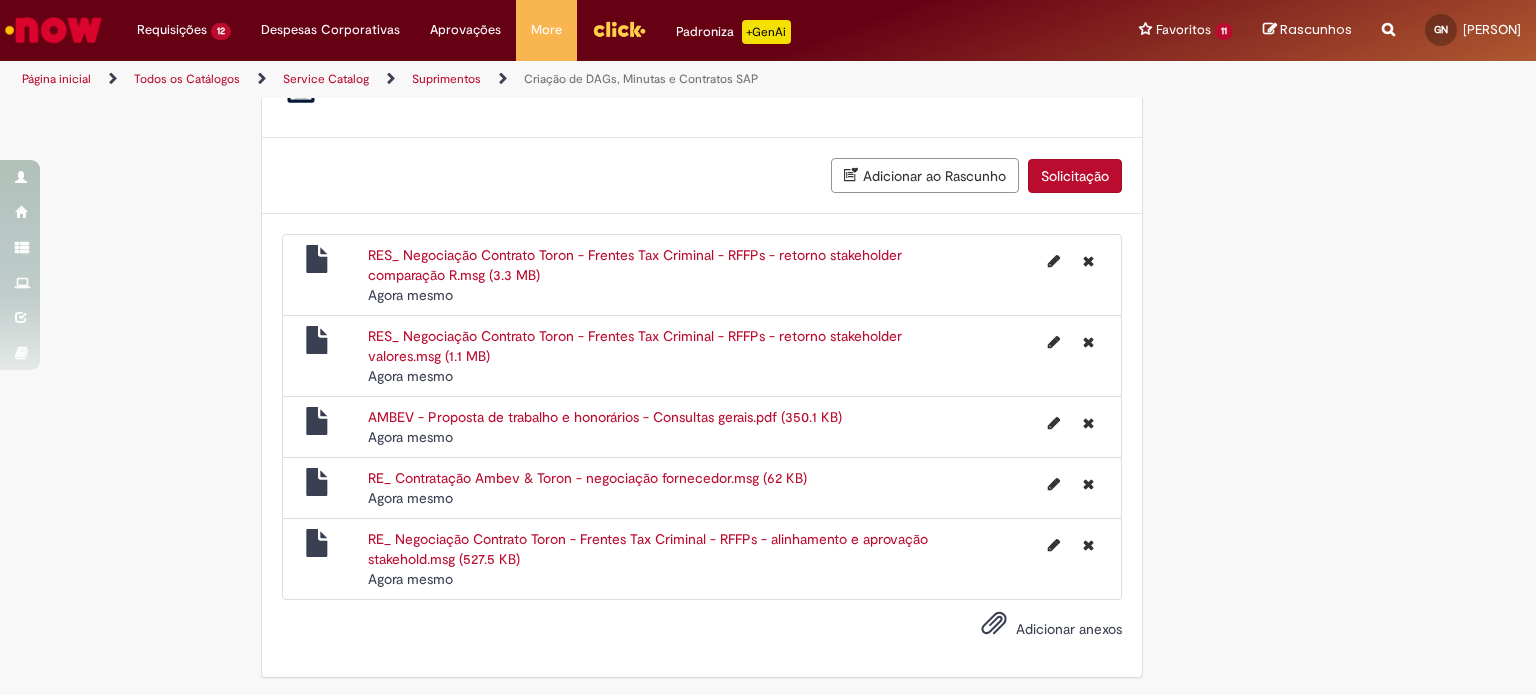 click on "Solicitação" at bounding box center (1075, 176) 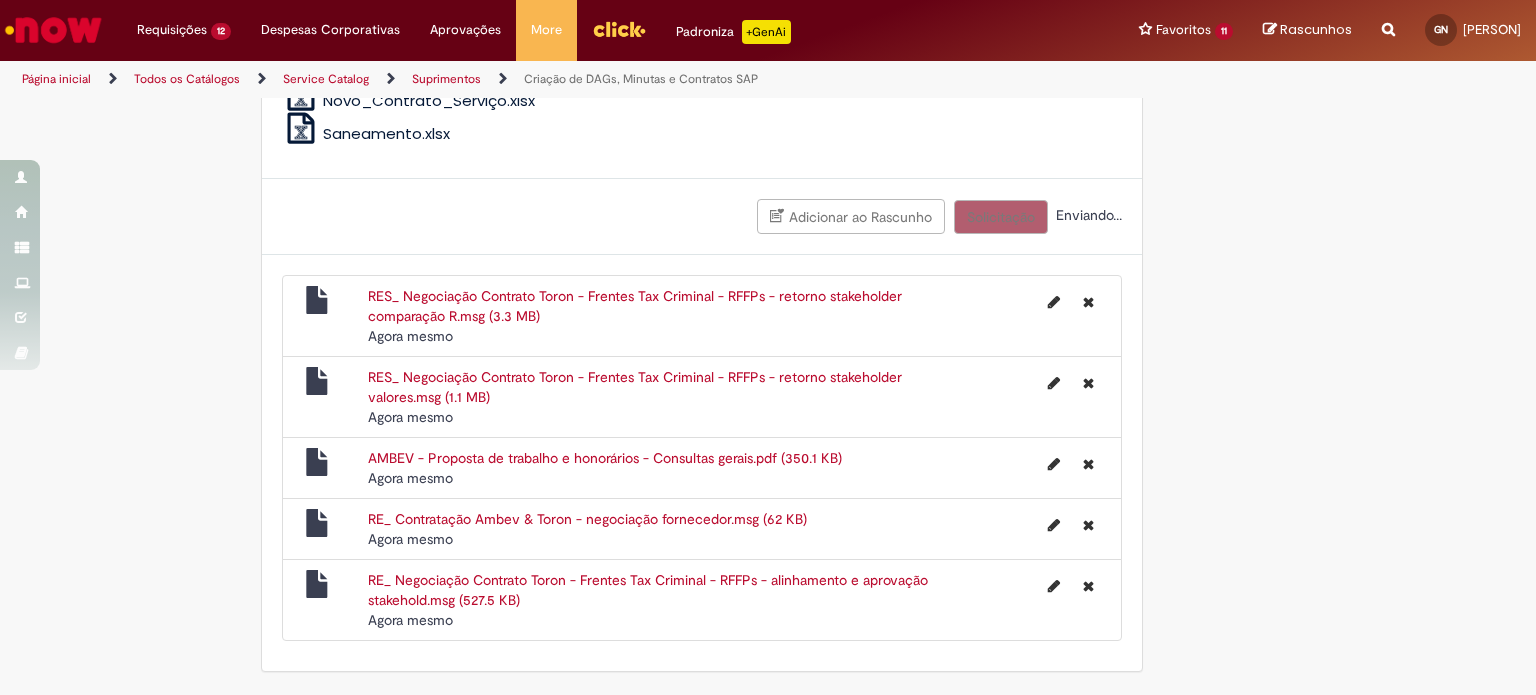 scroll, scrollTop: 5514, scrollLeft: 0, axis: vertical 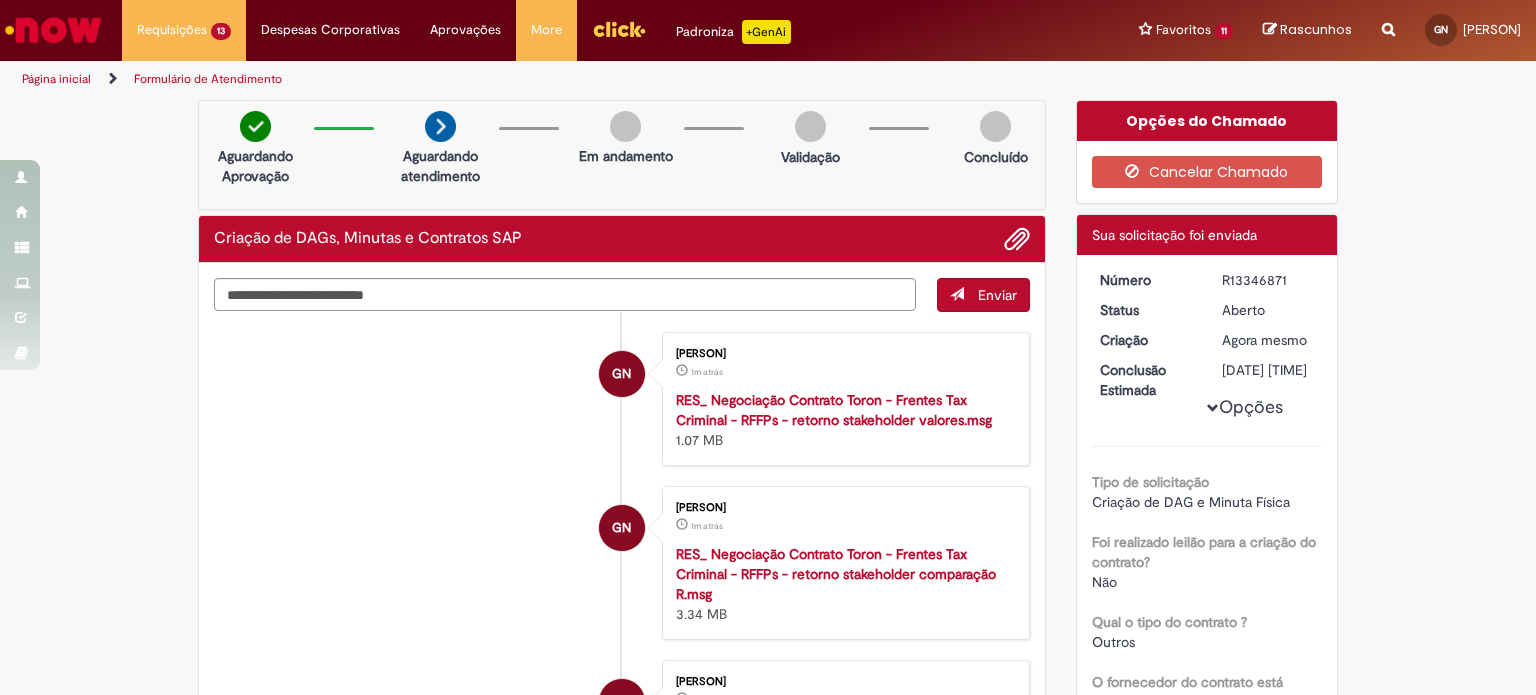 click on "R13346871" at bounding box center [1268, 280] 